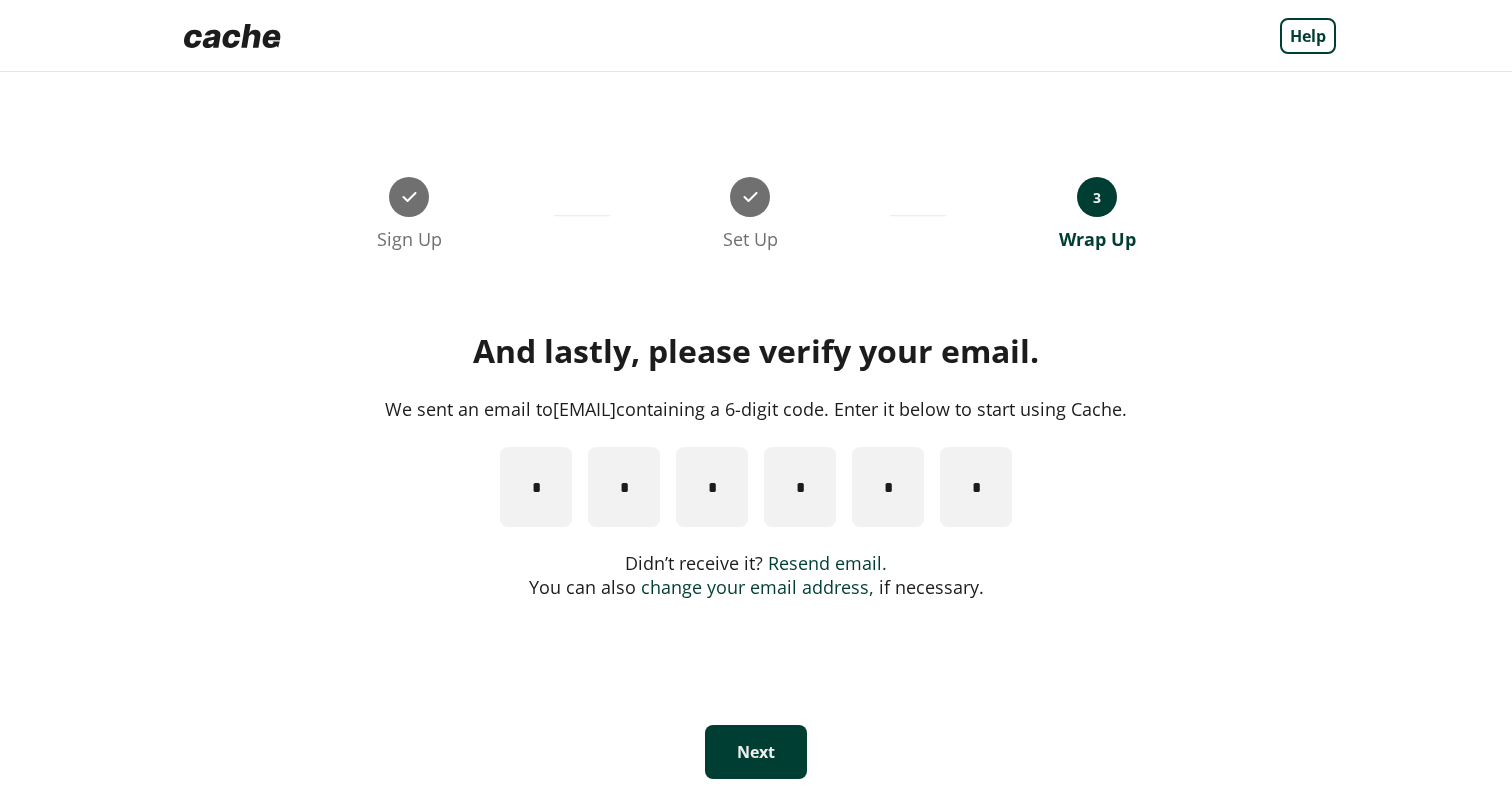 scroll, scrollTop: 0, scrollLeft: 0, axis: both 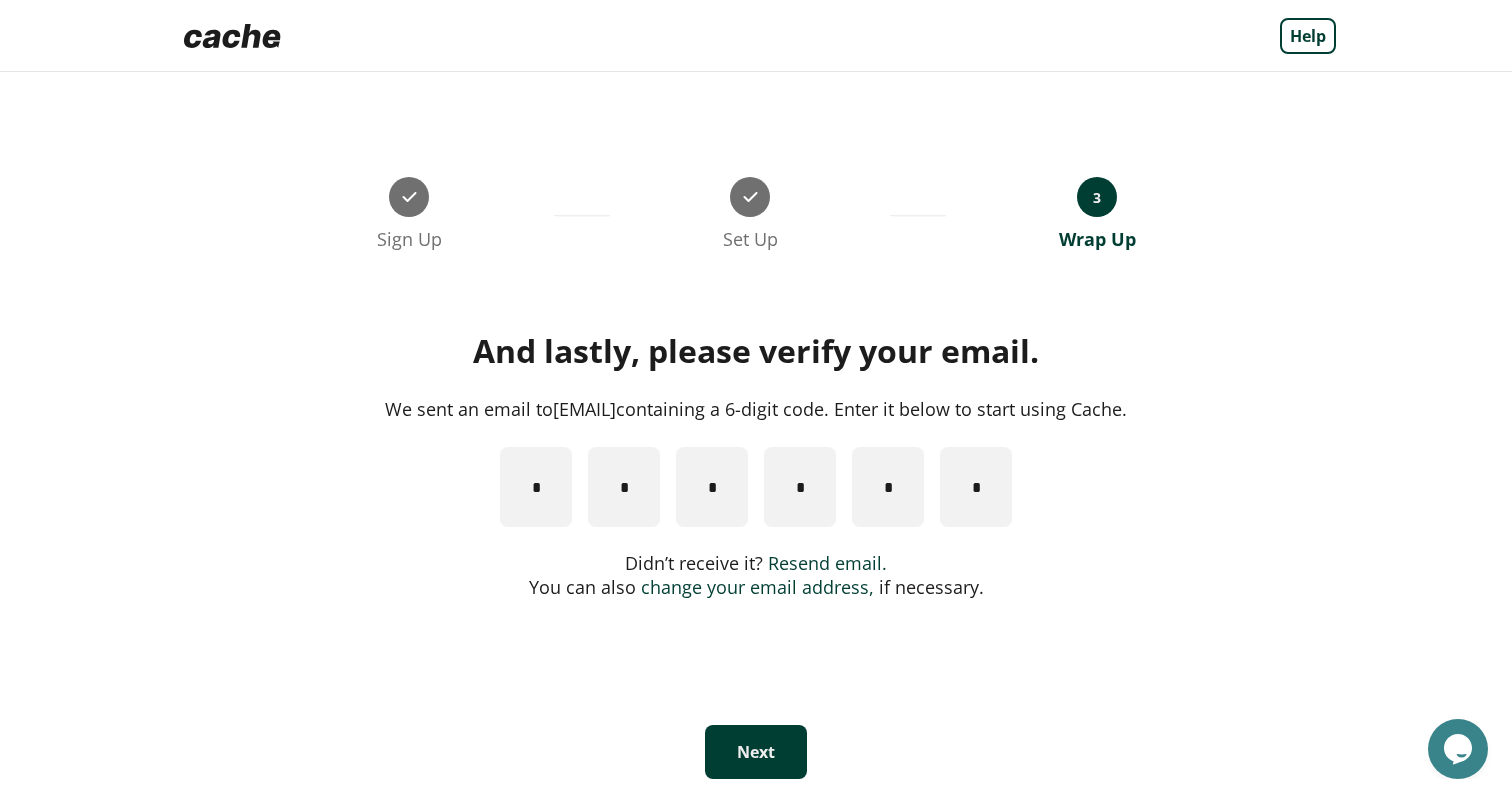 click on "Next" at bounding box center (756, 752) 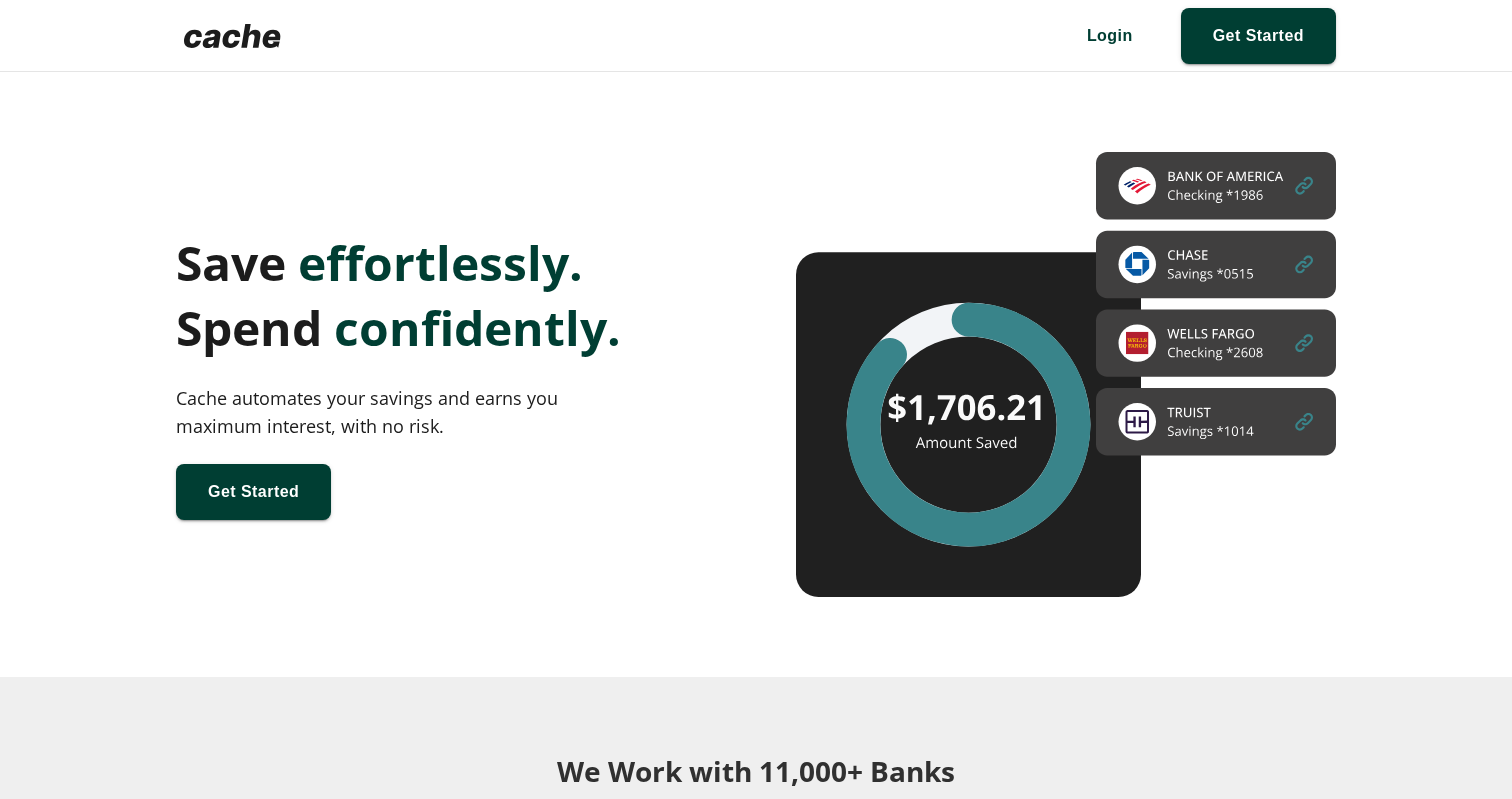 scroll, scrollTop: 42, scrollLeft: 0, axis: vertical 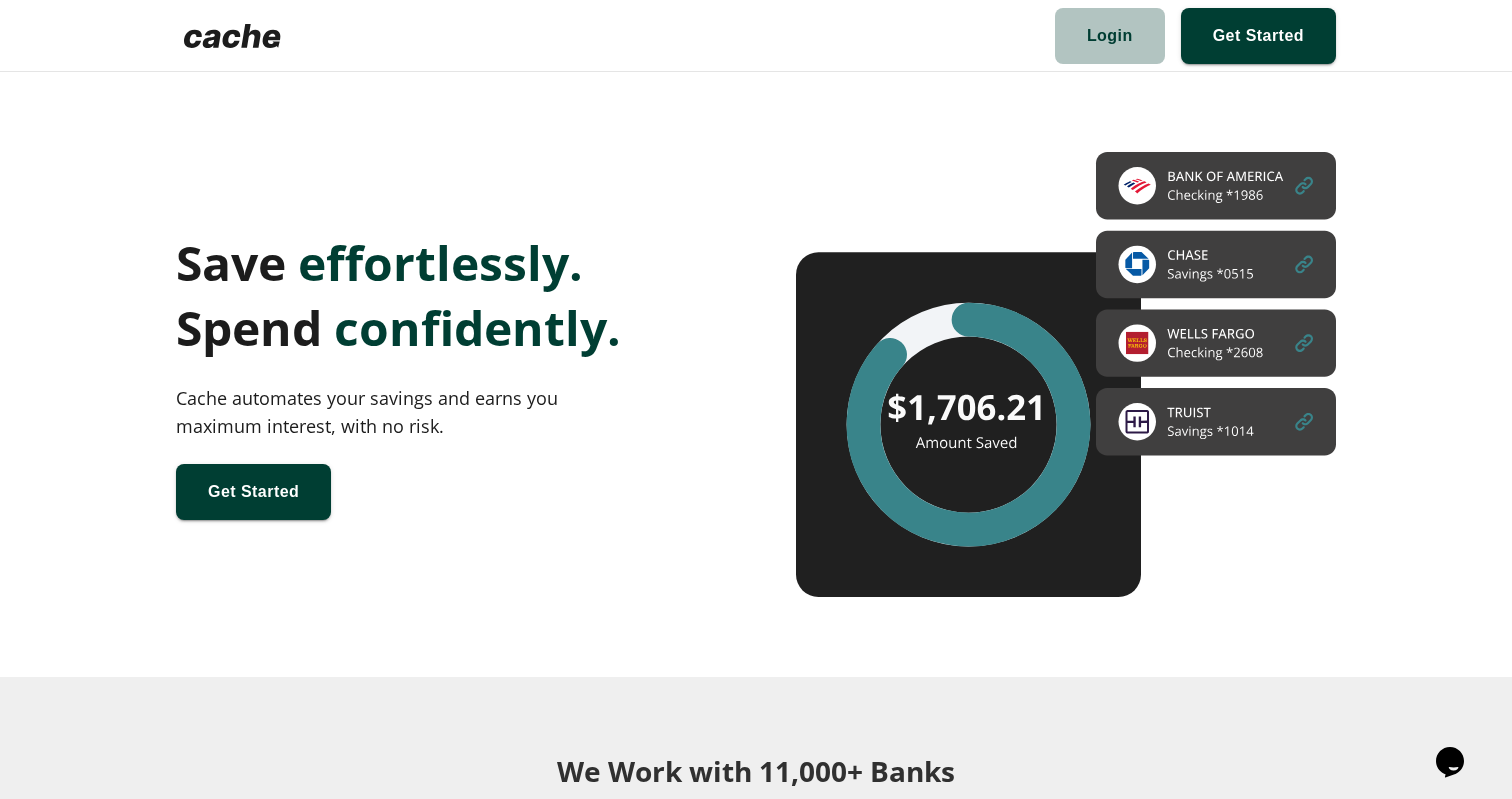 click at bounding box center [1110, 36] 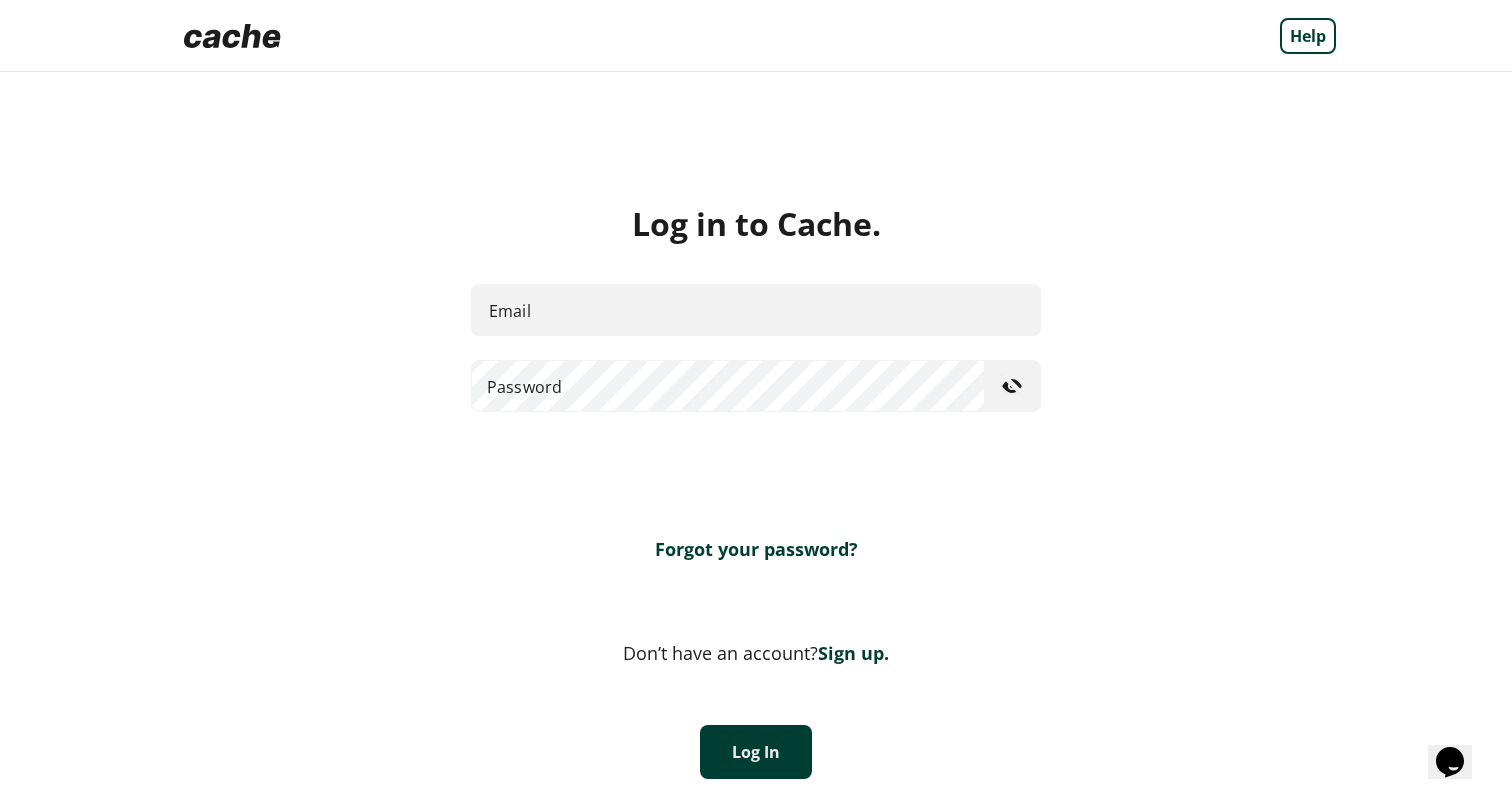 click on "Email" at bounding box center [756, 310] 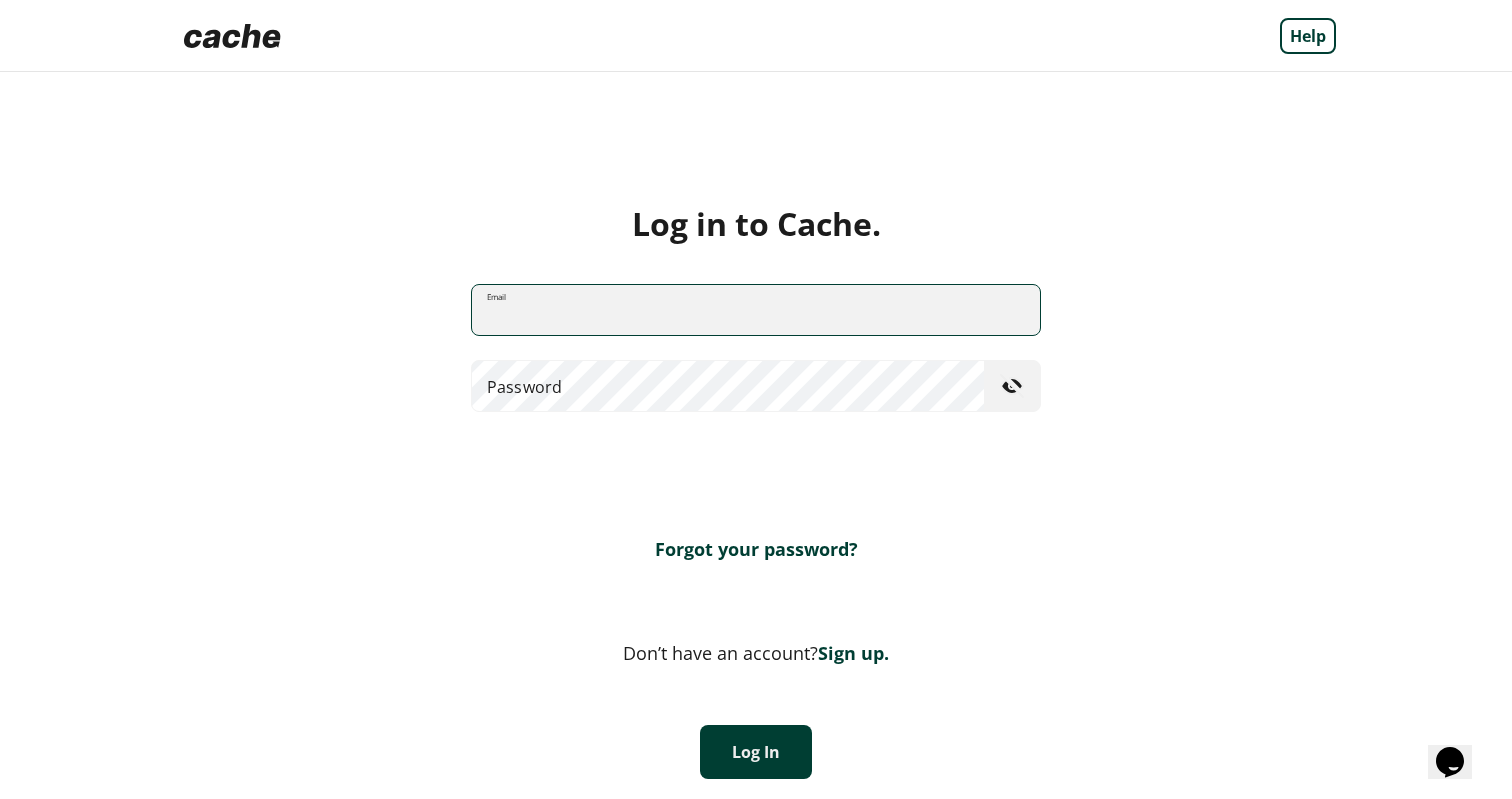 type on "*" 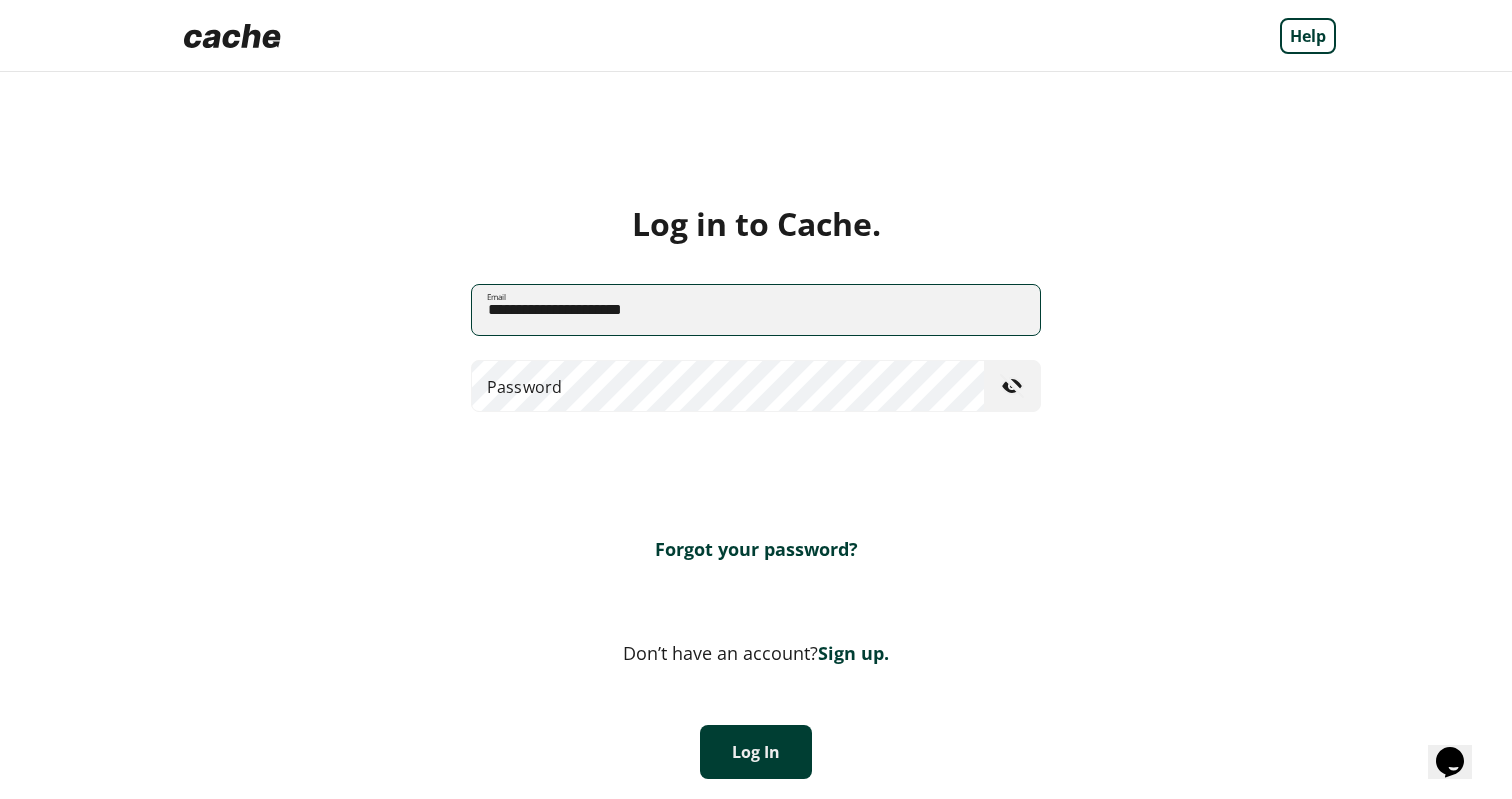 type on "**********" 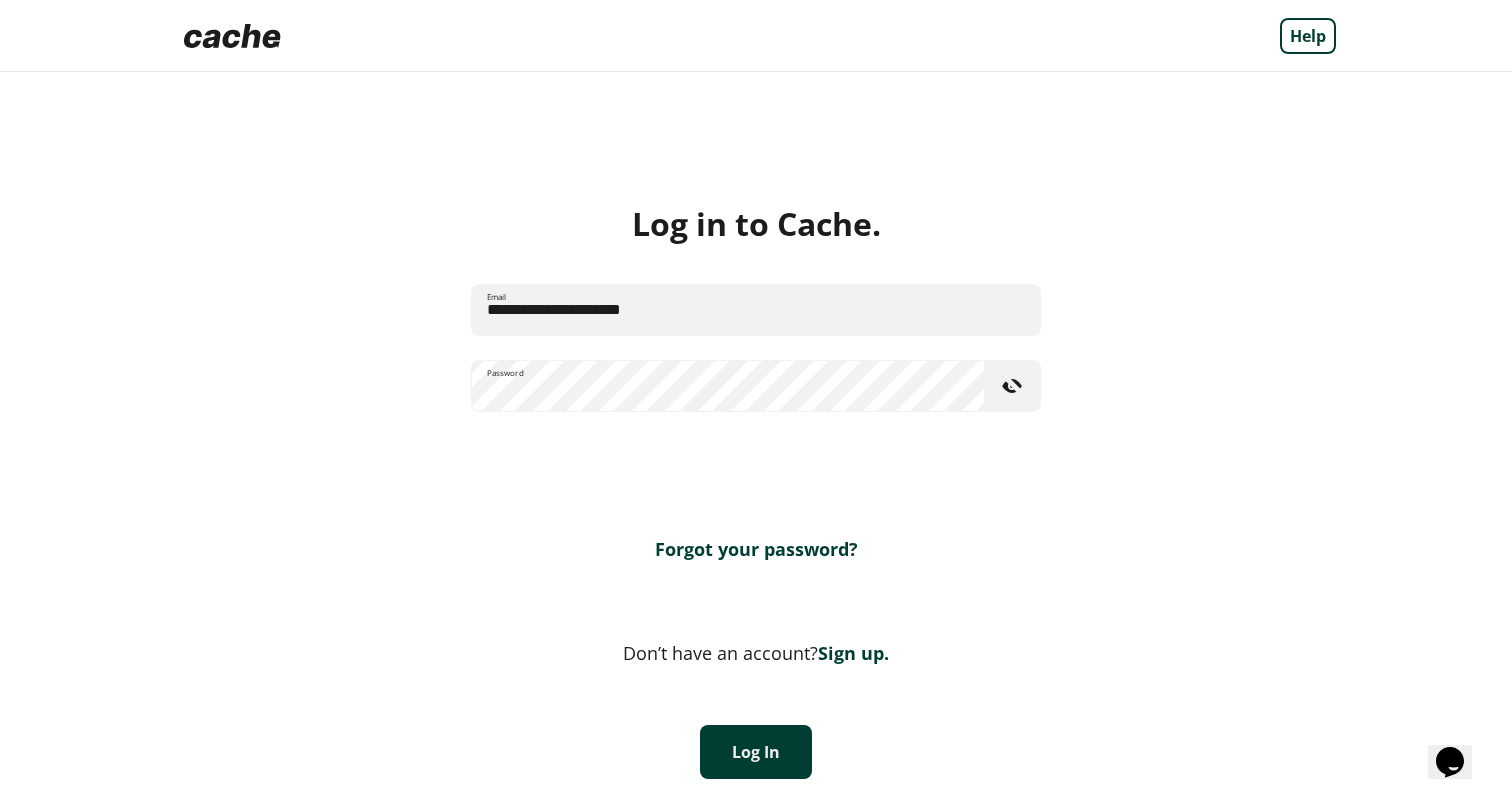 click on "Log In" at bounding box center [756, 752] 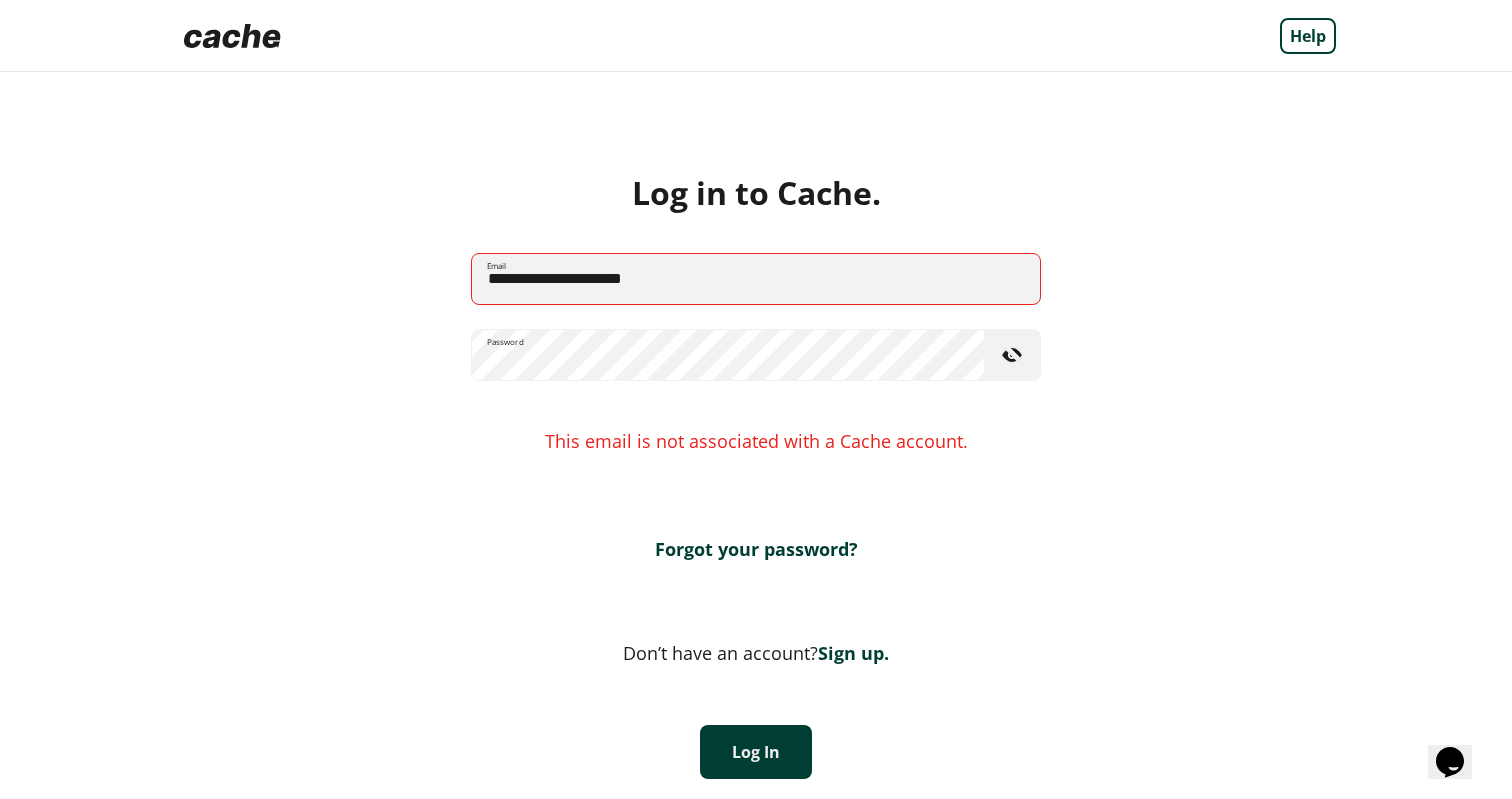 click on "Forgot your password?" at bounding box center [756, 549] 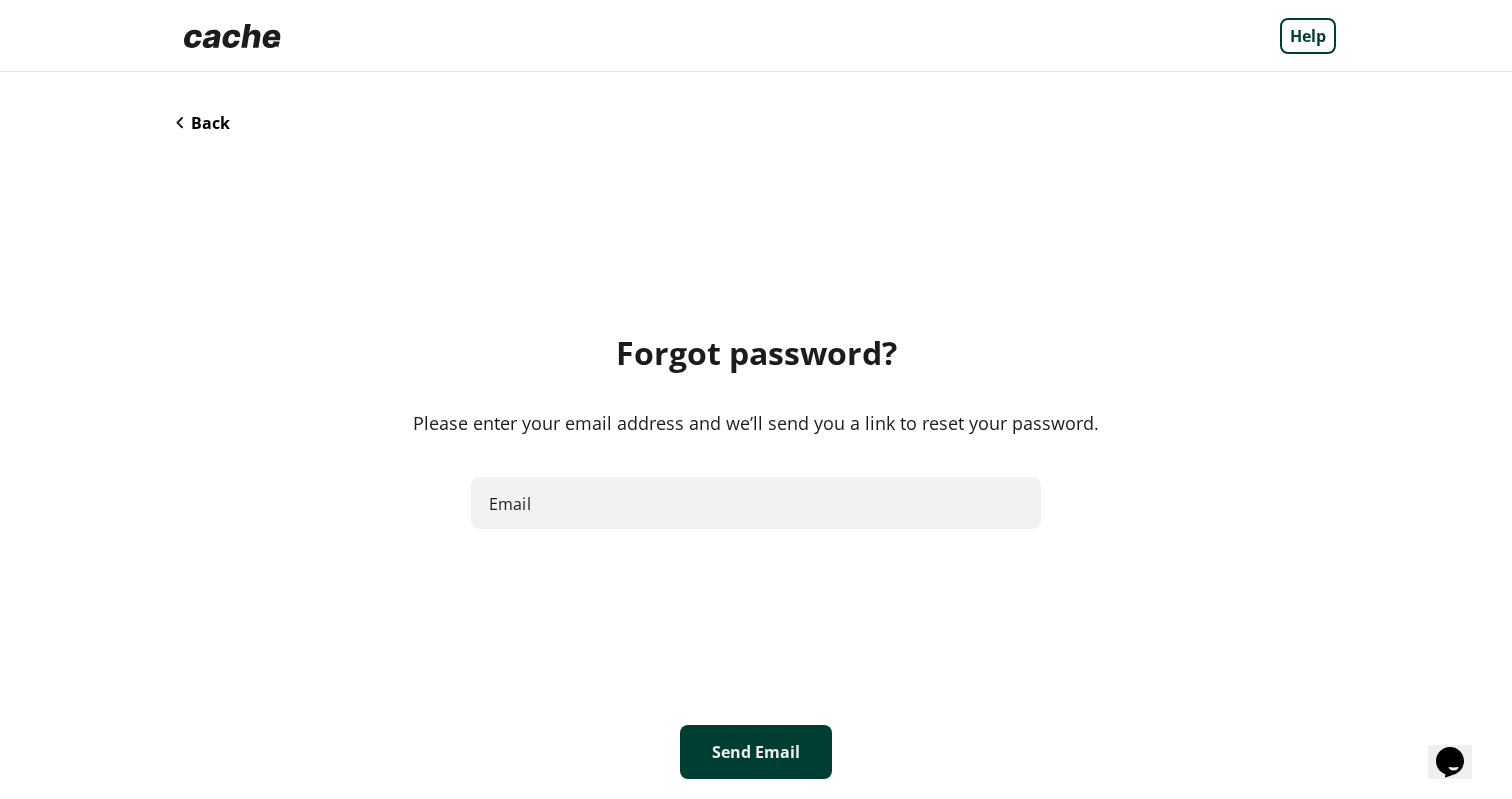 click on "Email" at bounding box center [756, 503] 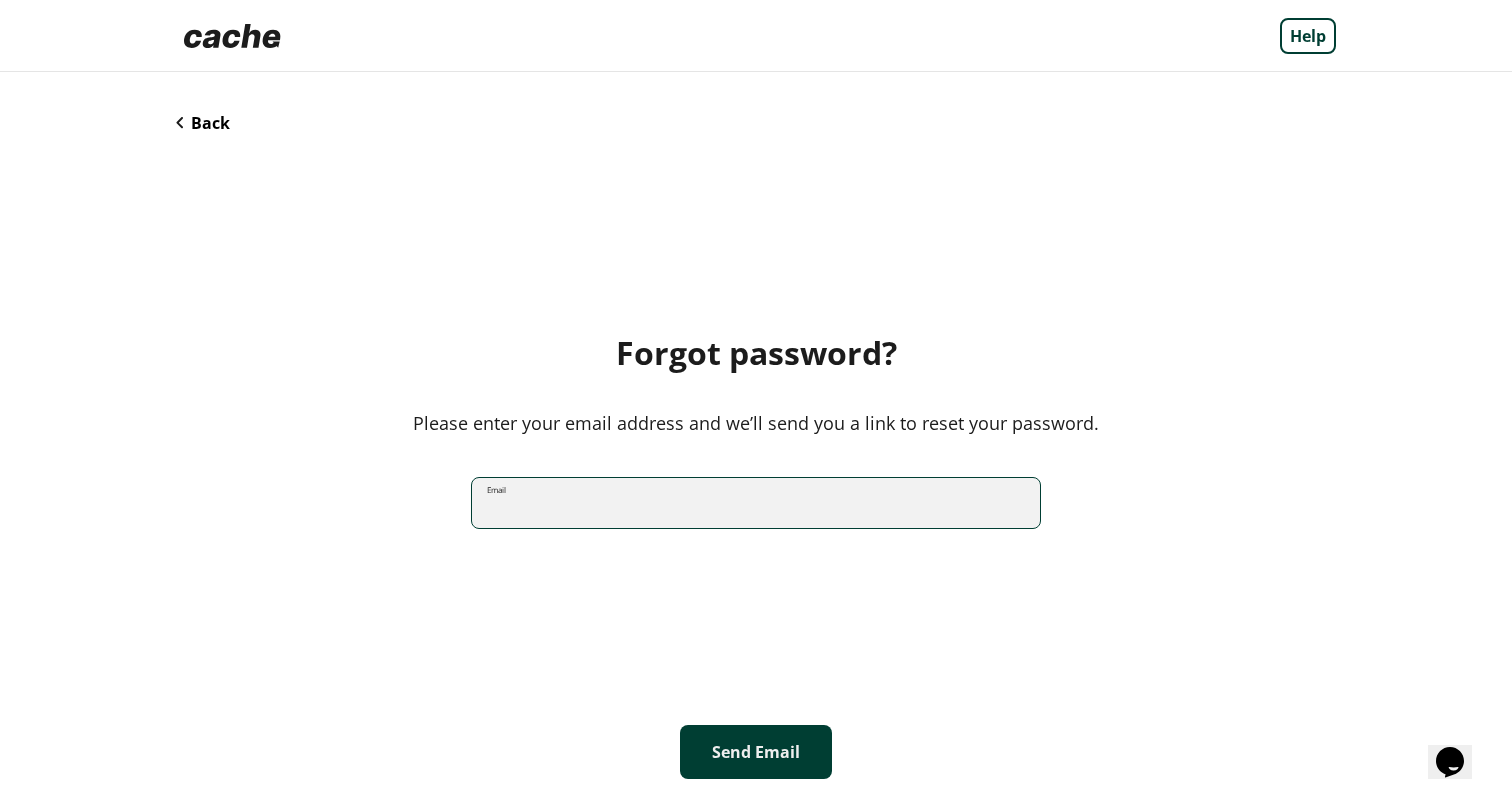 type on "**********" 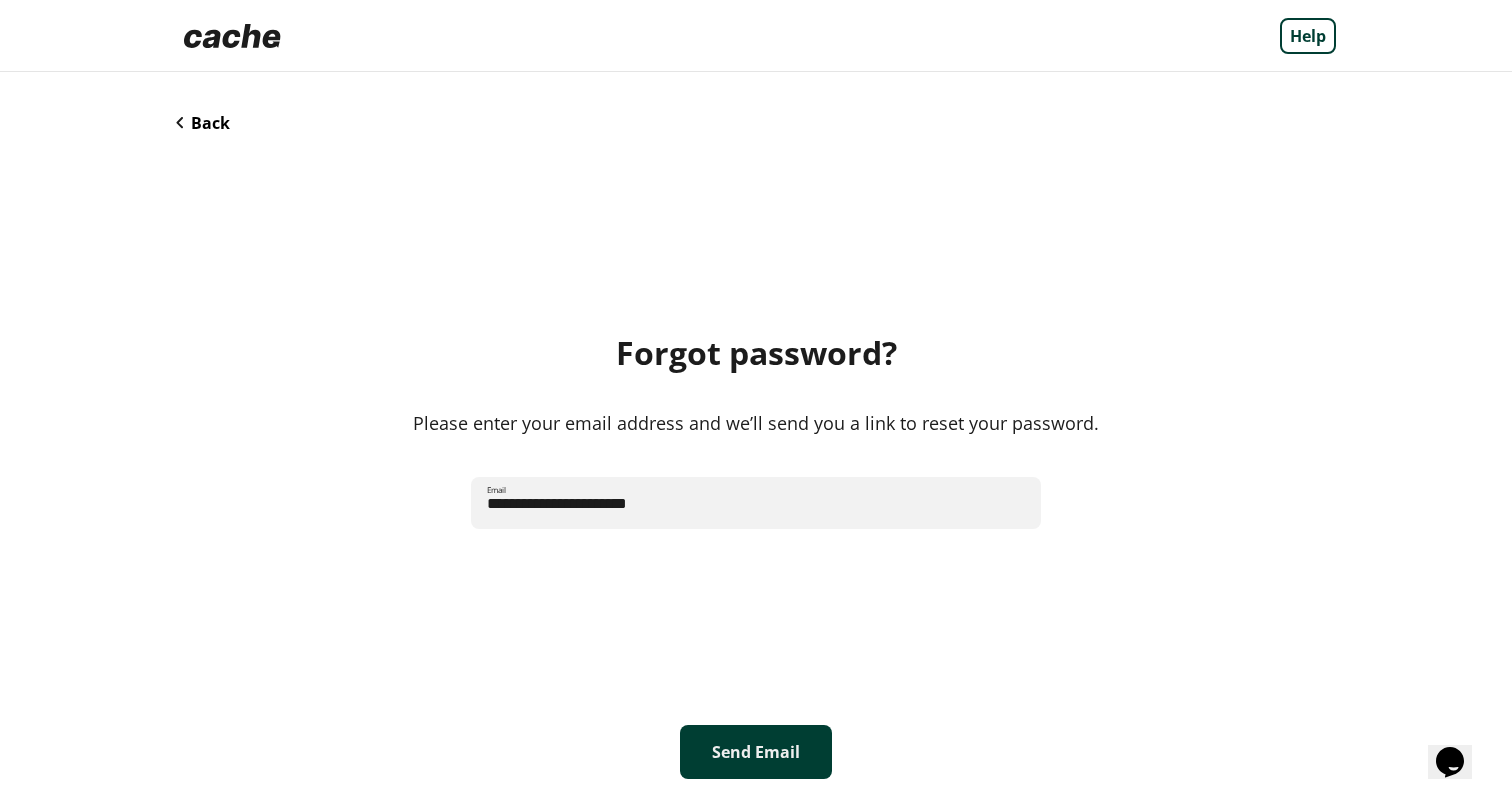 click on "Send Email" at bounding box center (756, 752) 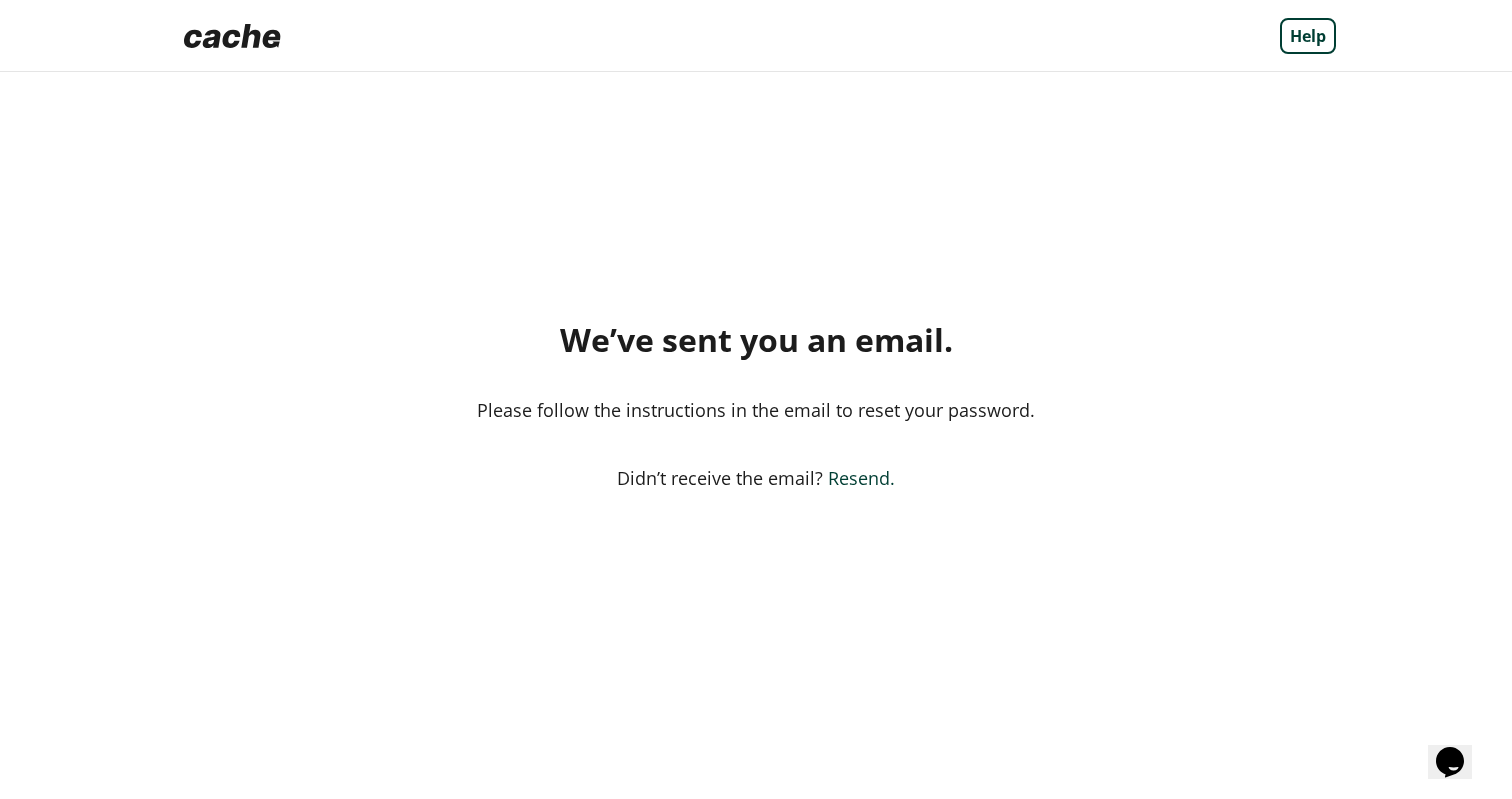 click on "Resend." at bounding box center (861, 478) 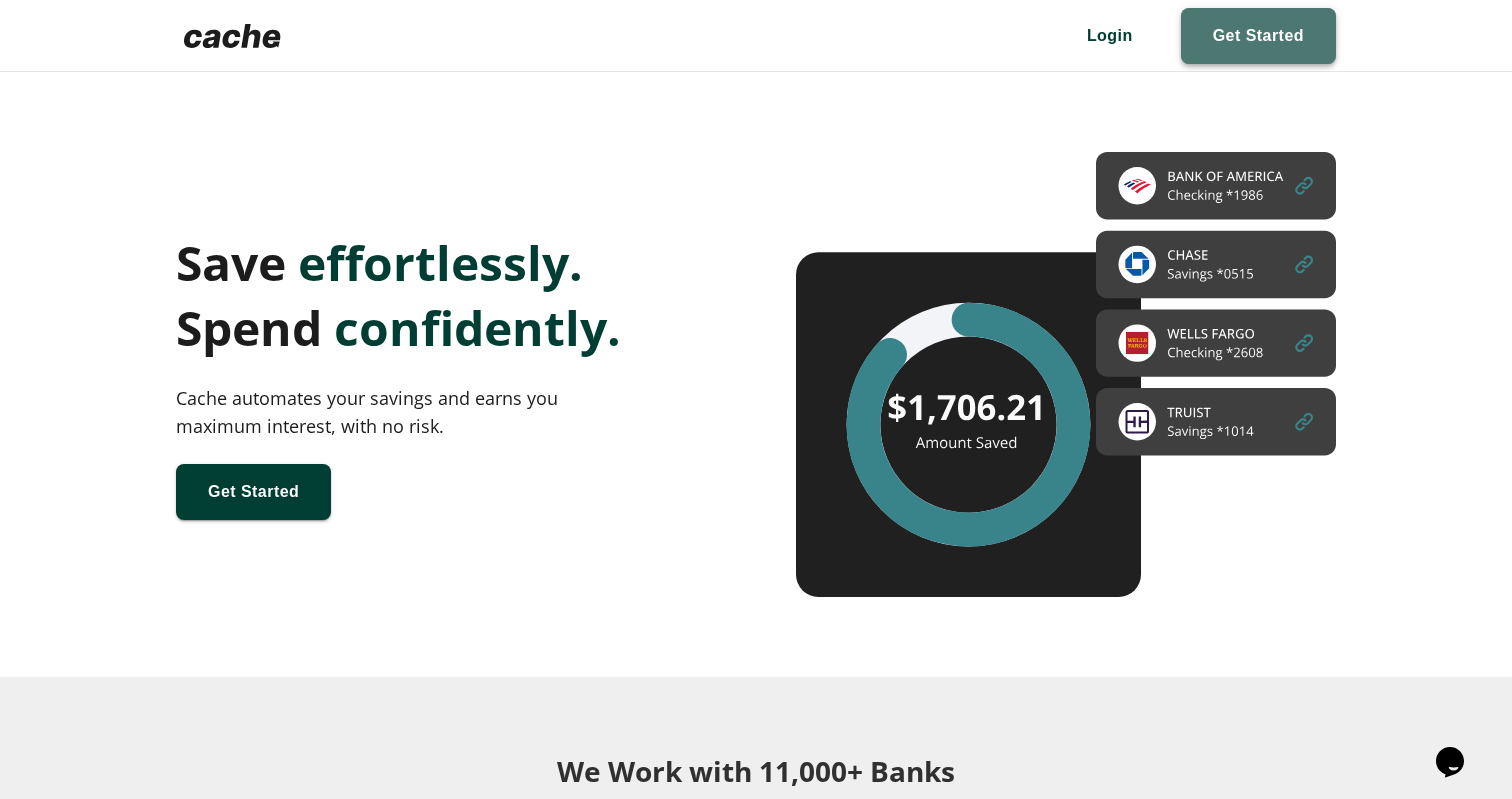click at bounding box center [1258, 36] 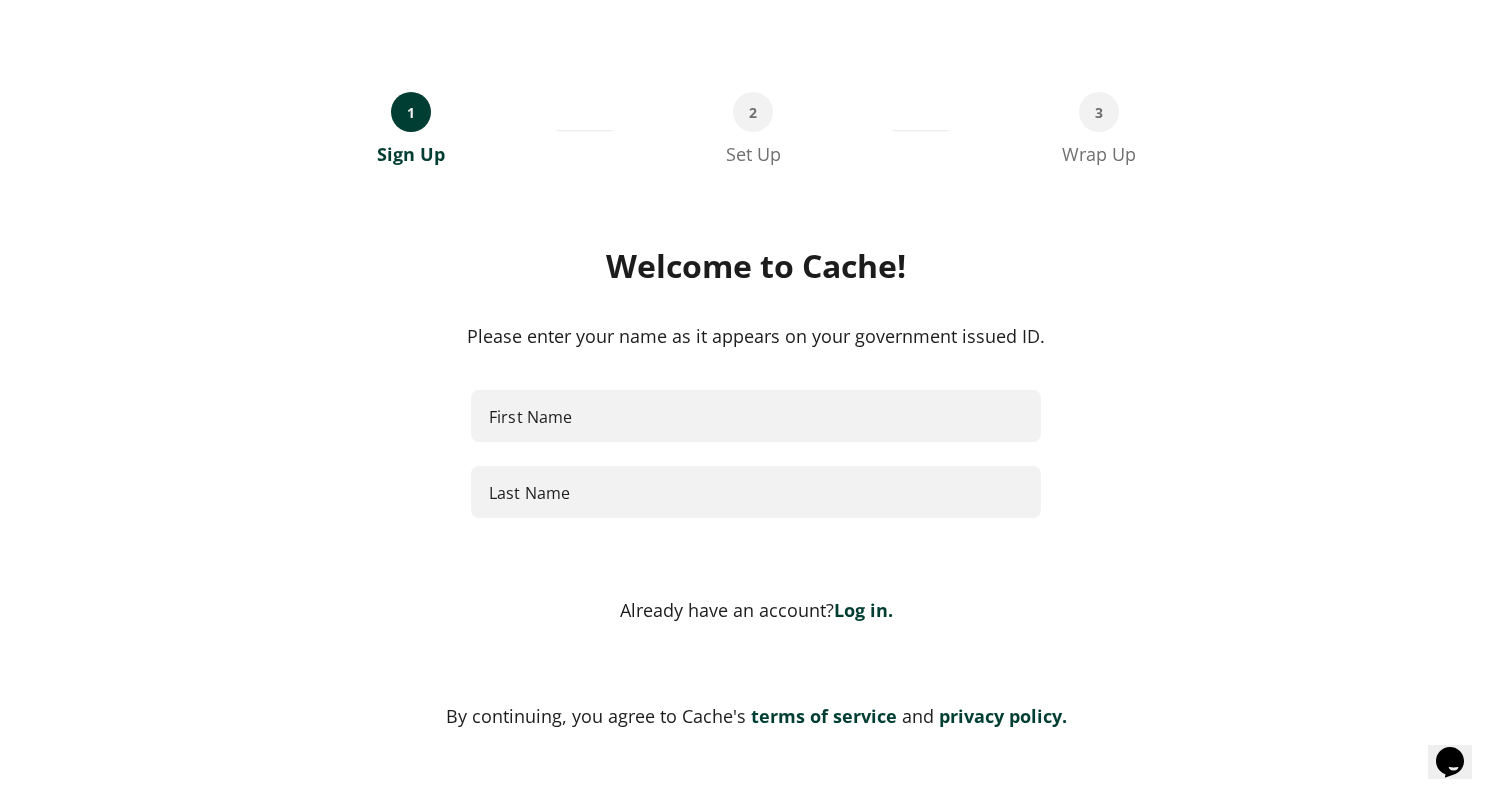 scroll, scrollTop: 82, scrollLeft: 0, axis: vertical 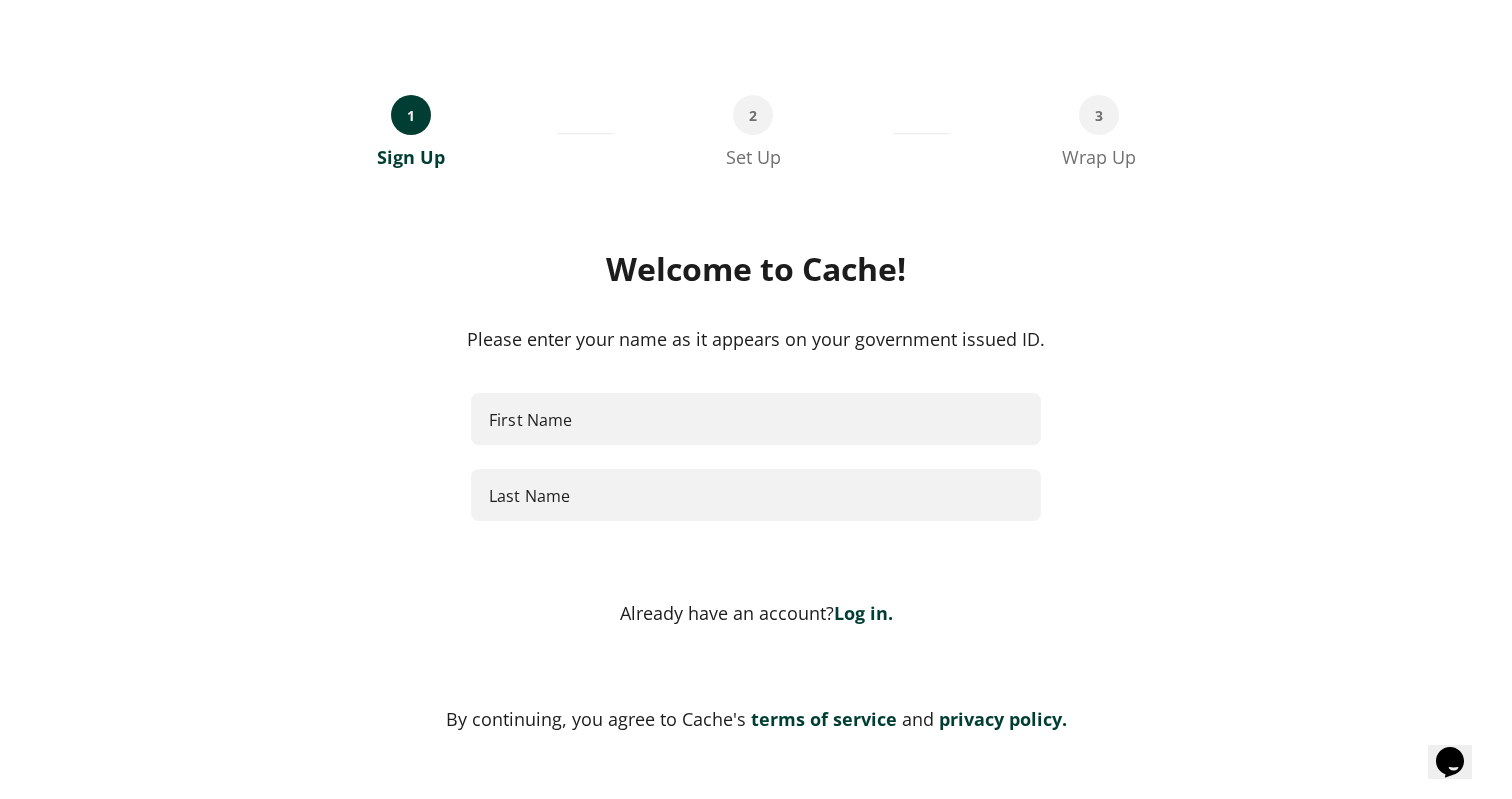 click on "Welcome to Cache! Please enter your name as it appears on your government issued ID. [FIRST] [FIRST] [LAST] [LAST]" at bounding box center (756, 397) 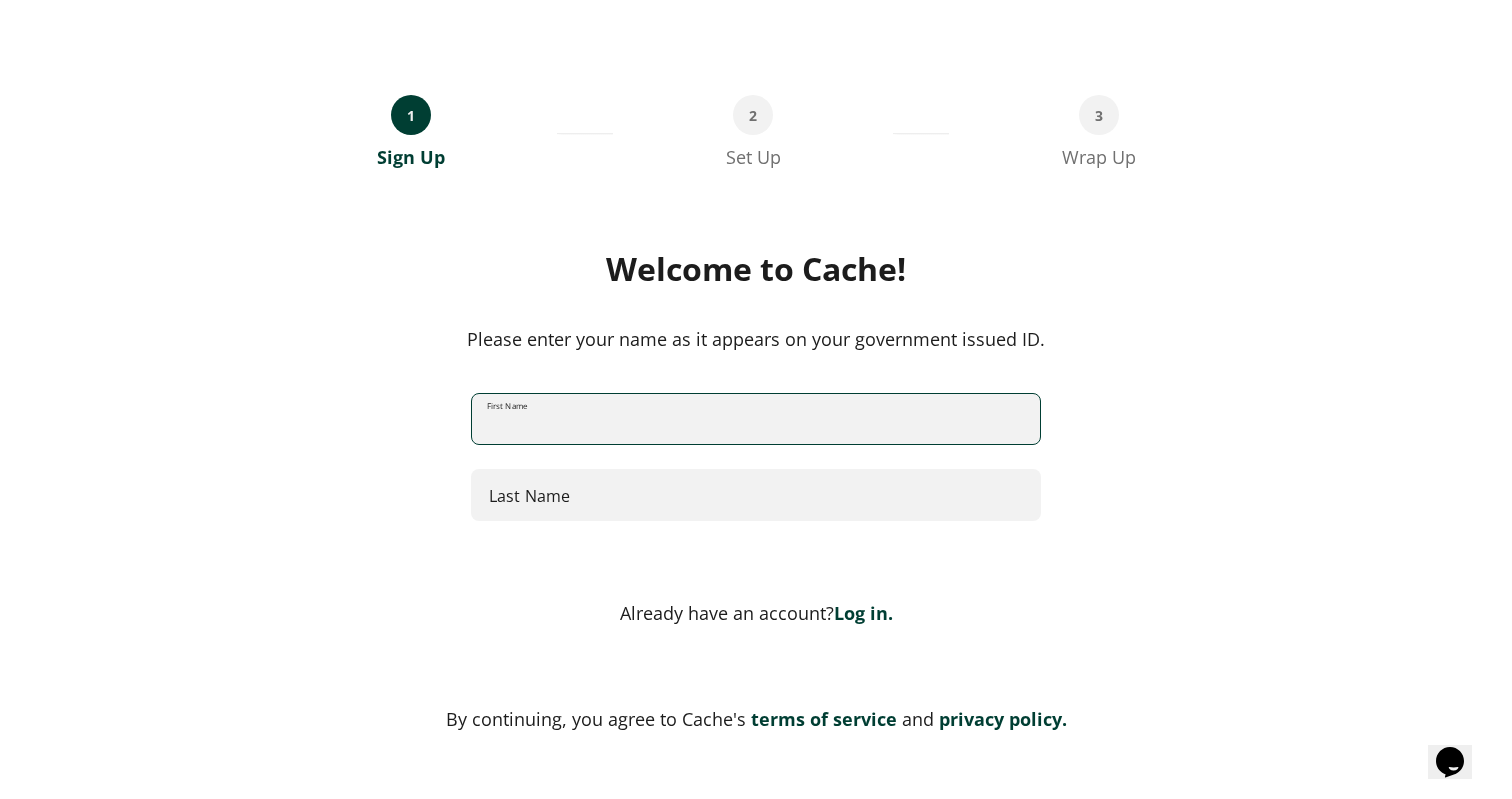 type on "******" 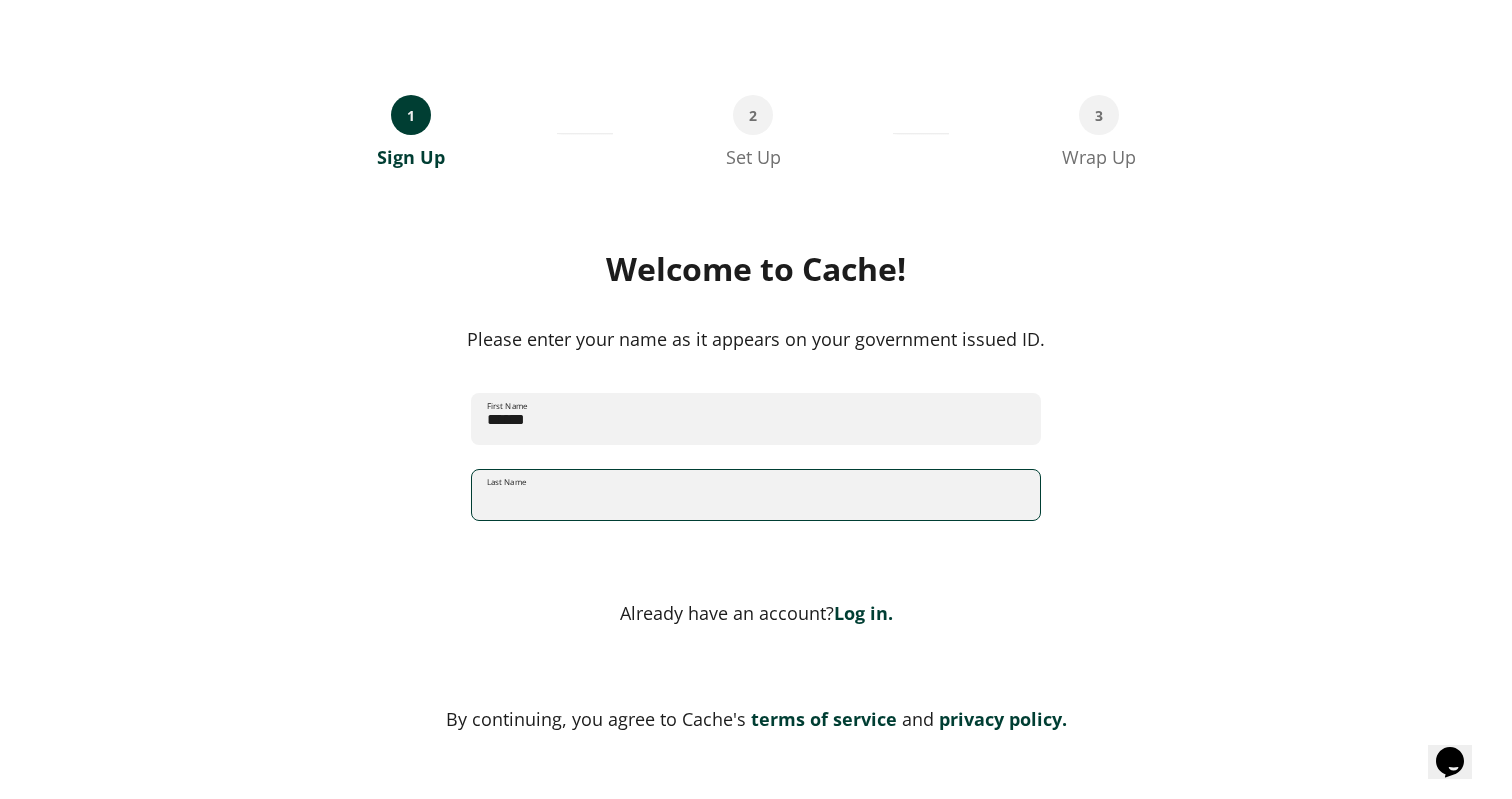 click on "Last Name" at bounding box center [756, 495] 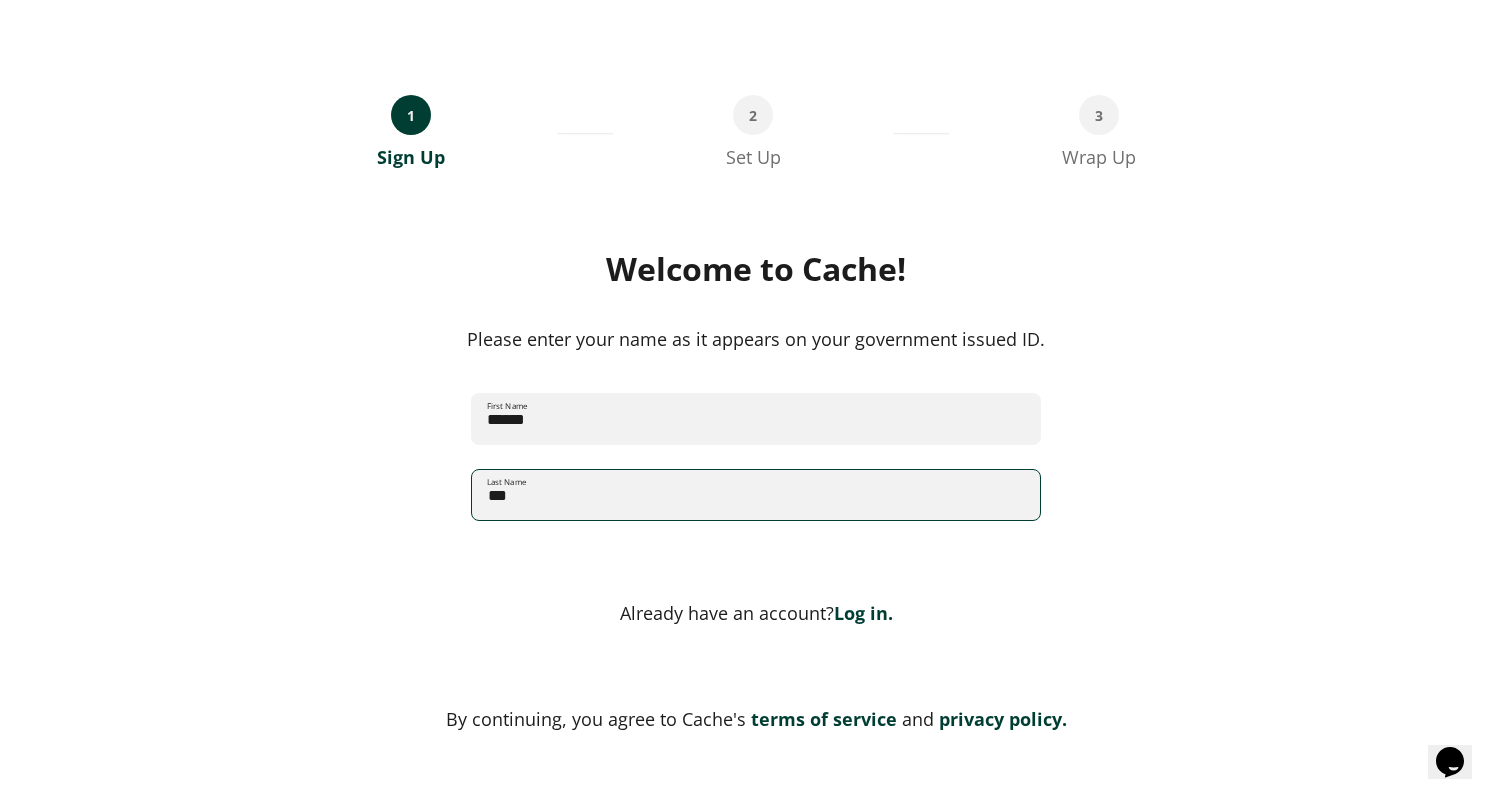 scroll, scrollTop: 170, scrollLeft: 0, axis: vertical 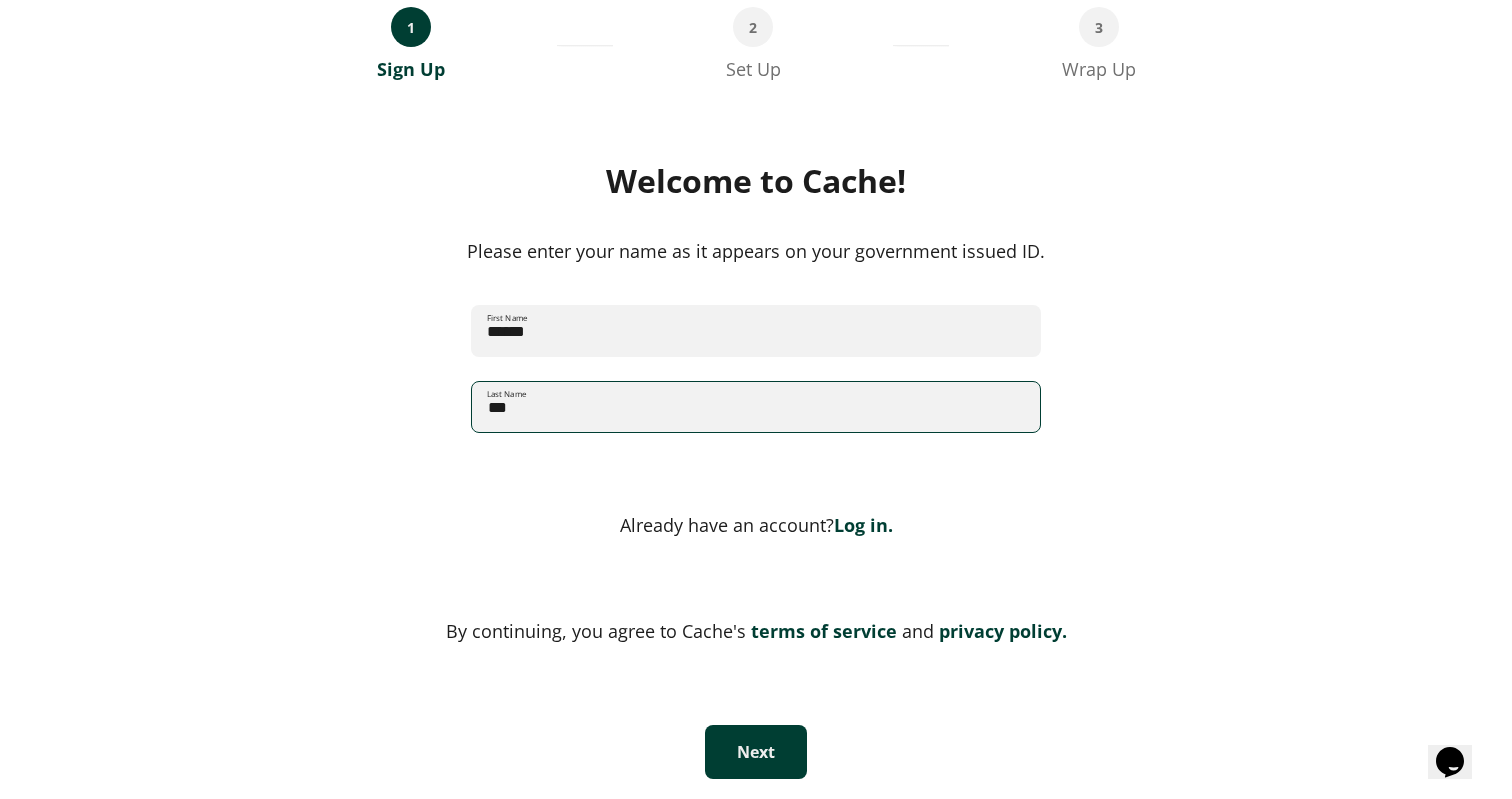 click on "Next" at bounding box center [756, 752] 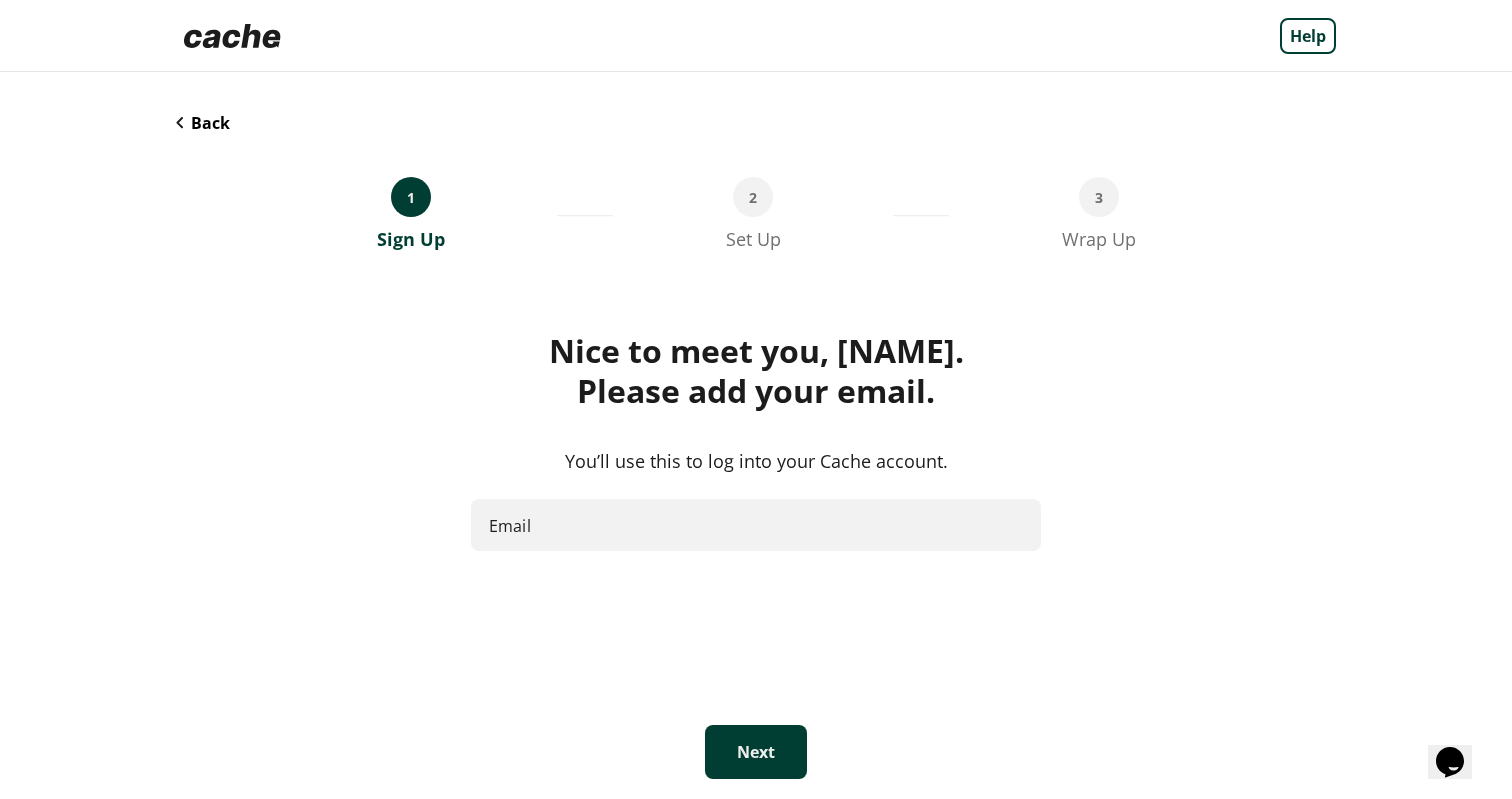 scroll, scrollTop: 0, scrollLeft: 0, axis: both 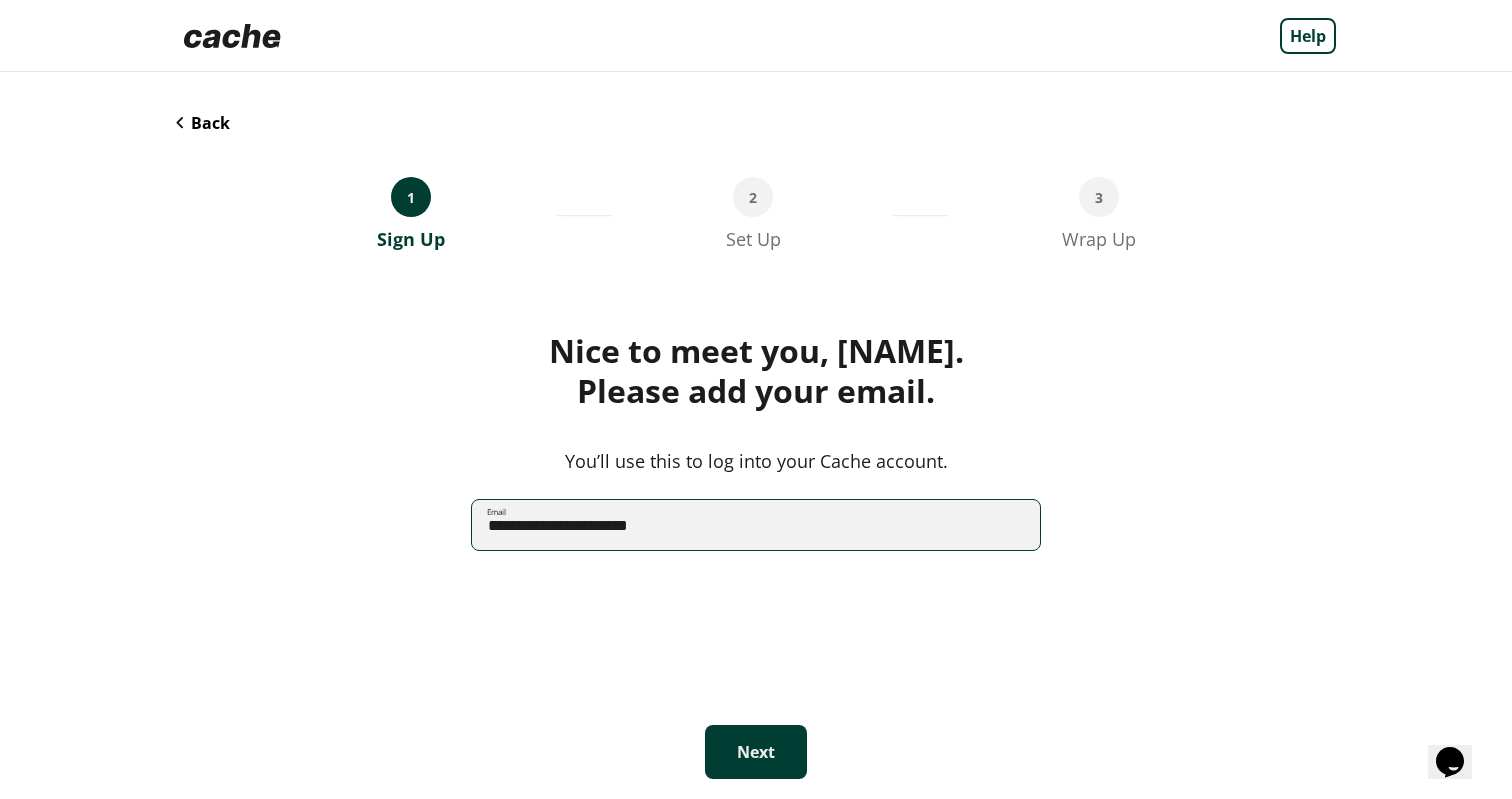 drag, startPoint x: 581, startPoint y: 530, endPoint x: 549, endPoint y: 531, distance: 32.01562 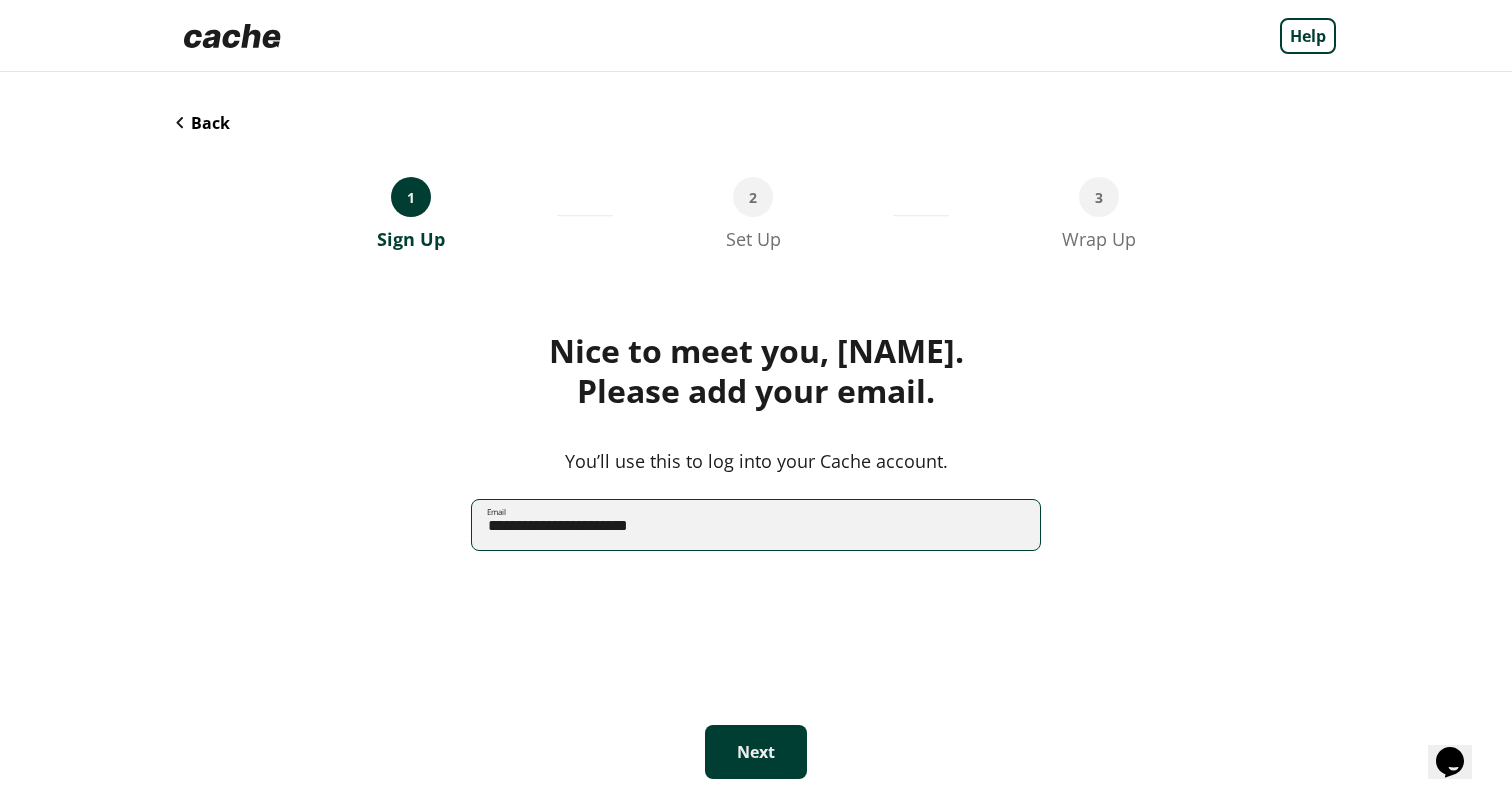 type on "**********" 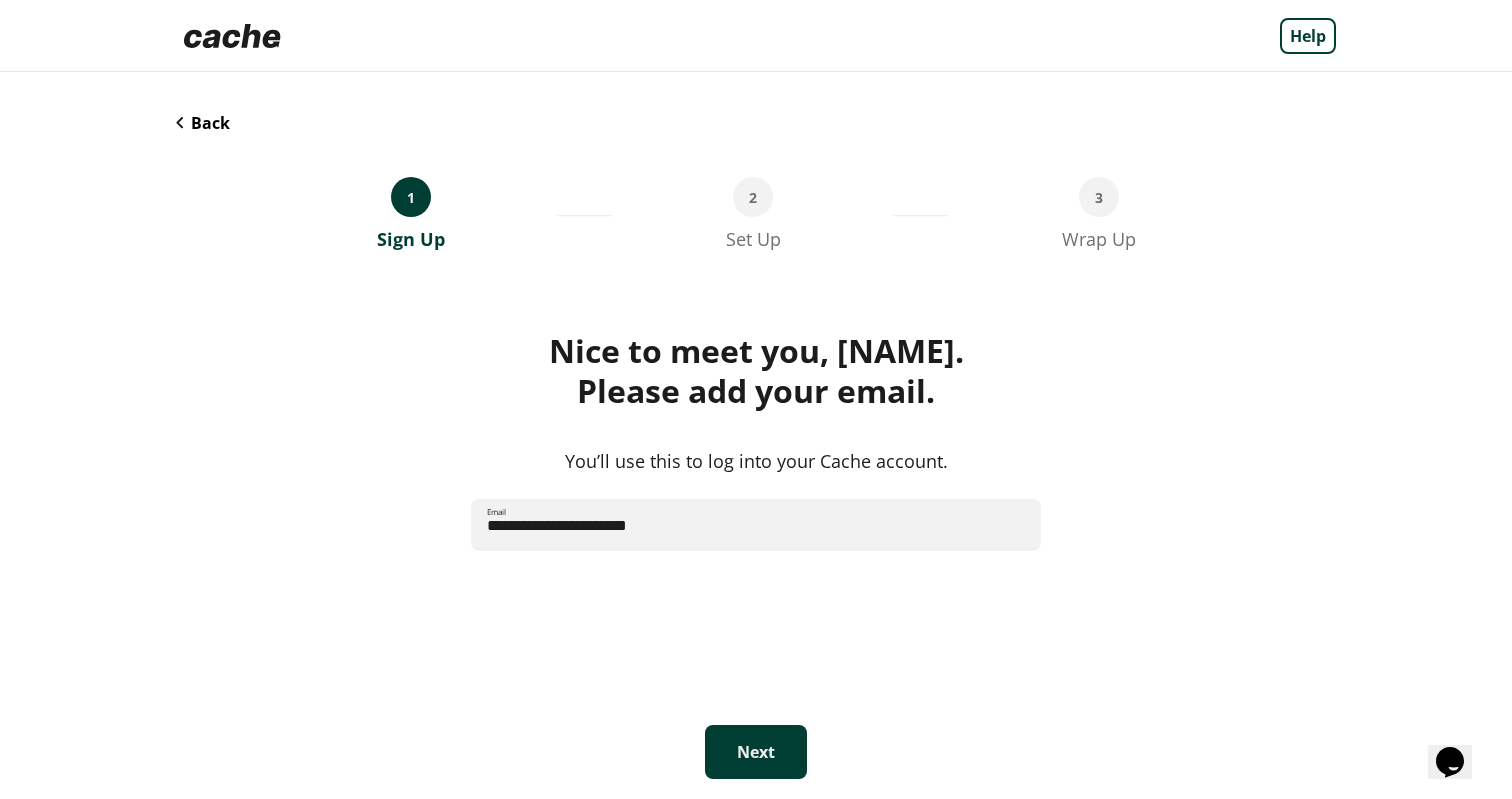 click on "Next" at bounding box center (756, 752) 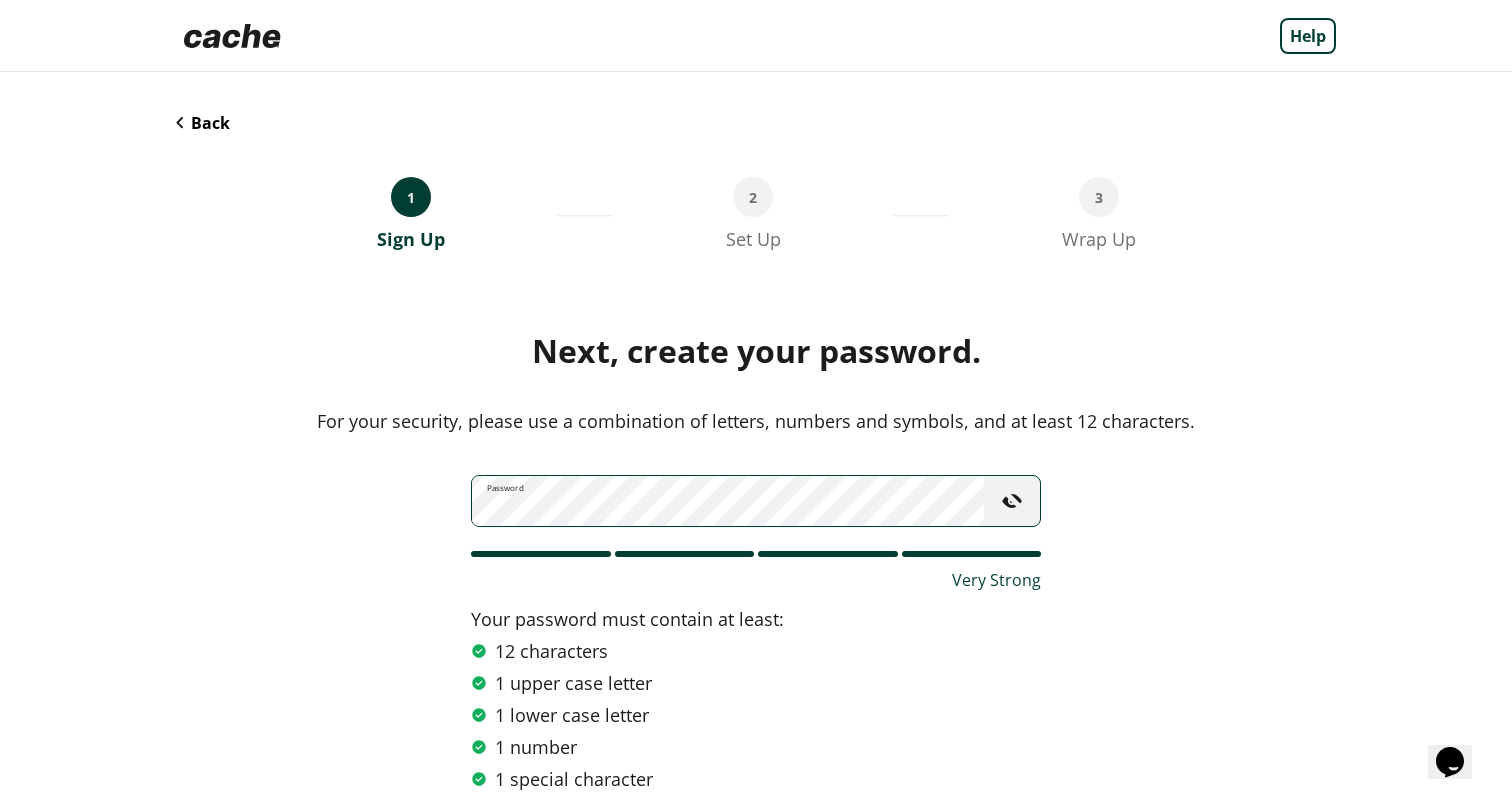 scroll, scrollTop: 148, scrollLeft: 0, axis: vertical 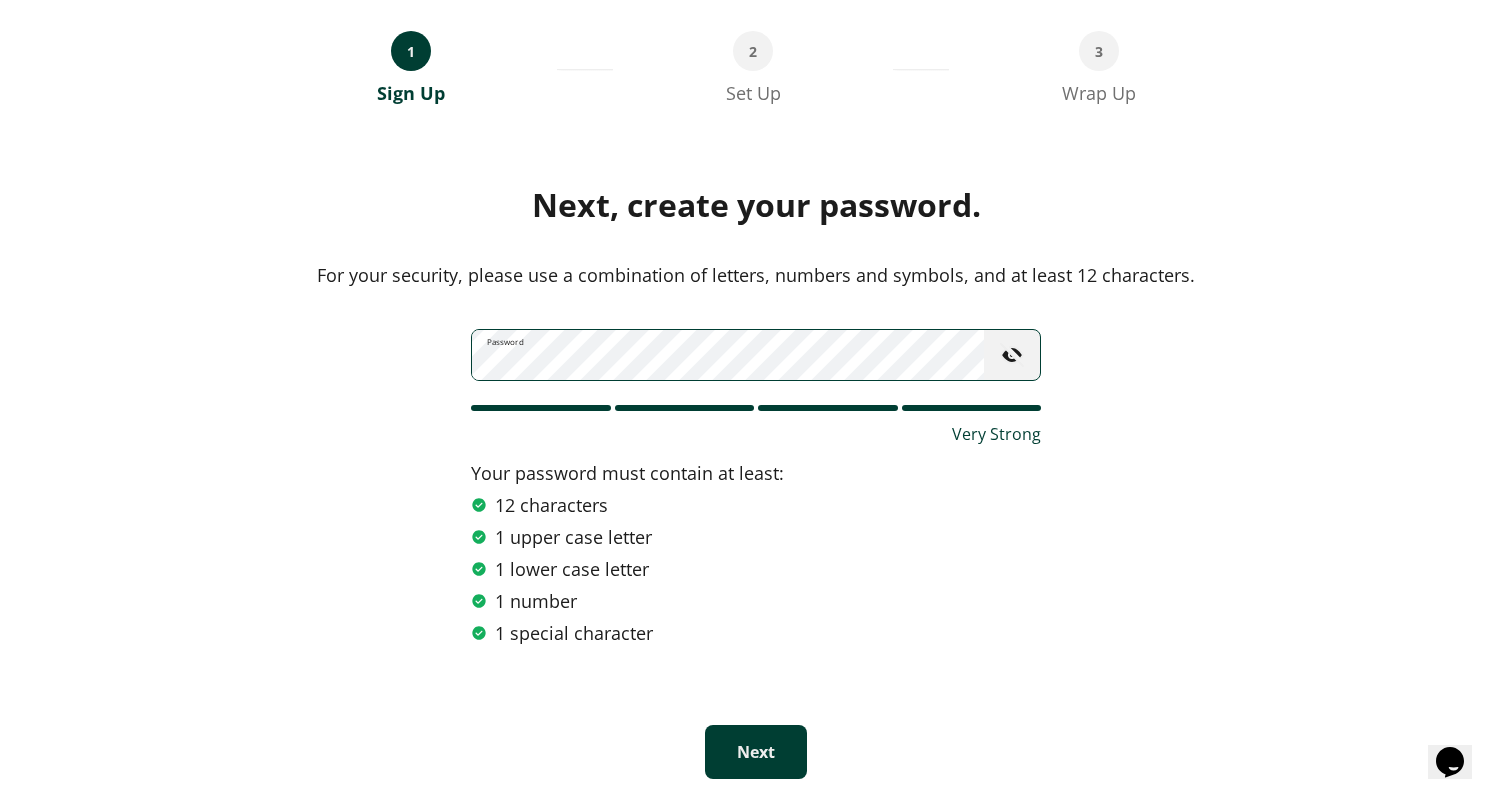 click on "Next" at bounding box center [756, 752] 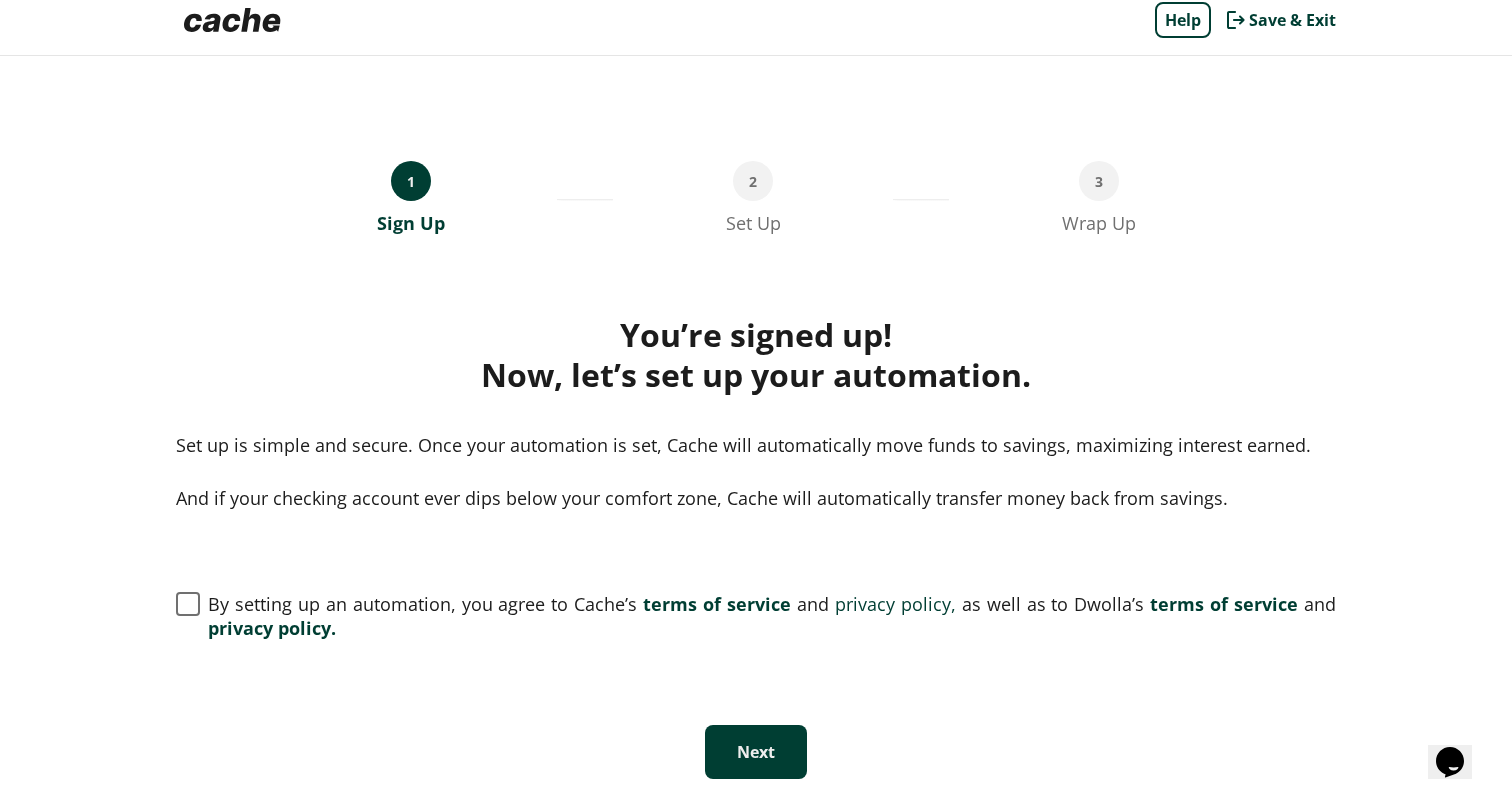 scroll, scrollTop: 17, scrollLeft: 0, axis: vertical 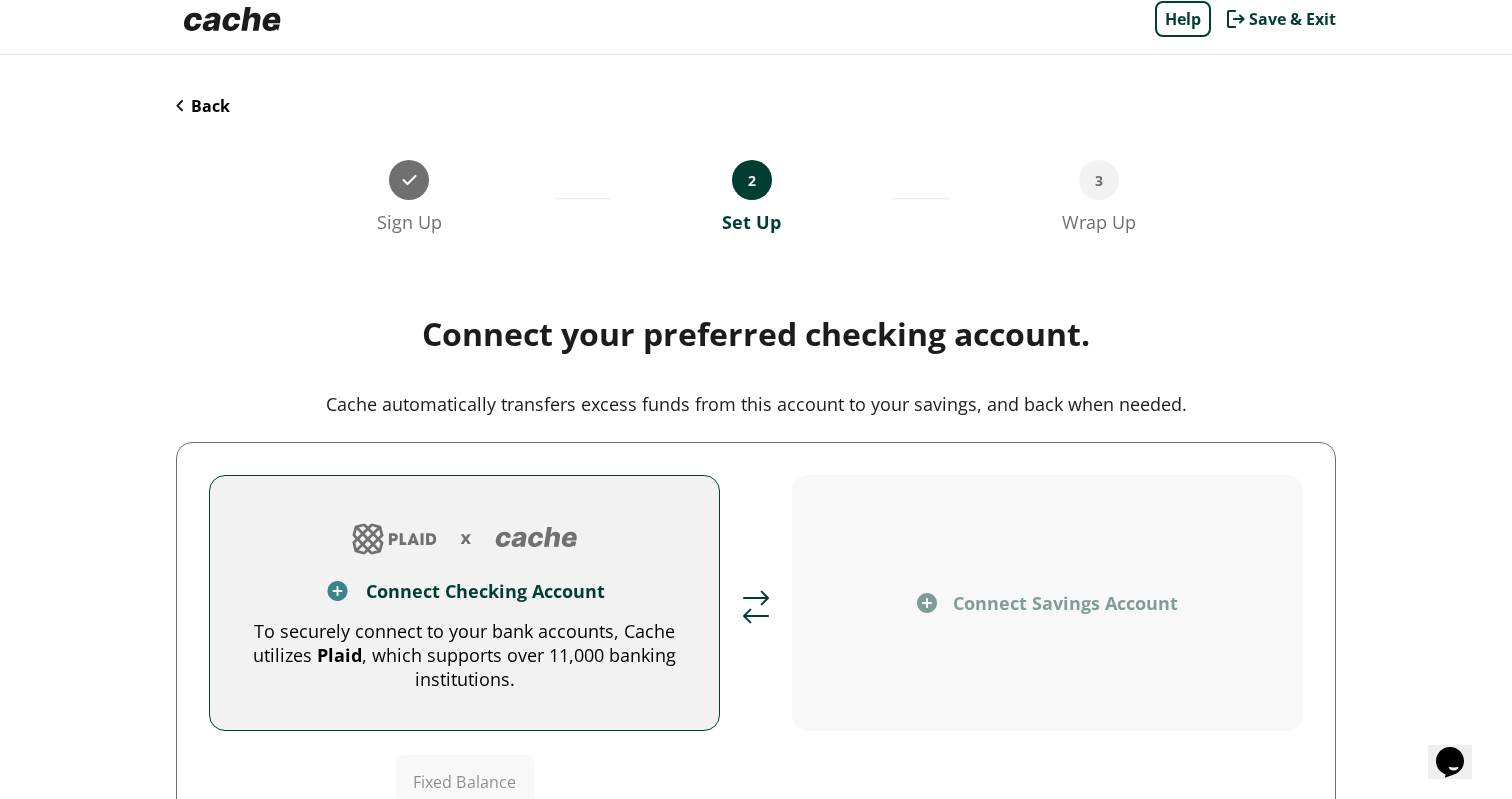 click on "To securely connect to your bank accounts, Cache utilizes   Plaid , which supports over 11,000 banking institutions." at bounding box center [464, 655] 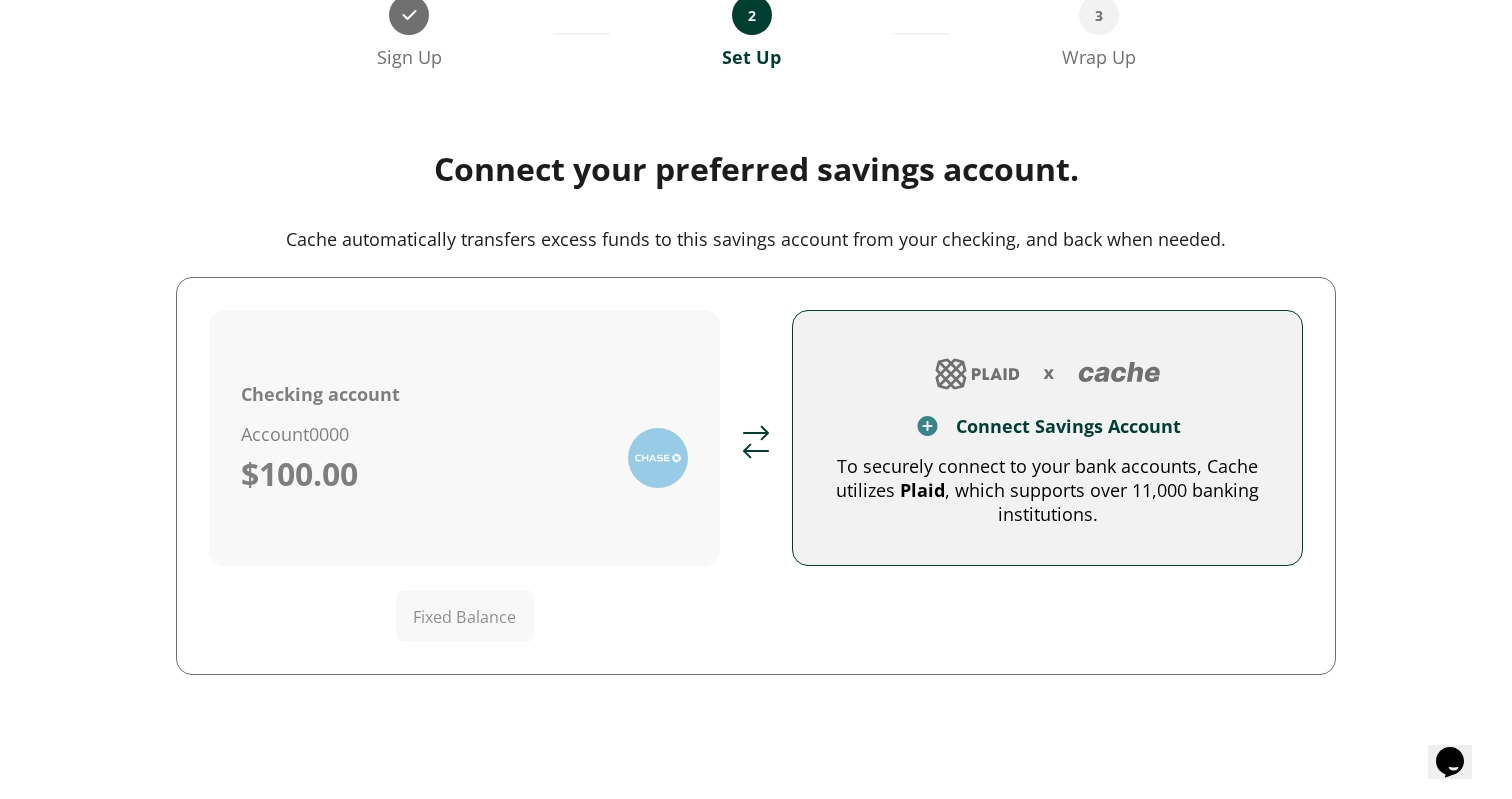 scroll, scrollTop: 178, scrollLeft: 0, axis: vertical 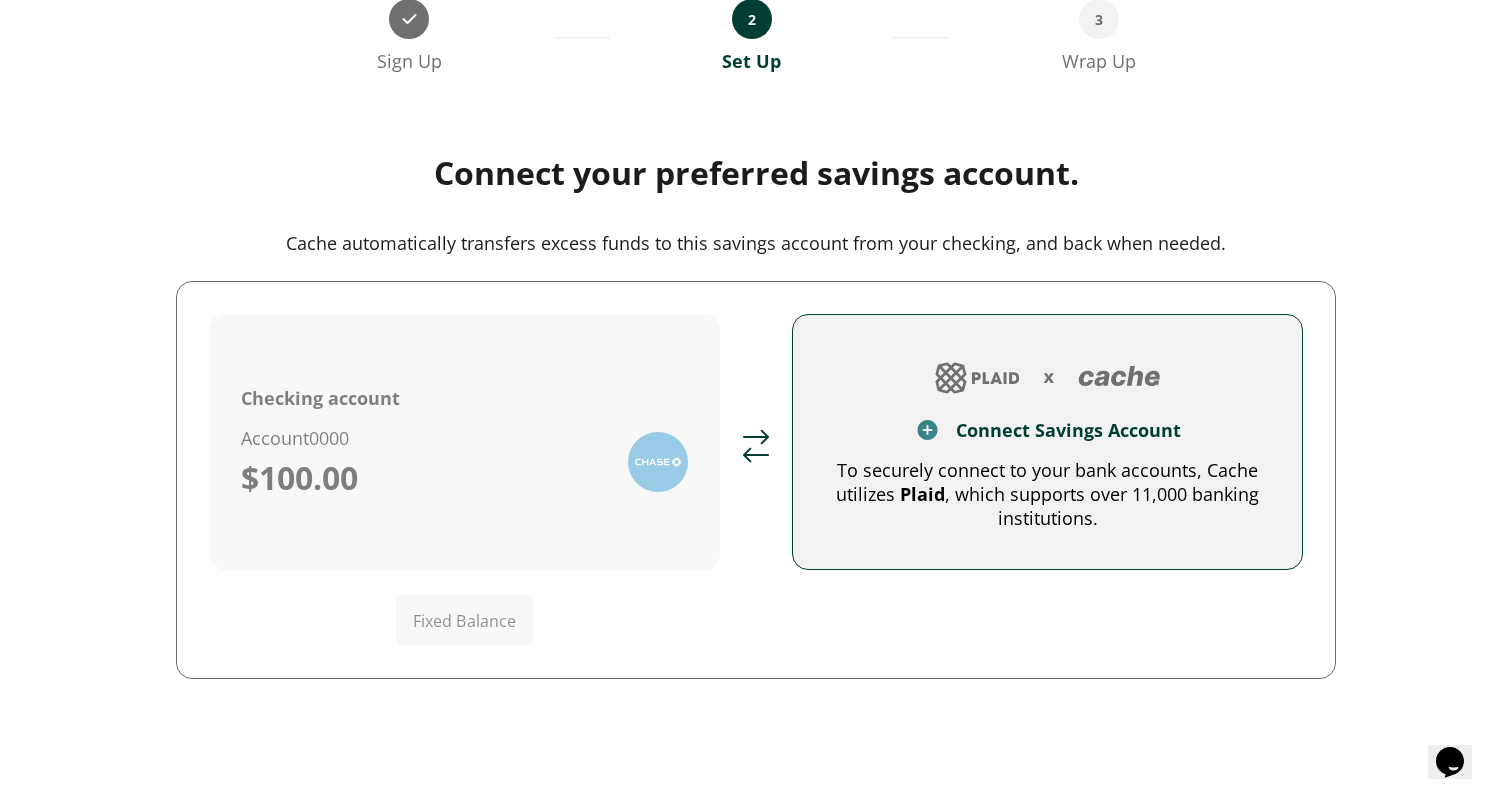 click on "To securely connect to your bank accounts, Cache utilizes   Plaid , which supports over 11,000 banking institutions." at bounding box center [1047, 494] 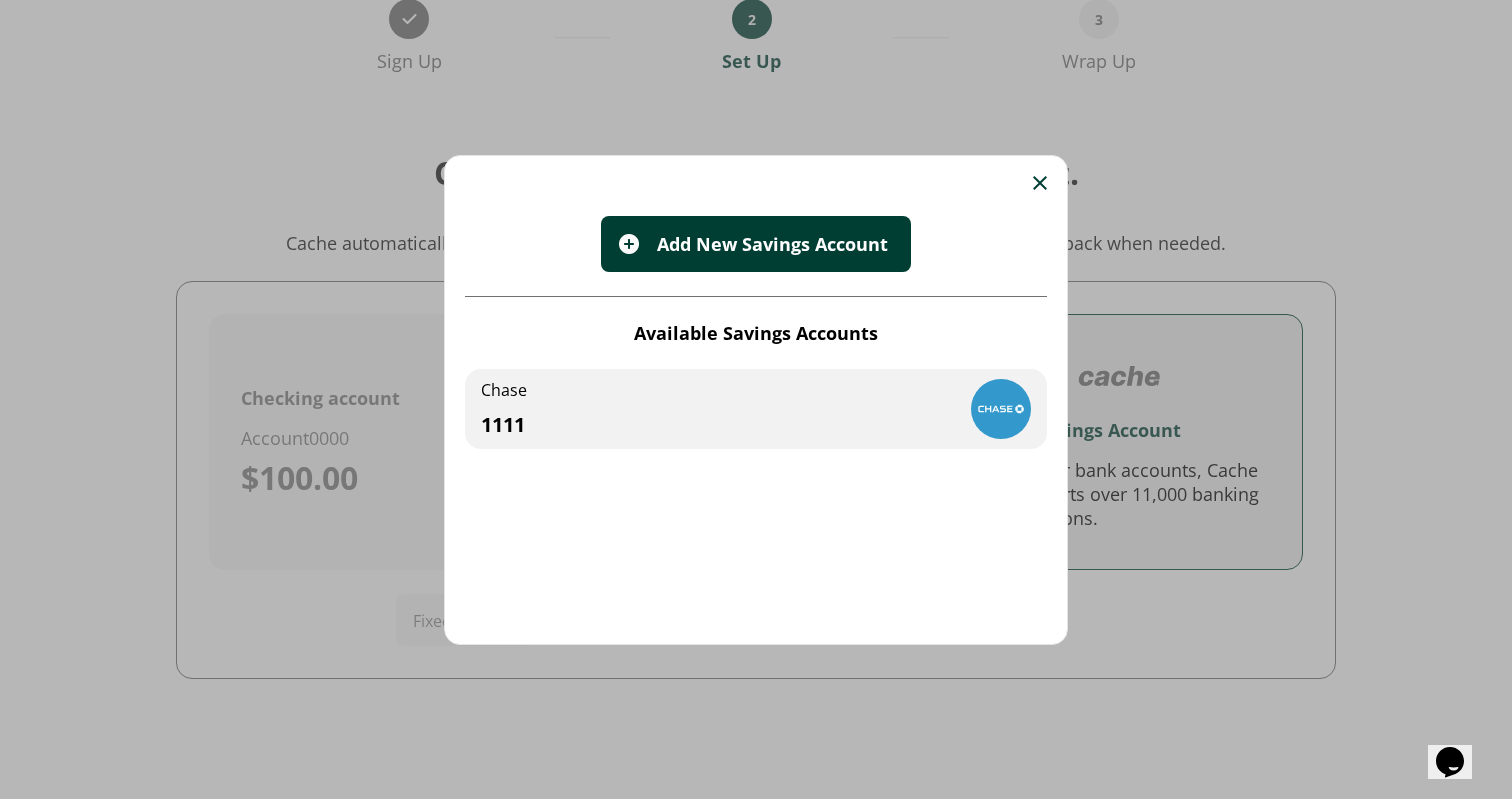 click on "Chase 1111" at bounding box center (756, 409) 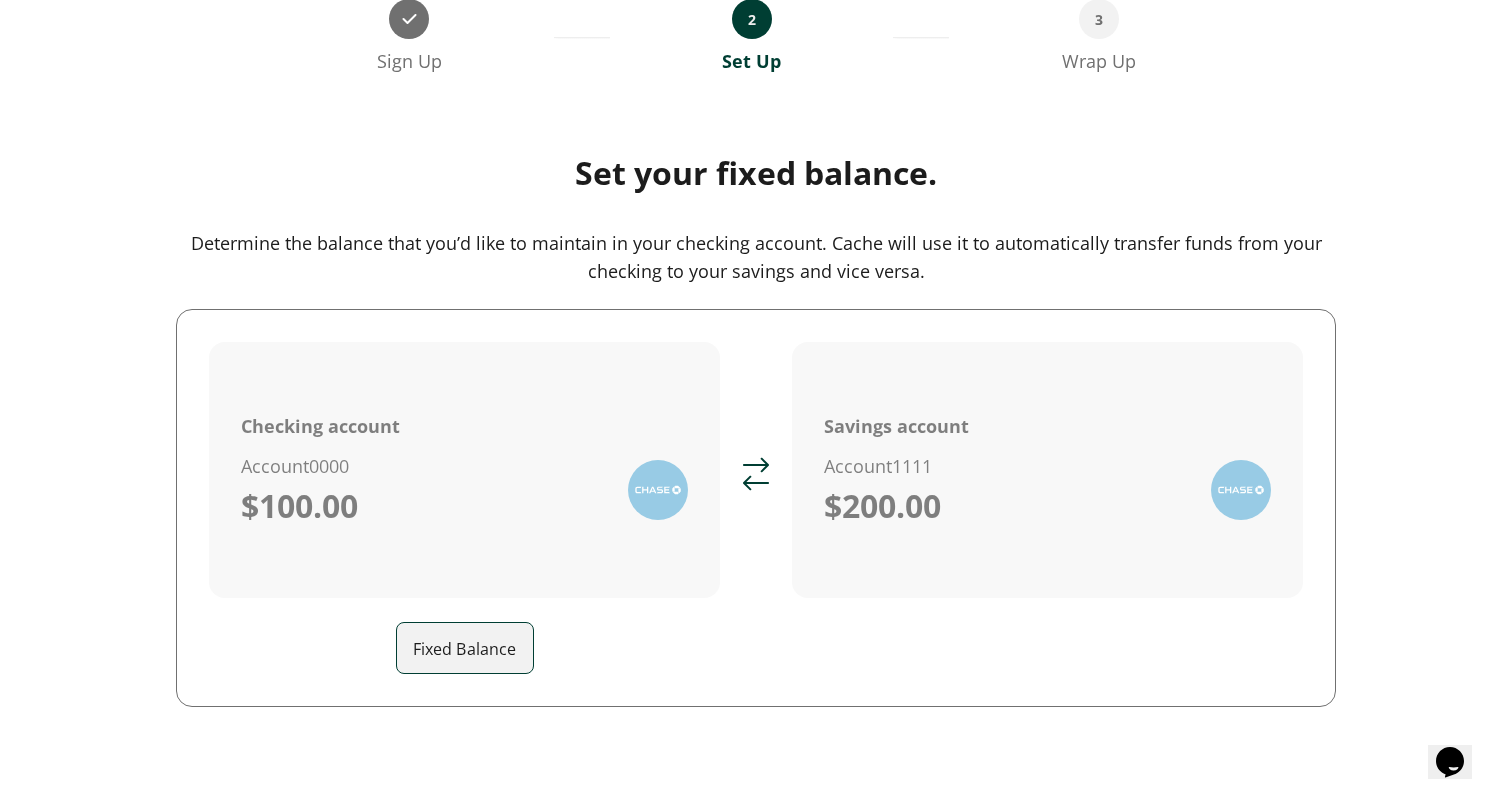 click on "Fixed Balance" at bounding box center (473, 648) 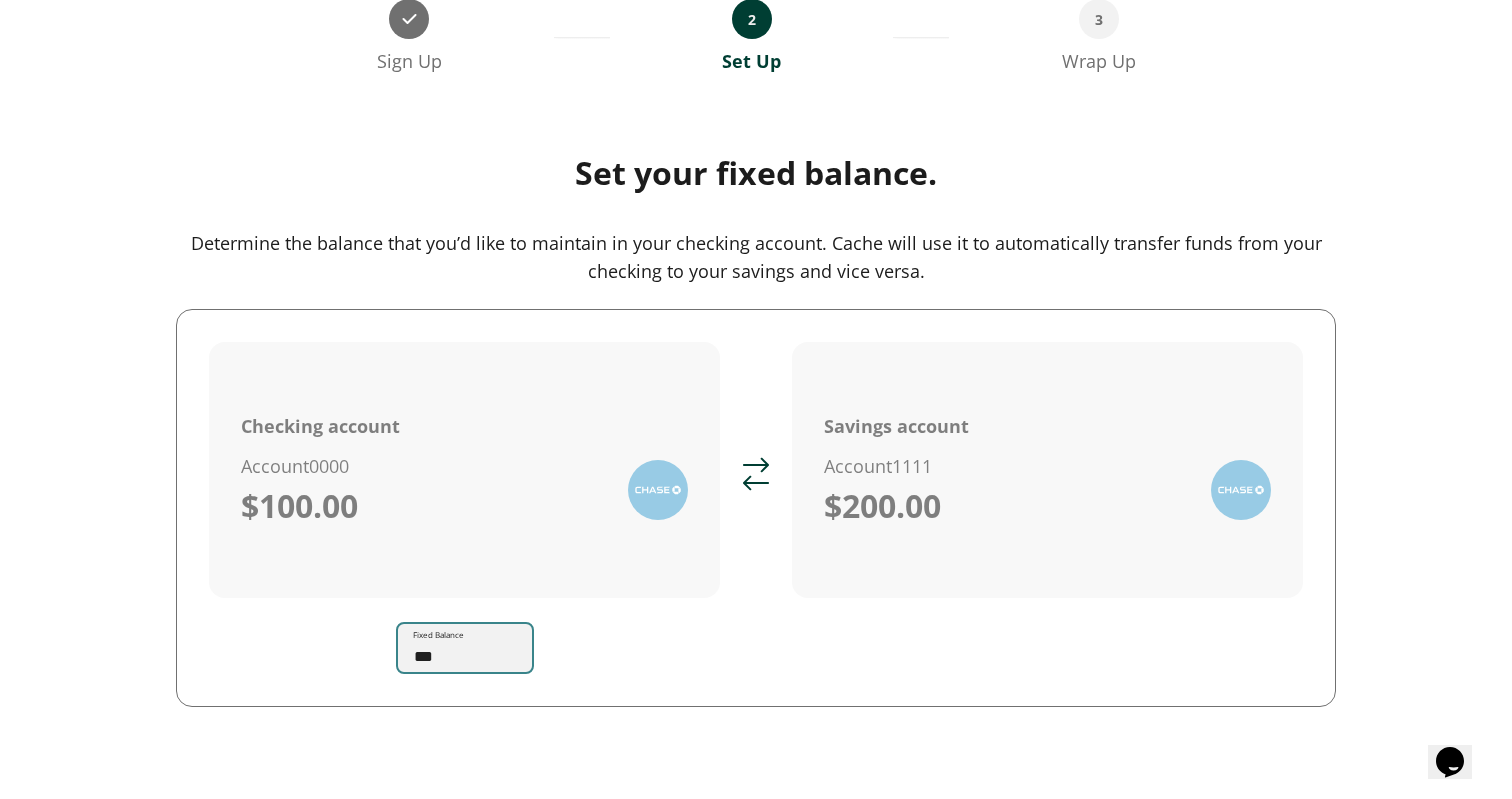 scroll, scrollTop: 344, scrollLeft: 0, axis: vertical 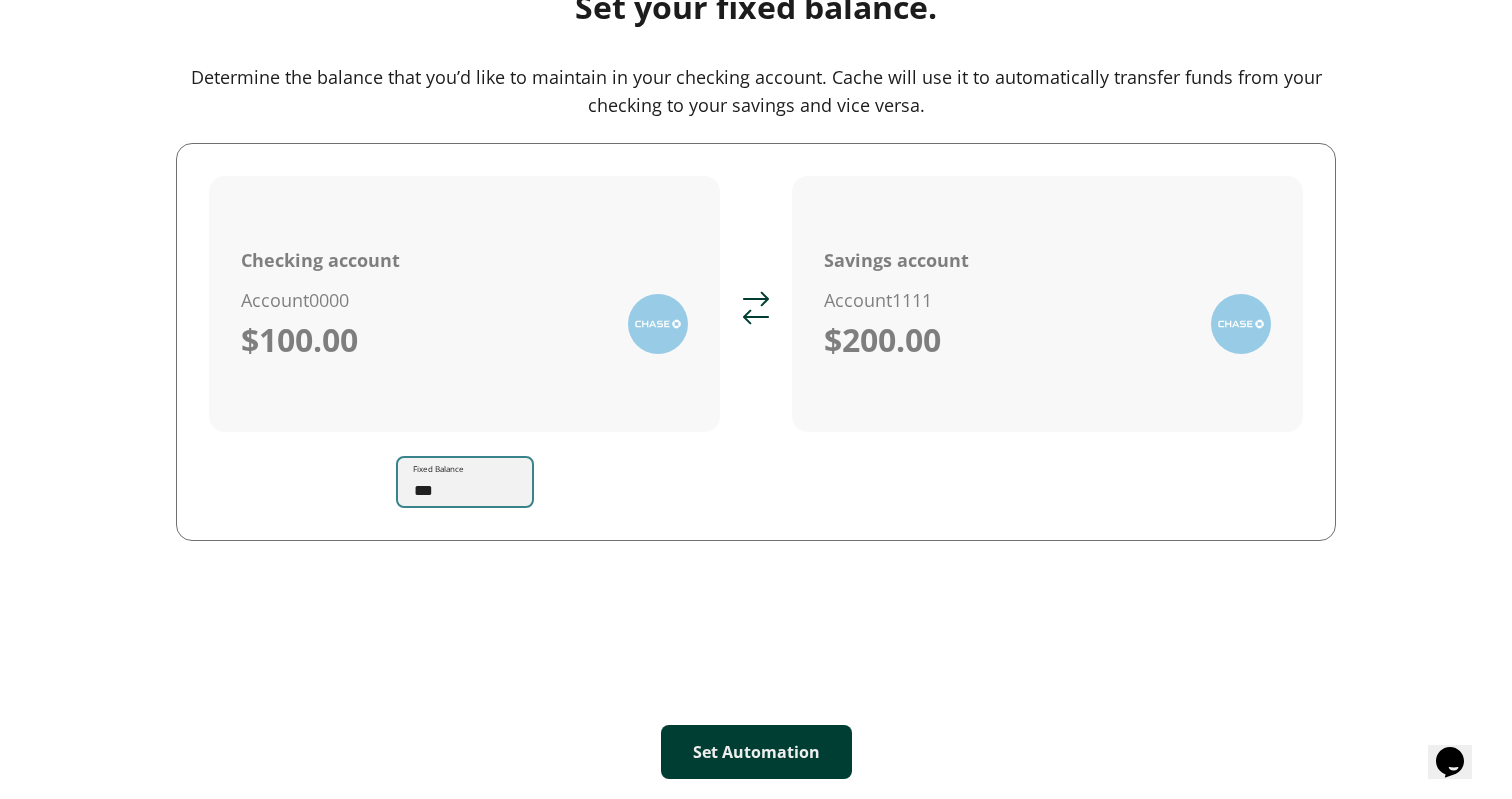 type on "***" 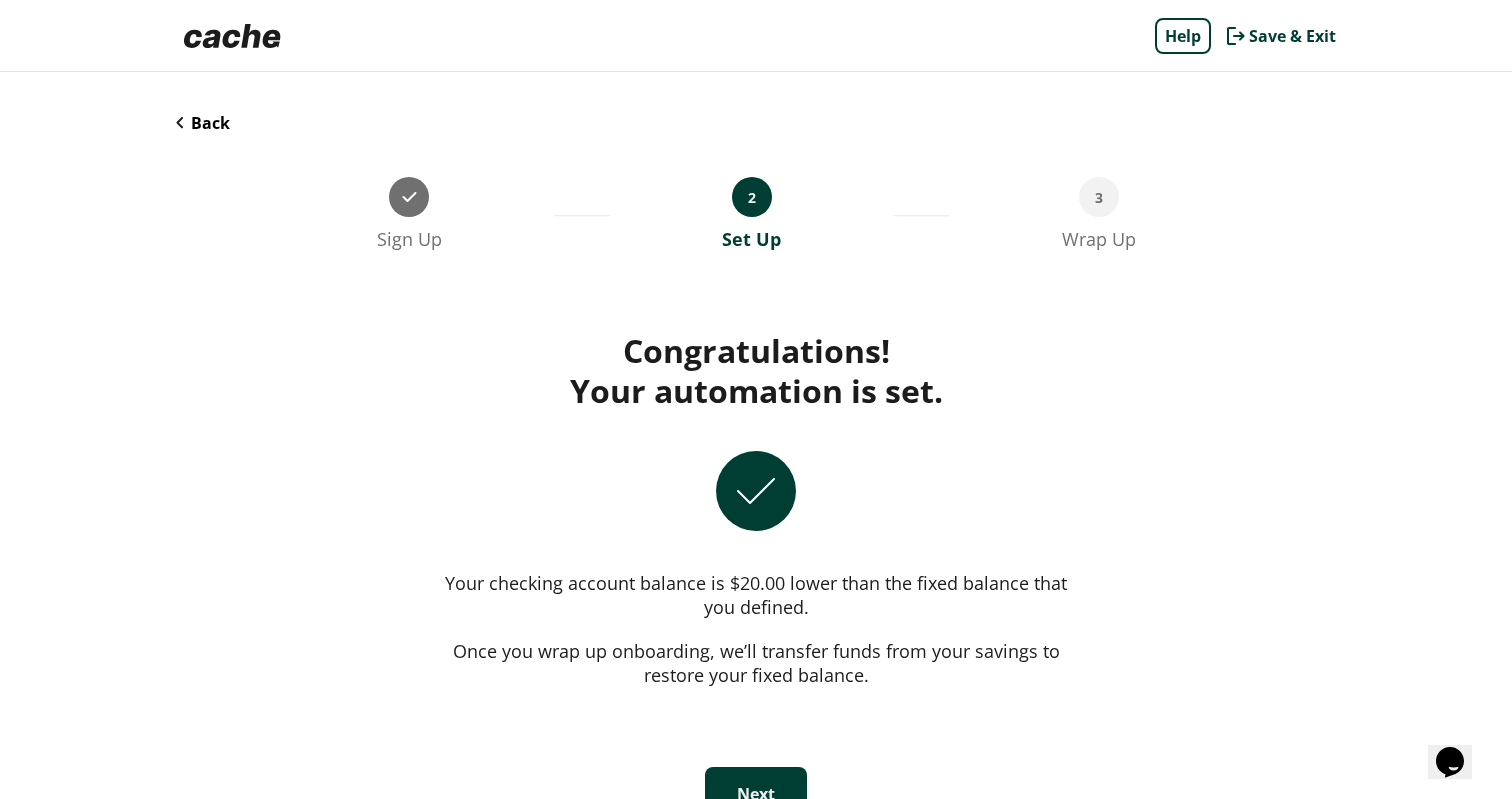 scroll, scrollTop: 42, scrollLeft: 0, axis: vertical 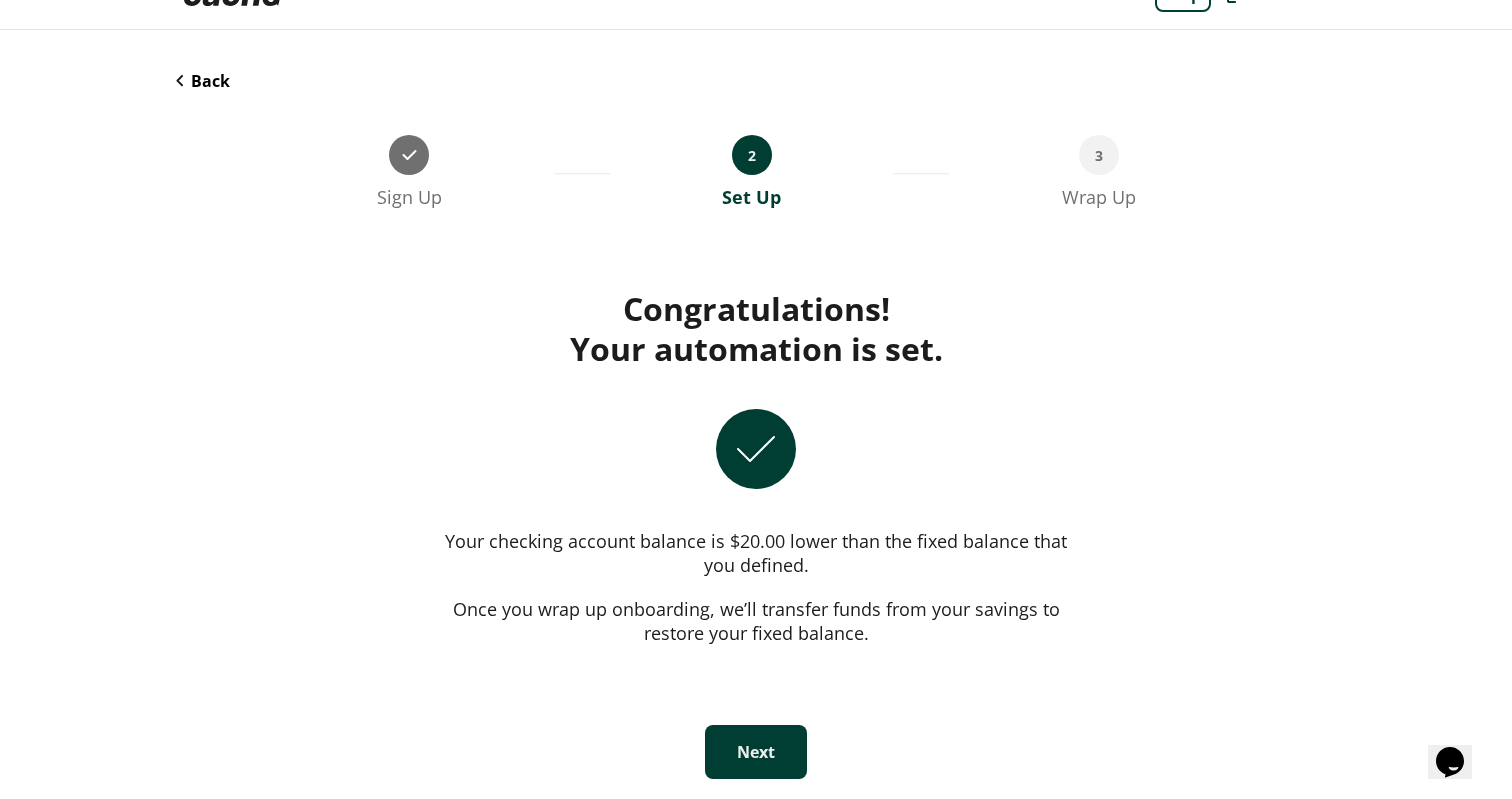 click on "Next" at bounding box center (756, 752) 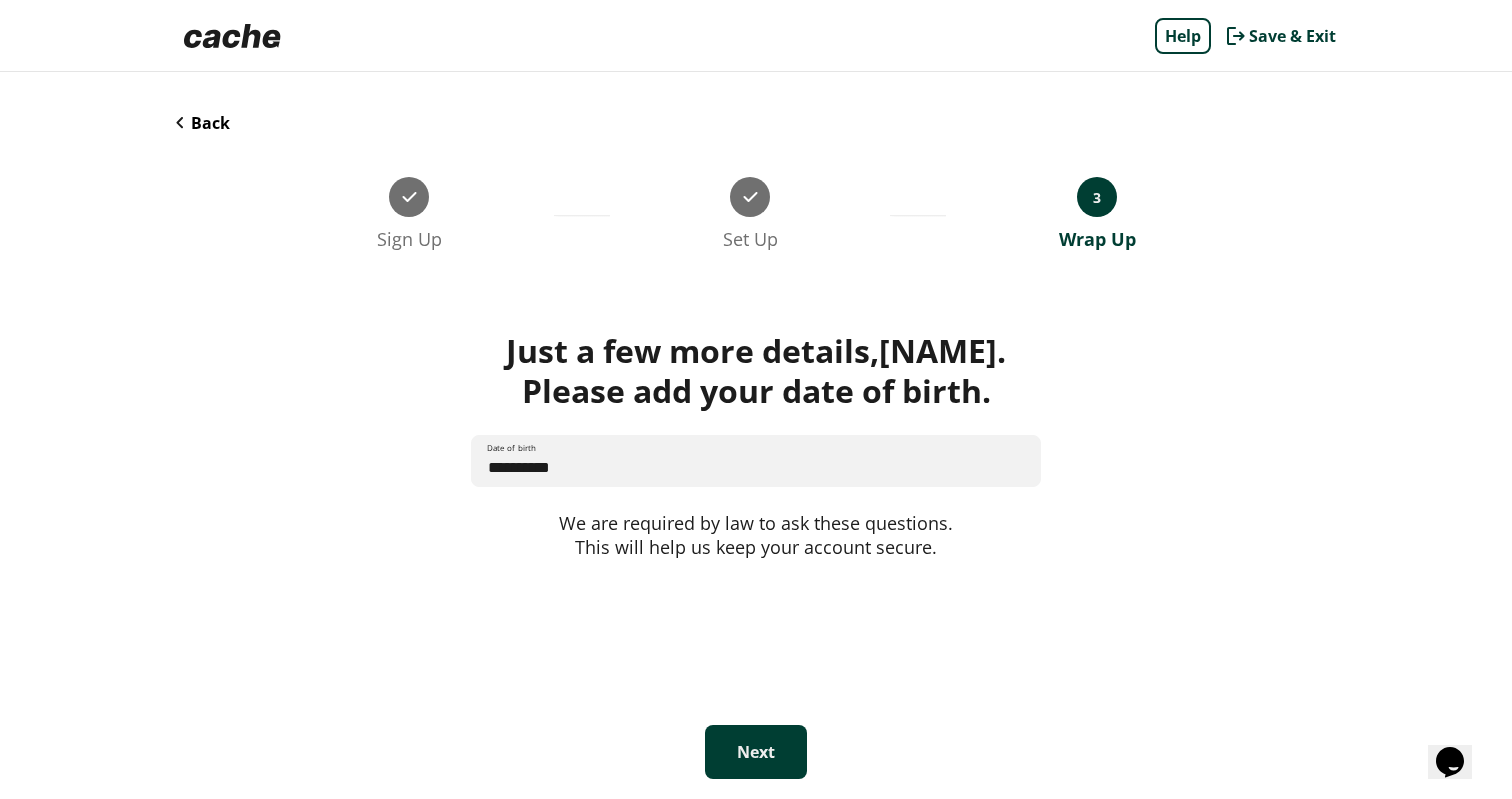 click on "Next" at bounding box center (756, 752) 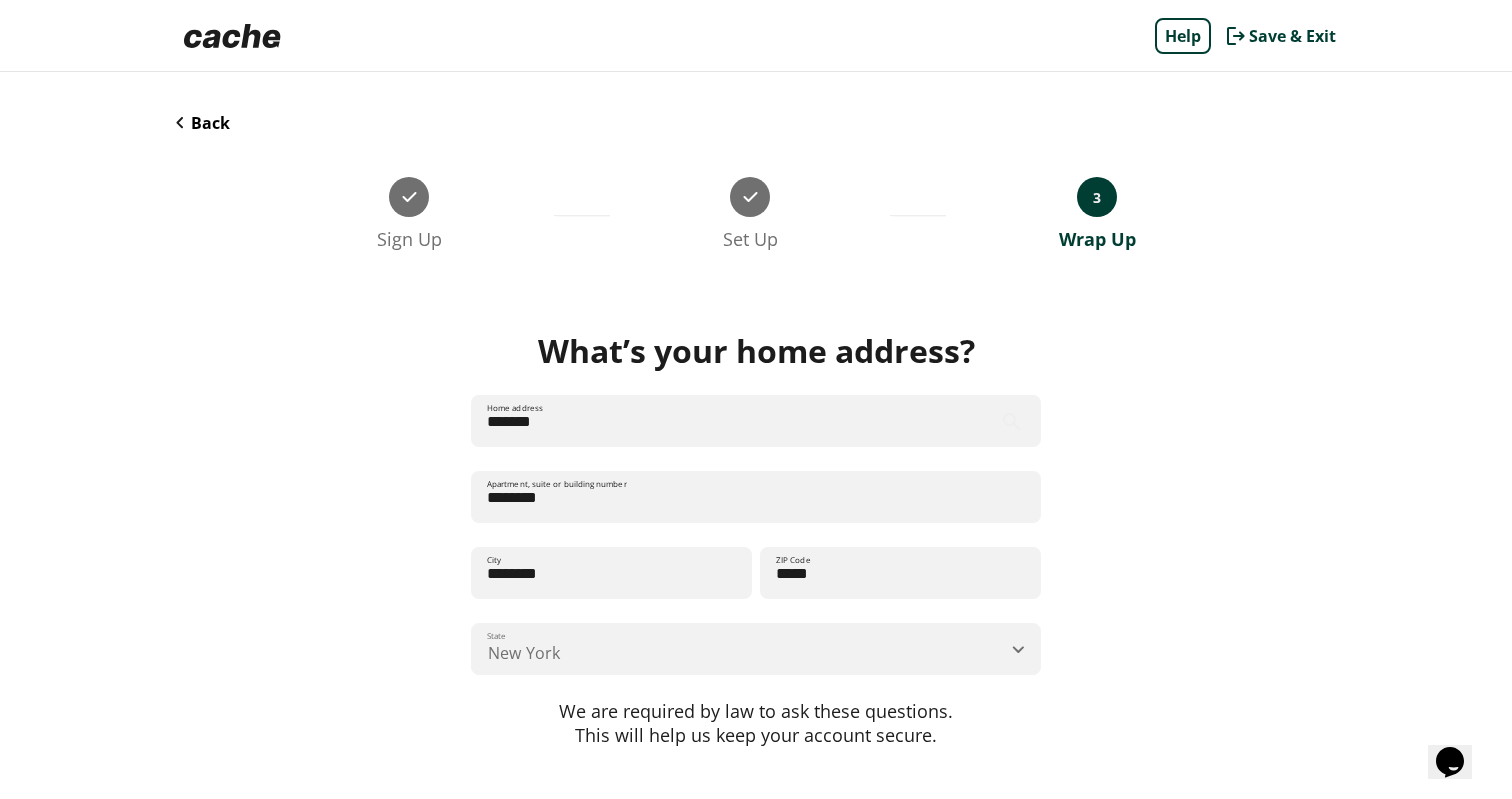scroll, scrollTop: 102, scrollLeft: 0, axis: vertical 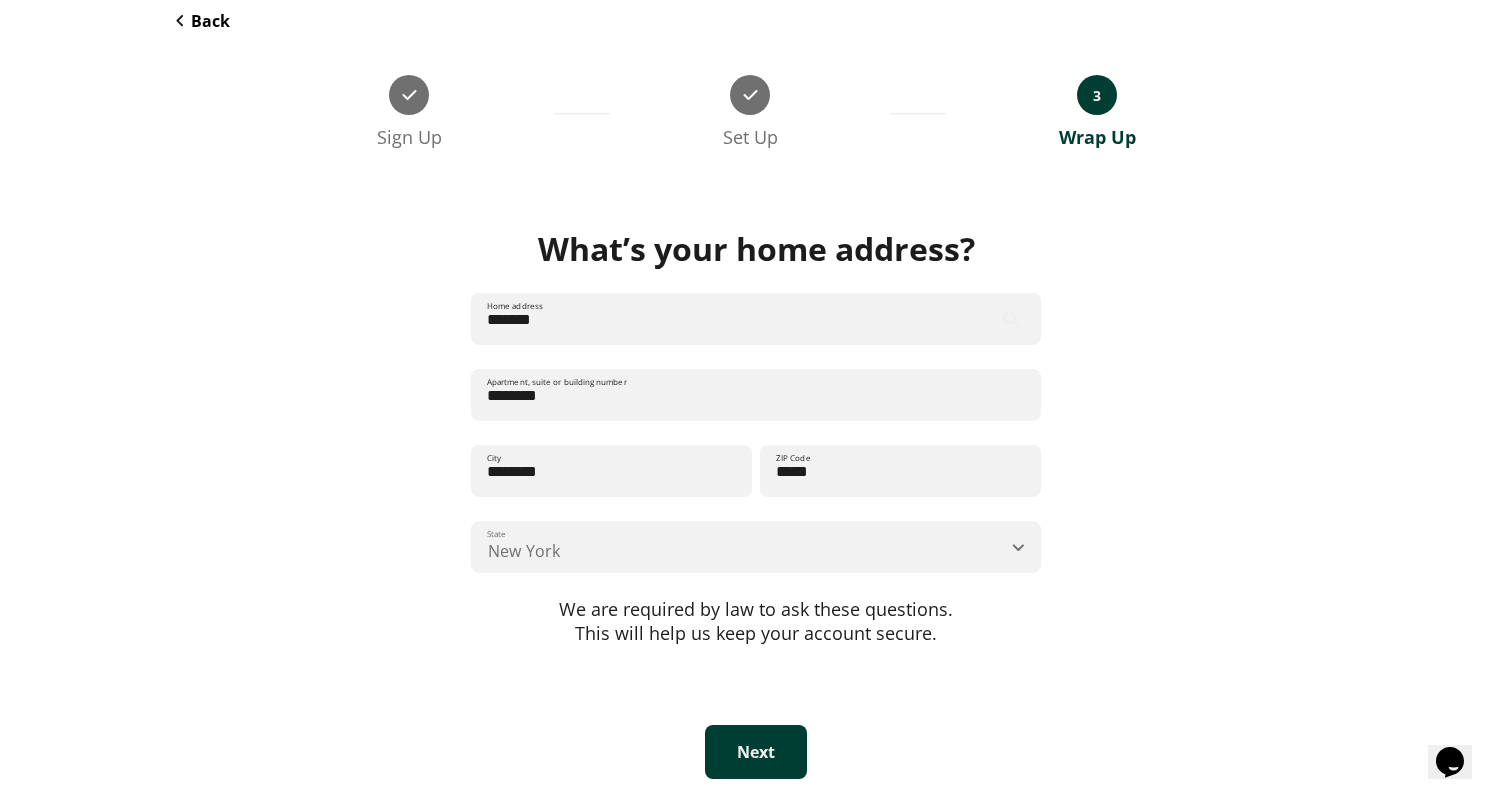 click on "Next" at bounding box center [756, 752] 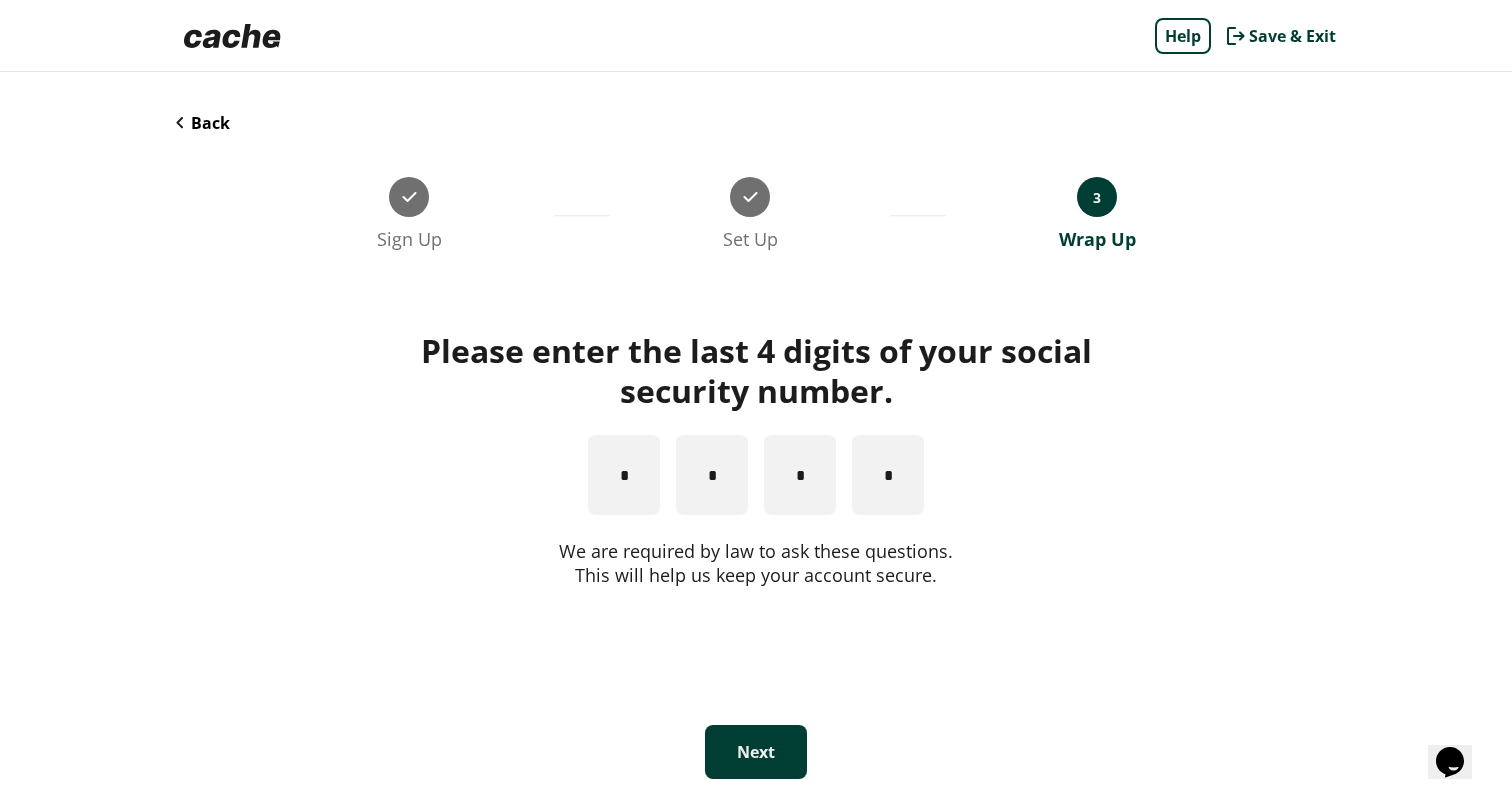 click on "Next" at bounding box center (756, 752) 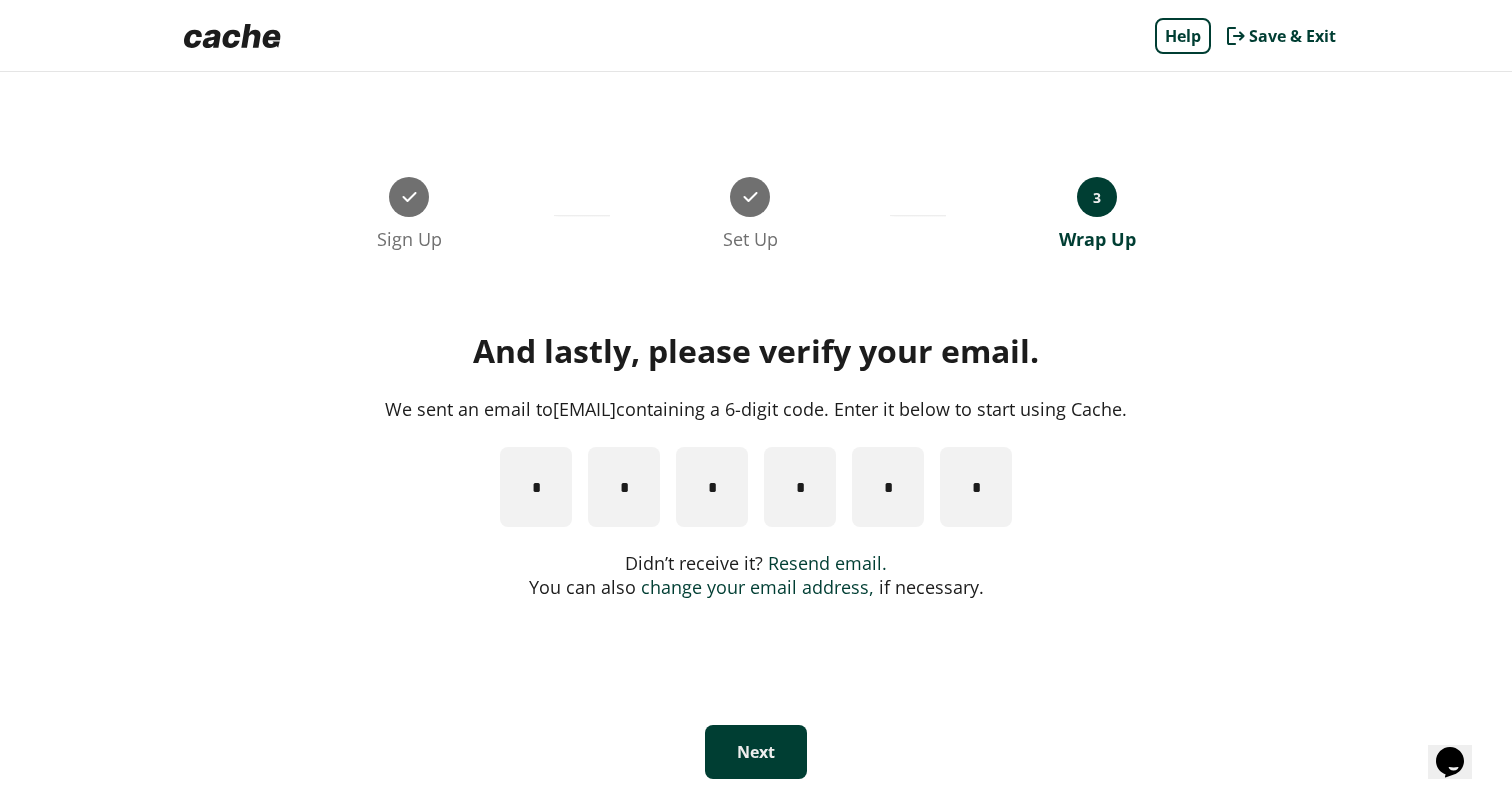 type on "*" 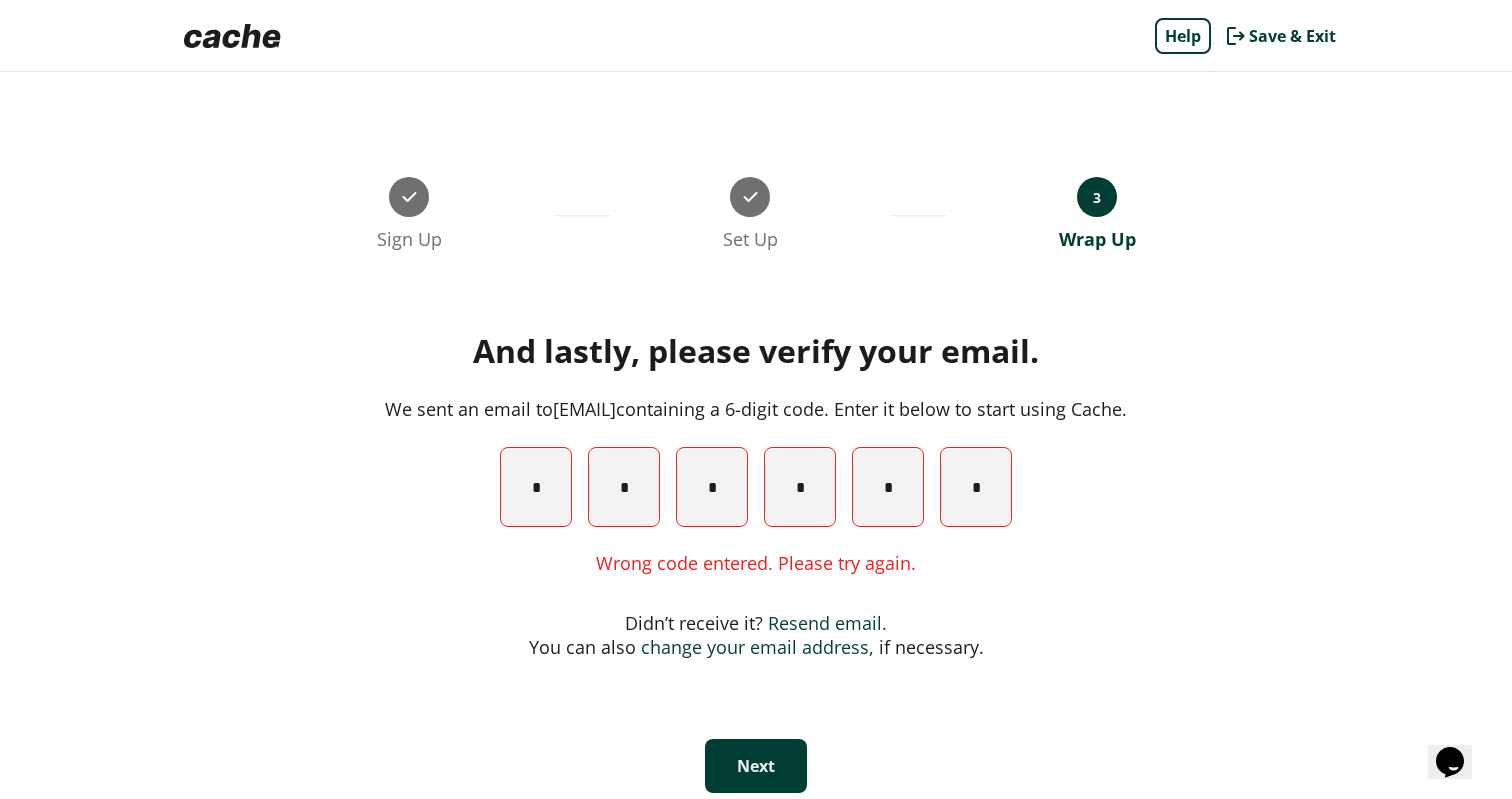 scroll, scrollTop: 15, scrollLeft: 0, axis: vertical 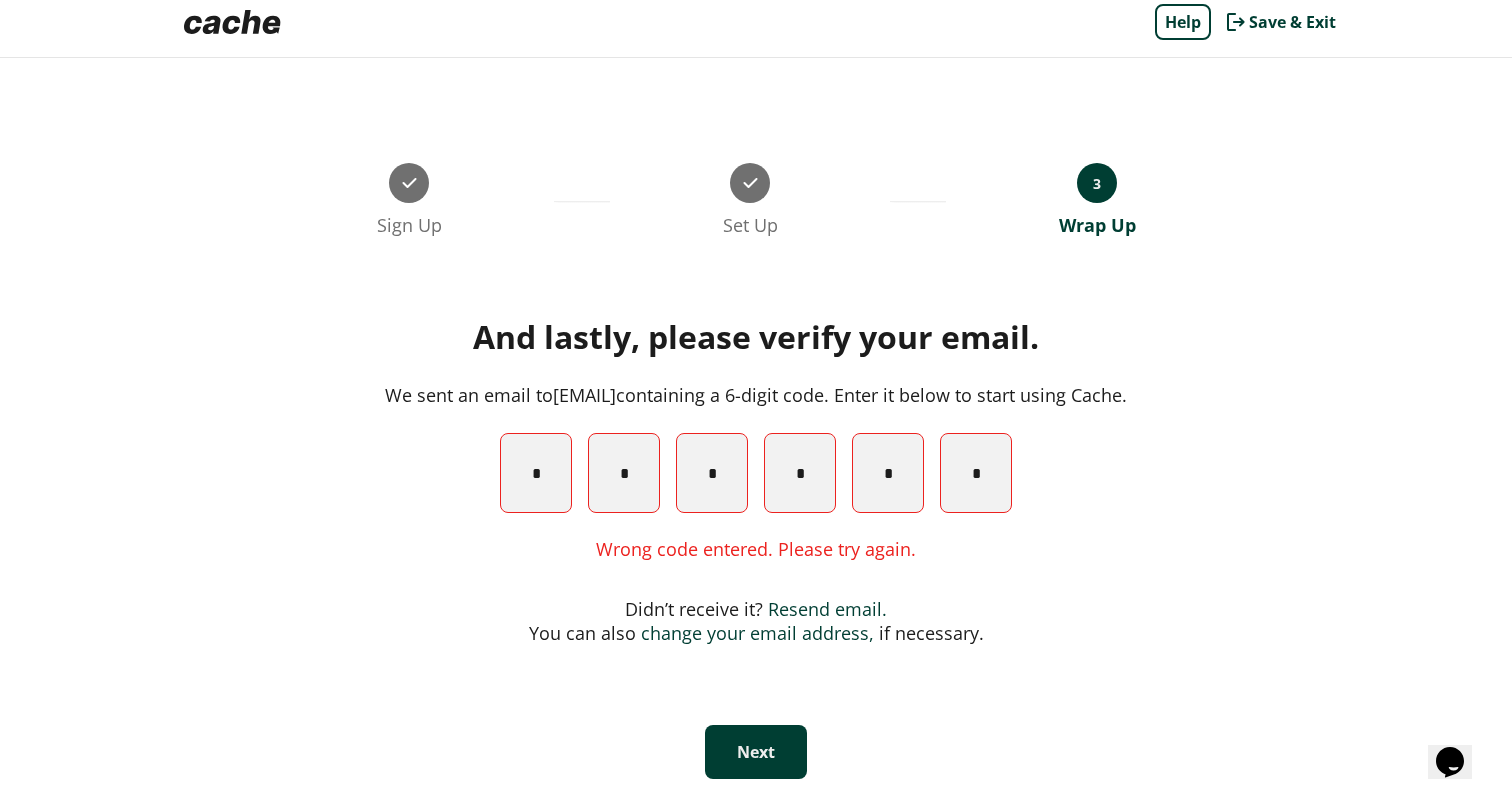 click on "Resend email." at bounding box center [827, 609] 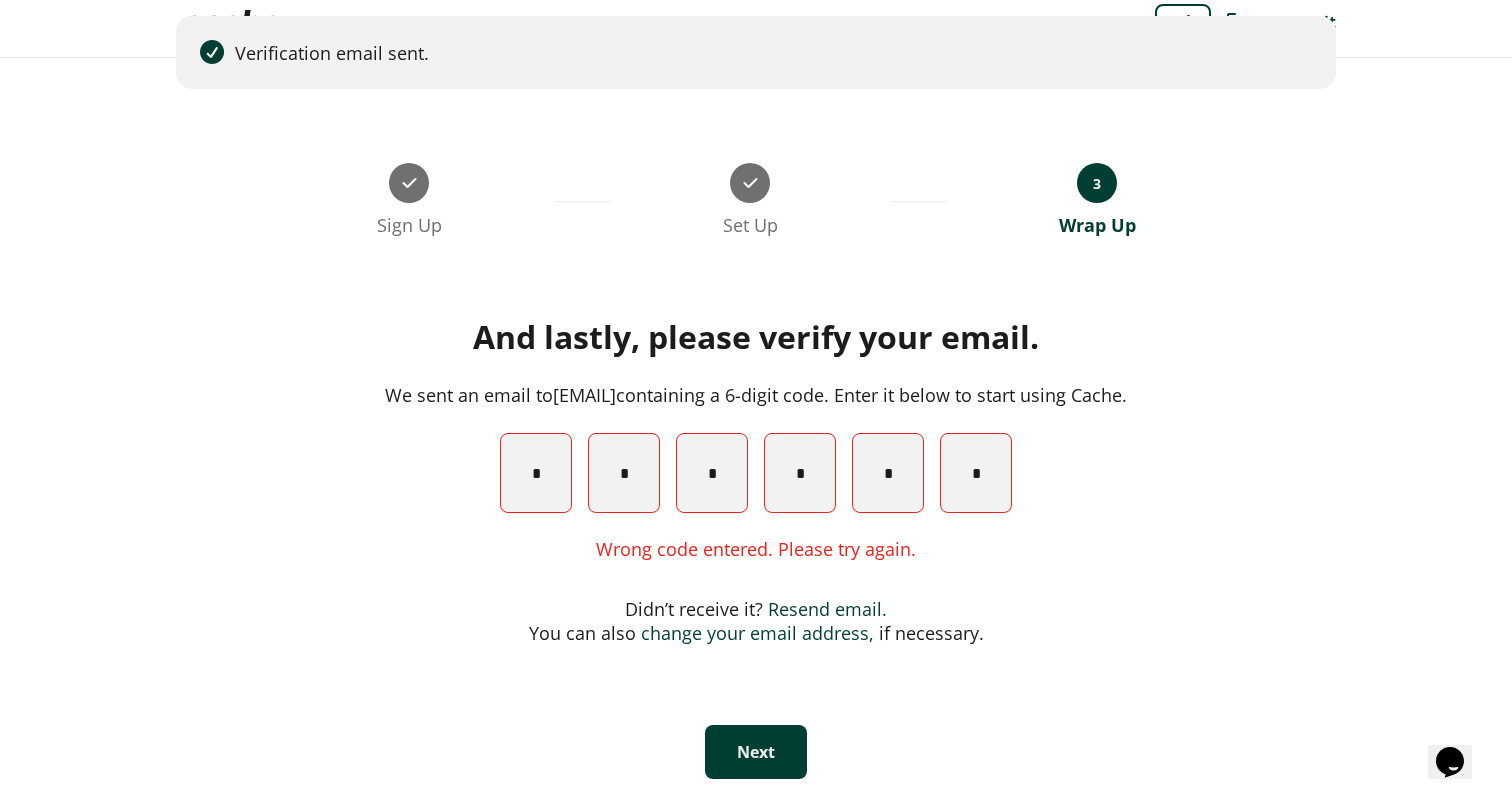 click on "Resend email." at bounding box center [827, 609] 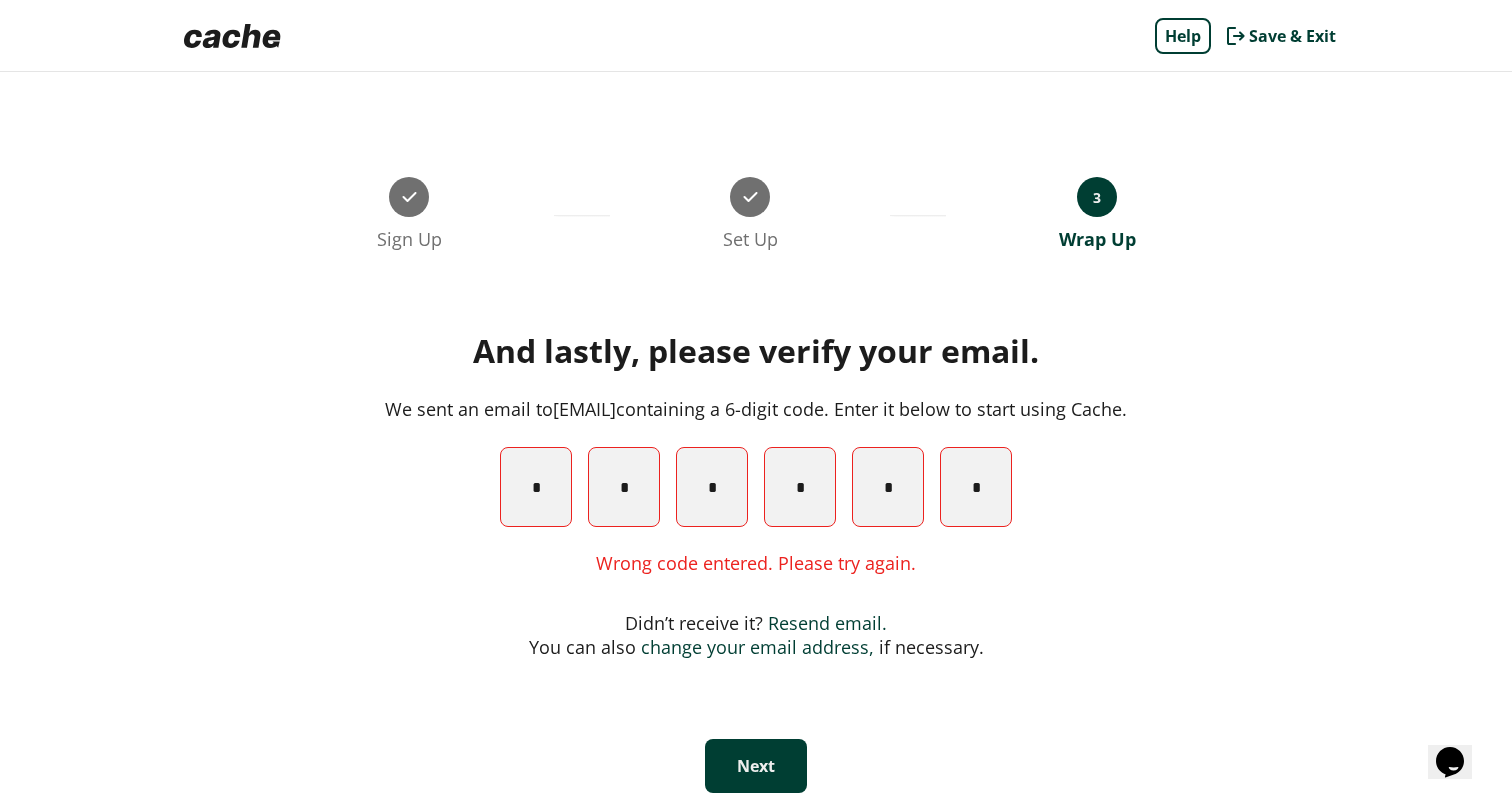 scroll, scrollTop: 15, scrollLeft: 0, axis: vertical 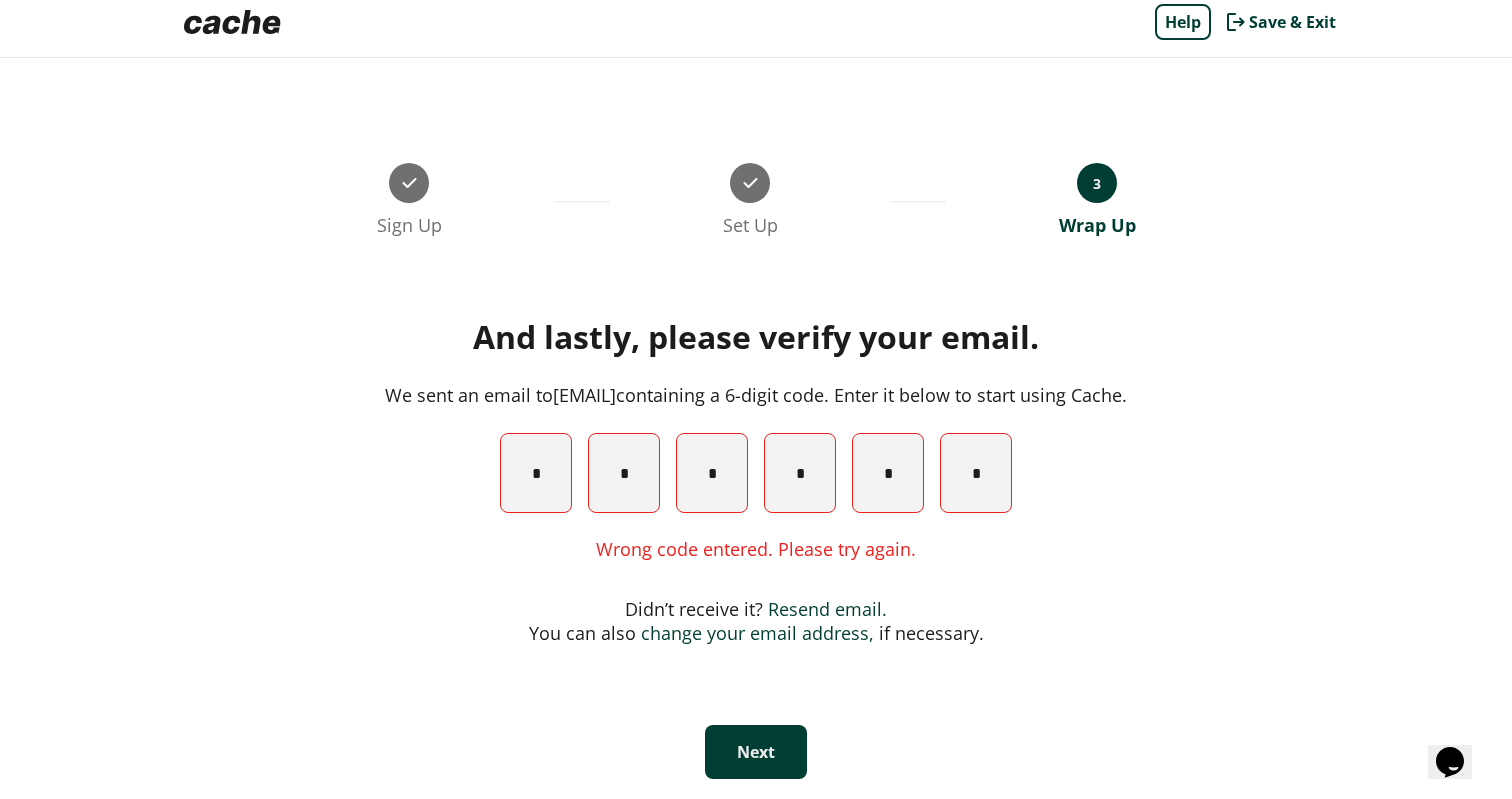 drag, startPoint x: 474, startPoint y: 390, endPoint x: 699, endPoint y: 398, distance: 225.14218 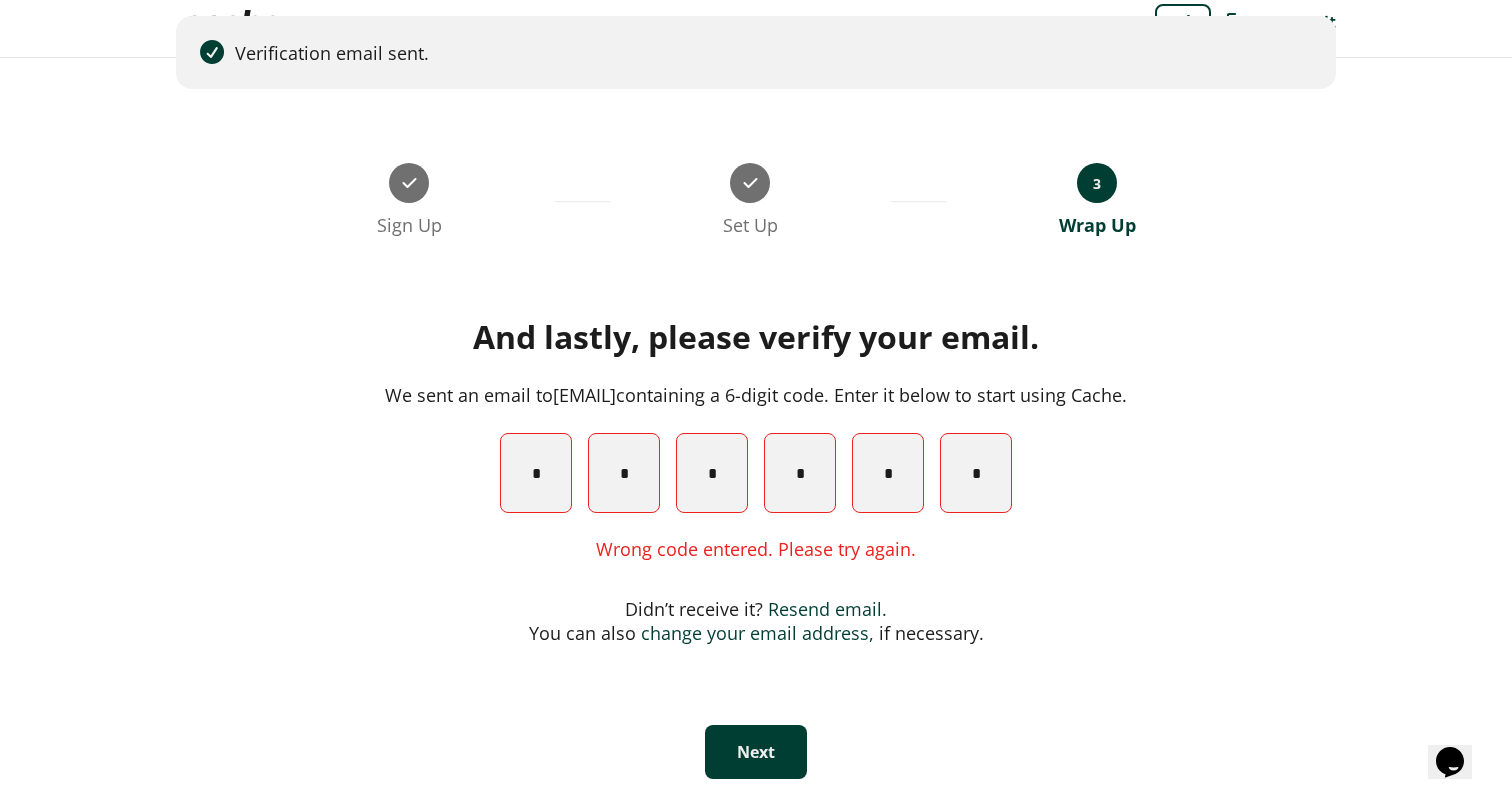 click on "change your email address," at bounding box center (757, 633) 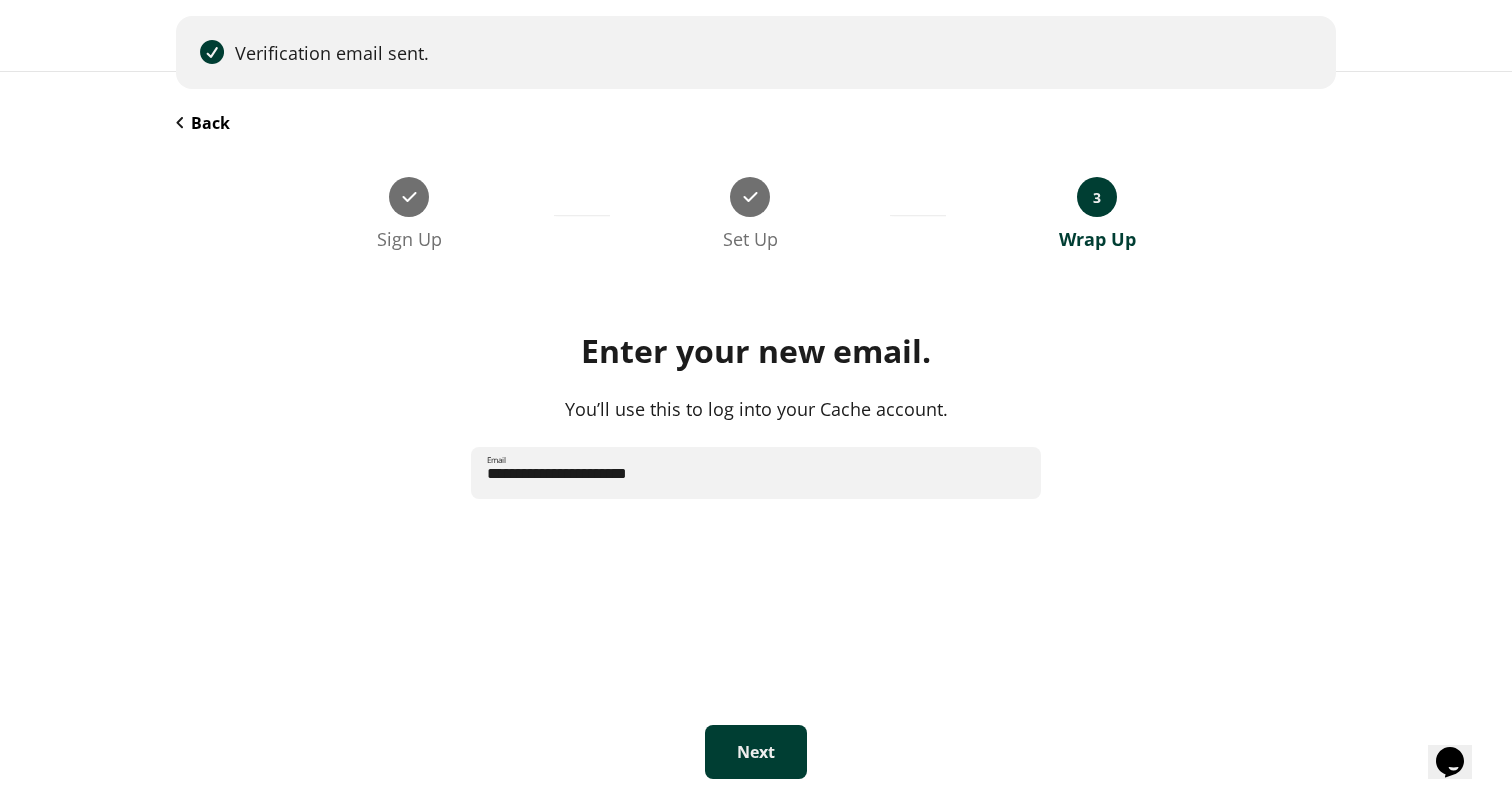 click on "**********" at bounding box center [756, 473] 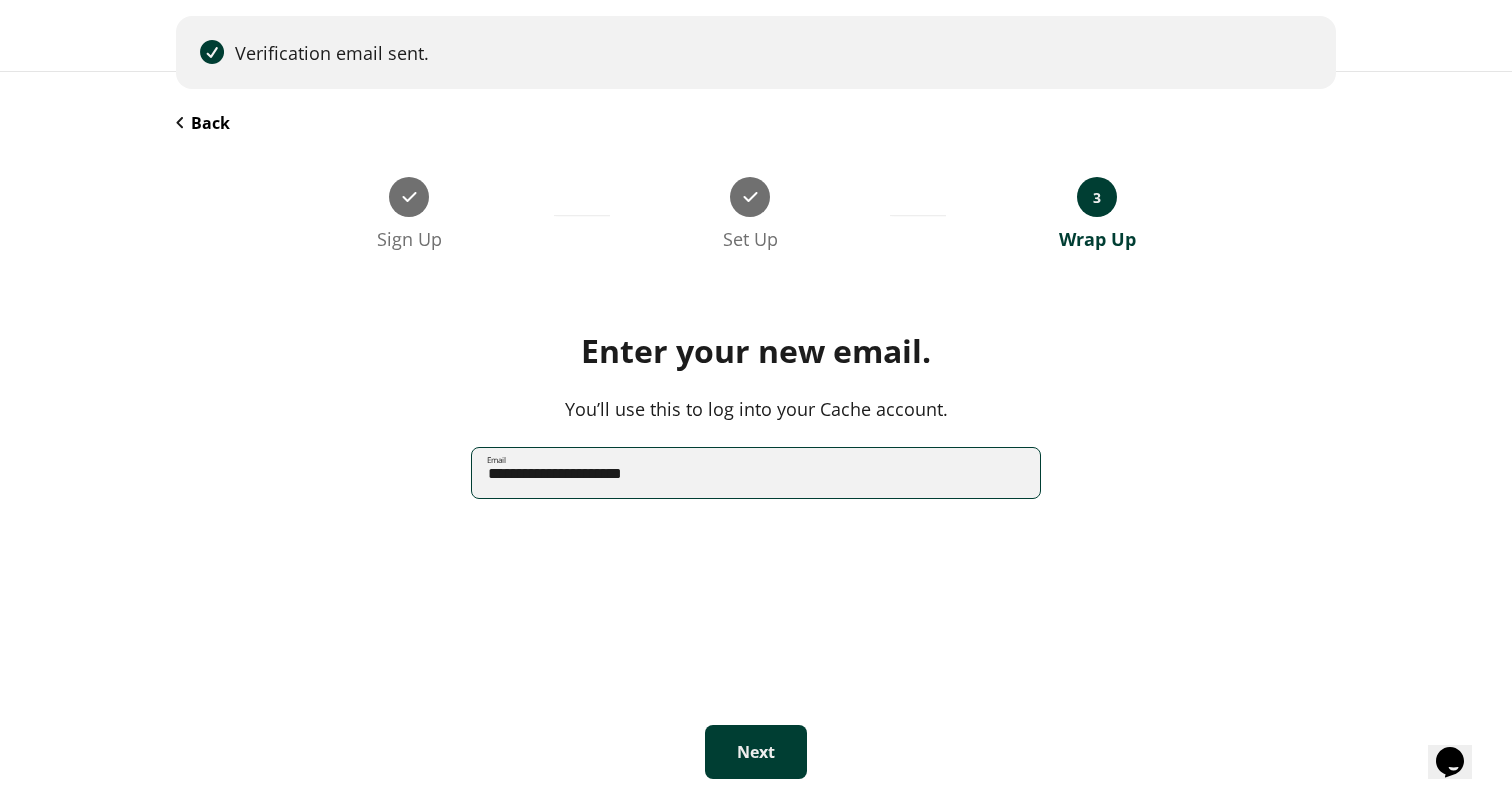 type on "**********" 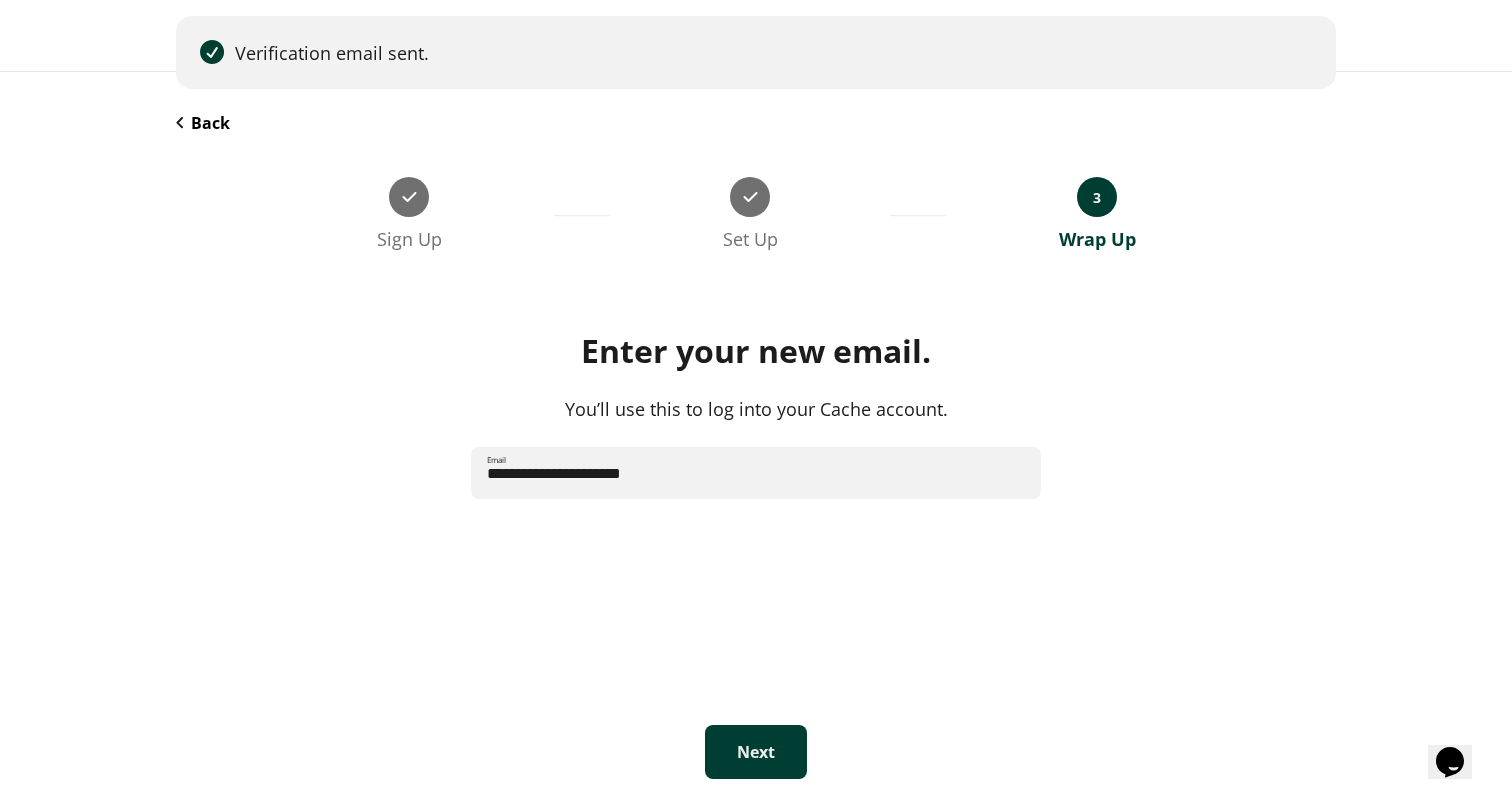 click on "Enter your new email. You’ll use this to log into your Cache account. Email [EMAIL] Email" at bounding box center (756, 500) 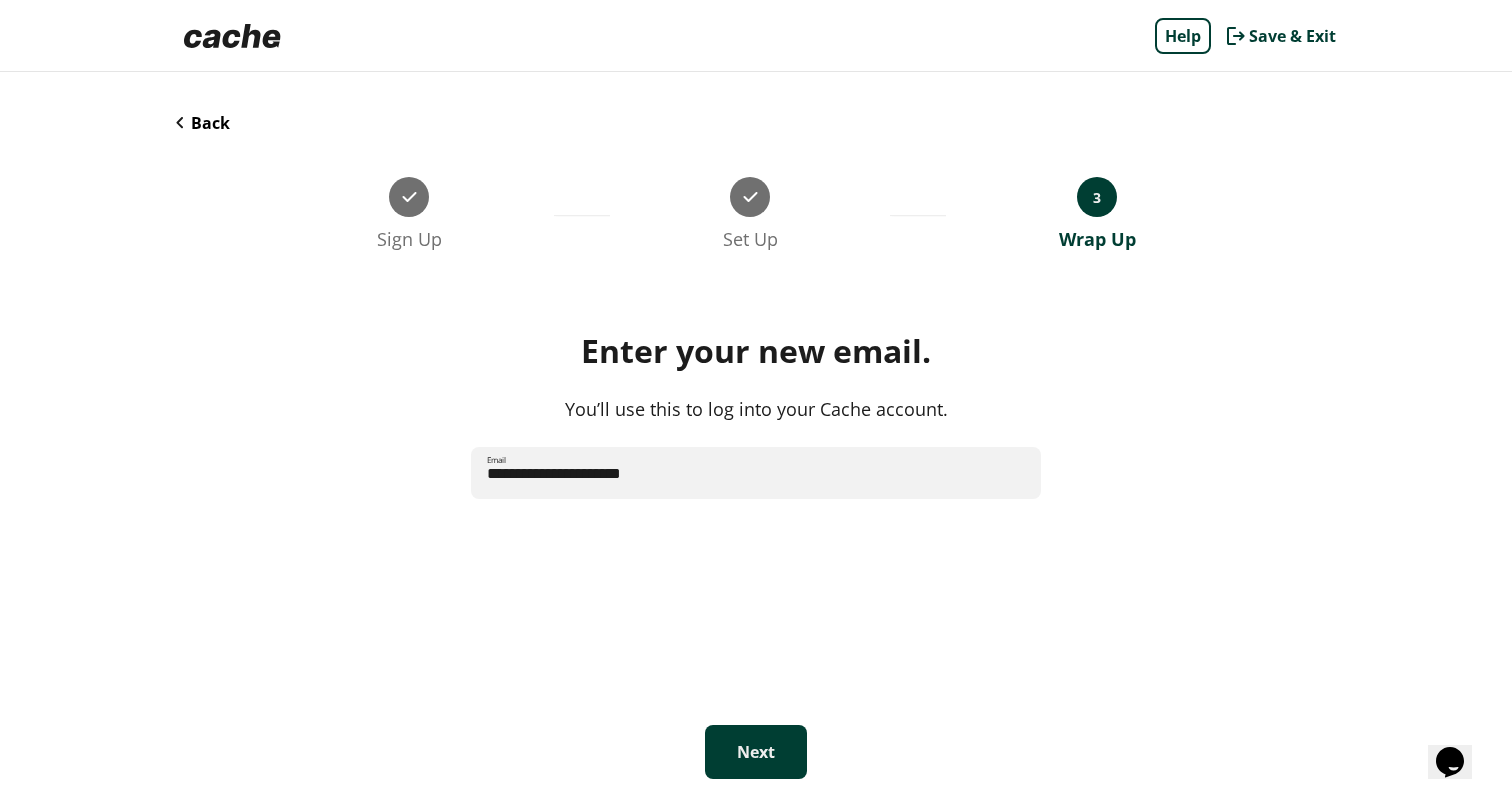 click on "Next" at bounding box center [756, 752] 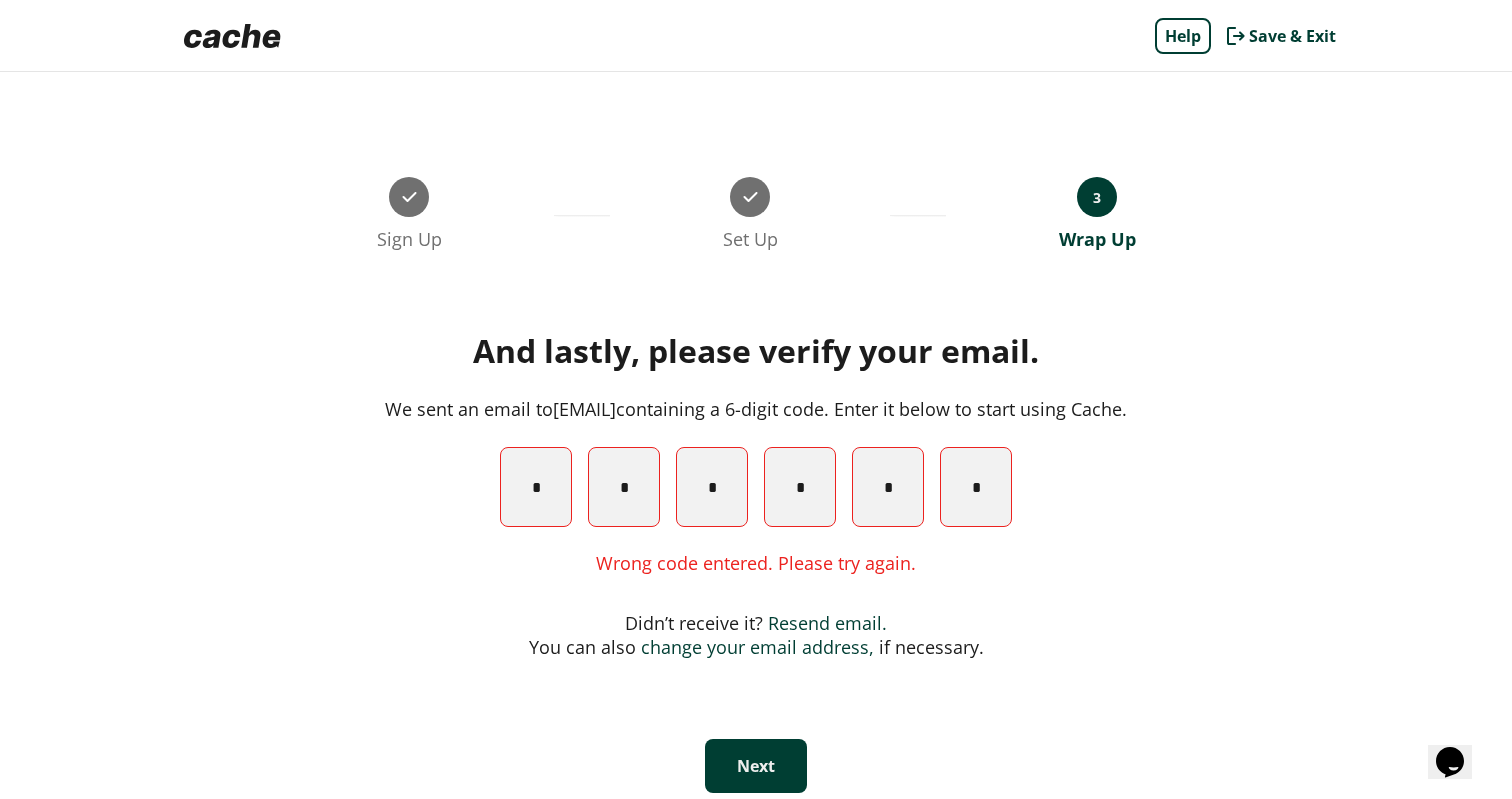 click on "Next" at bounding box center (756, 766) 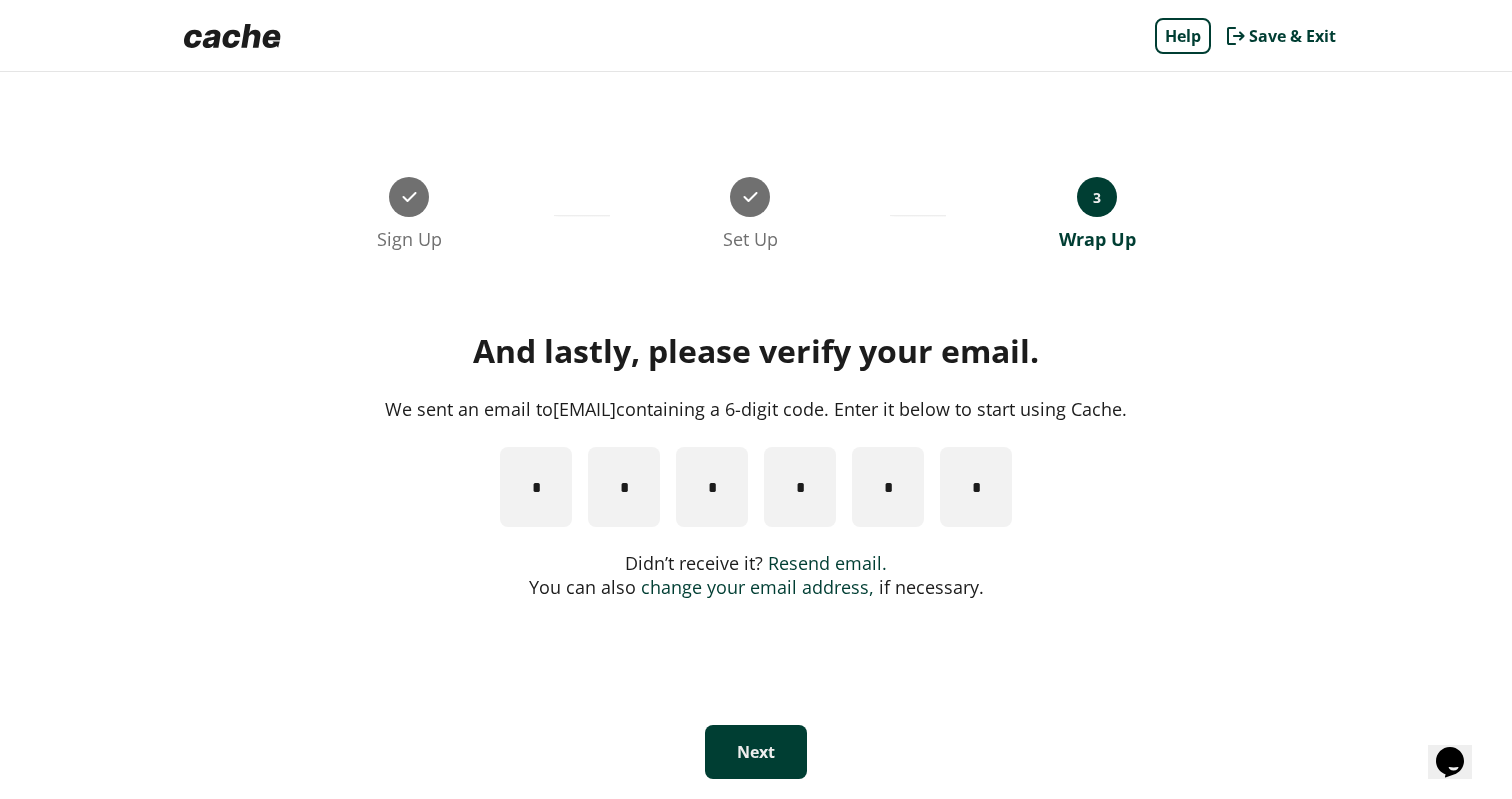 type on "*" 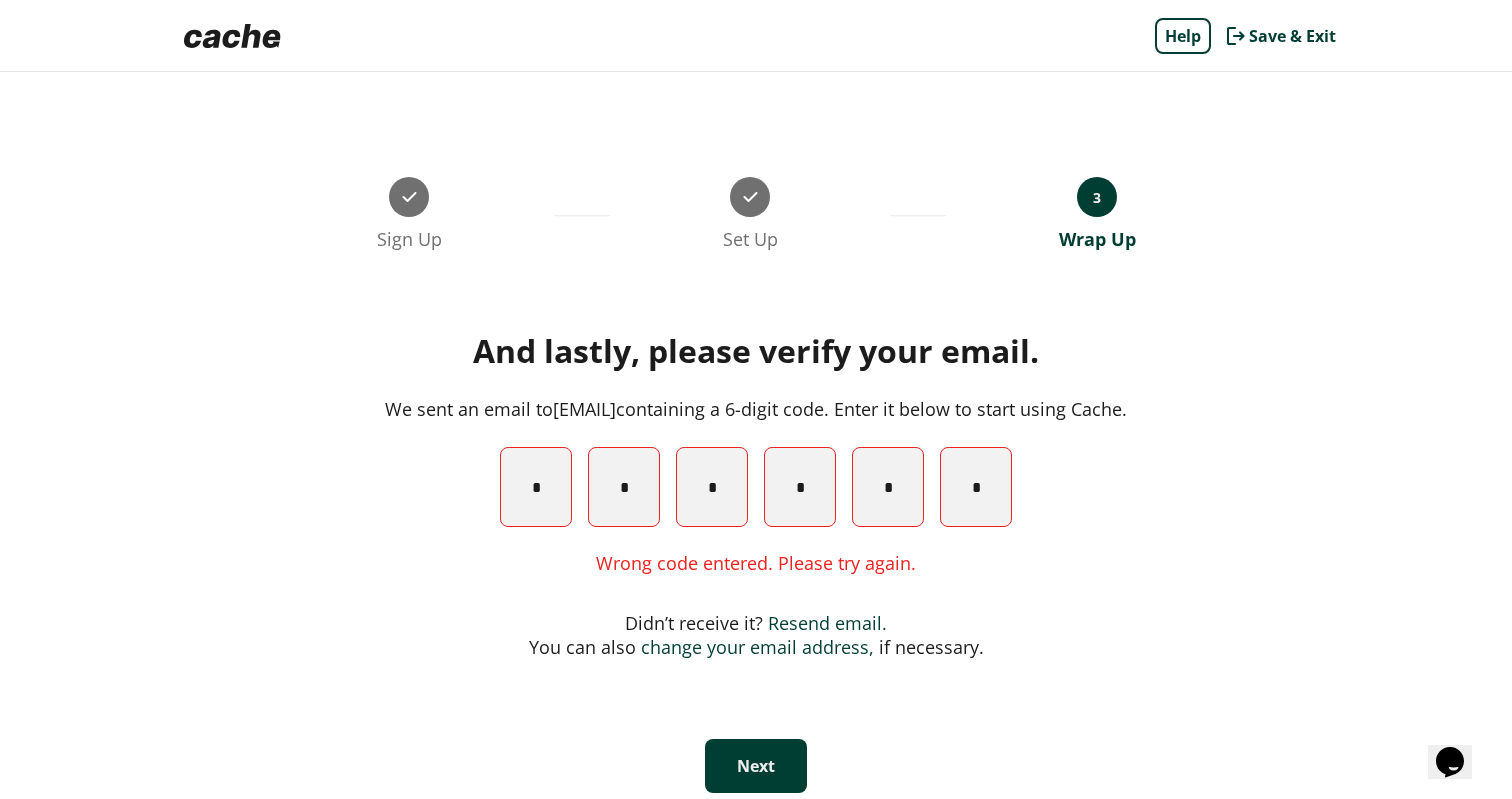 click on "*" at bounding box center (536, 487) 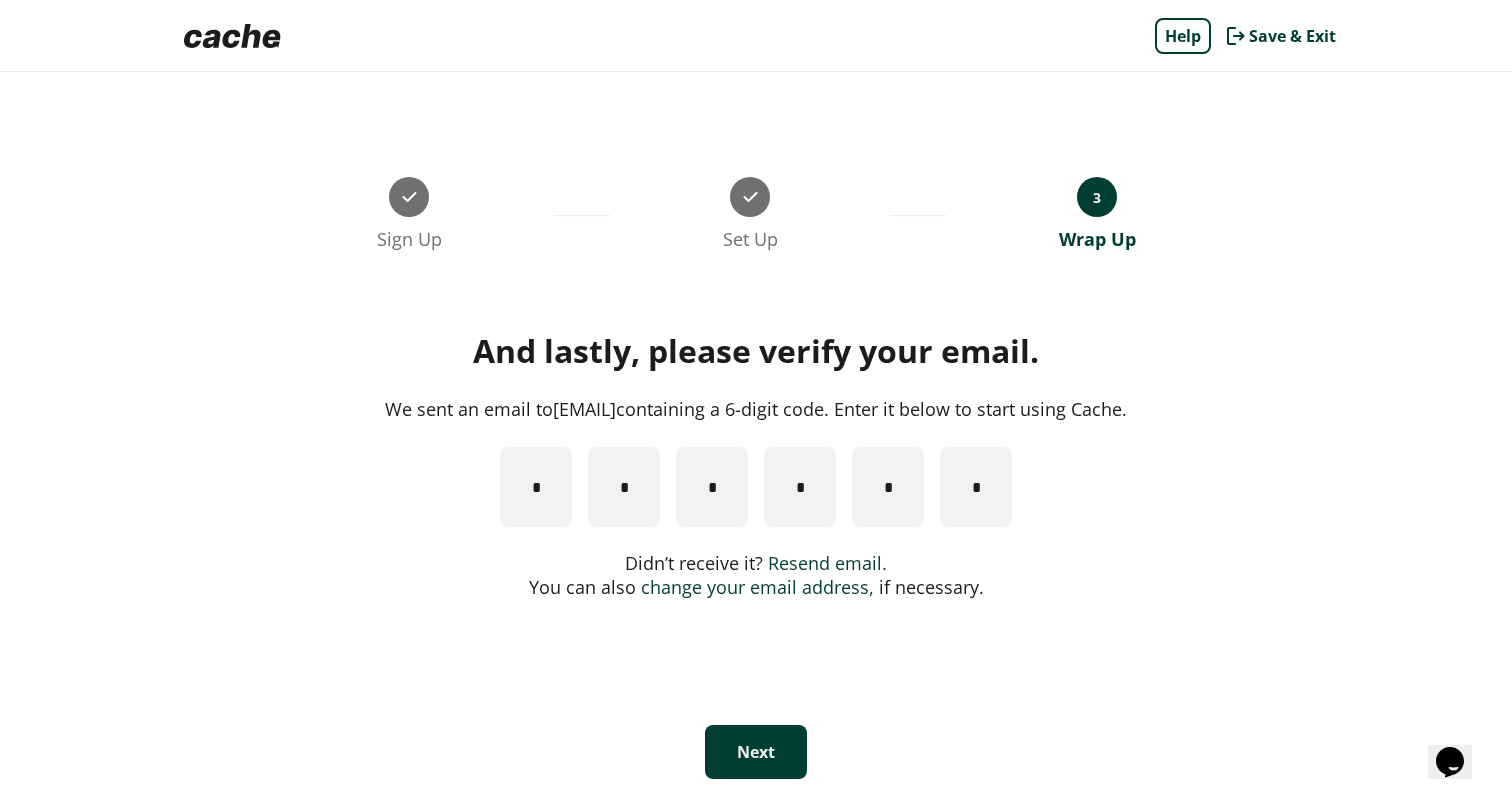 type on "*" 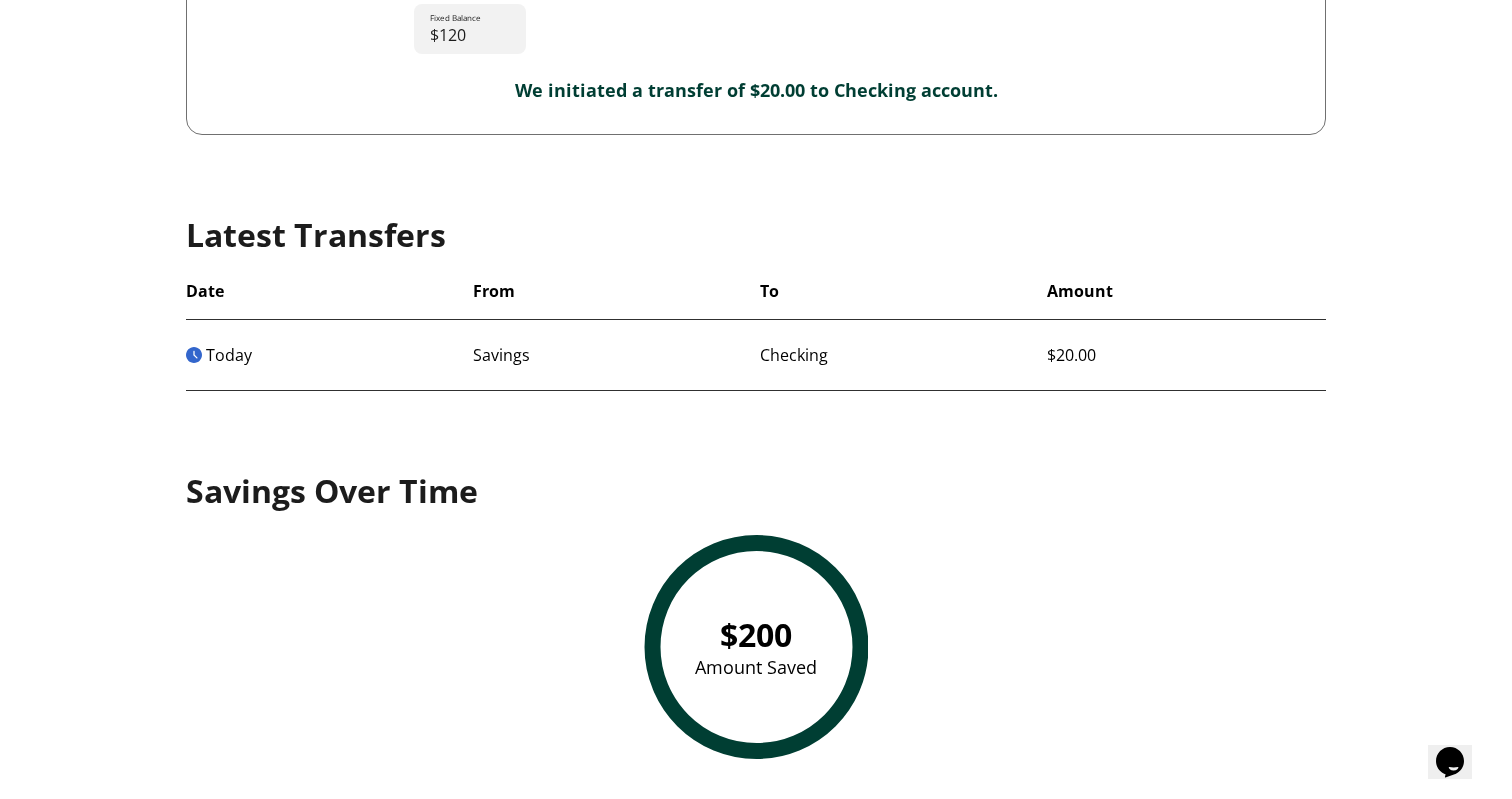 scroll, scrollTop: 0, scrollLeft: 0, axis: both 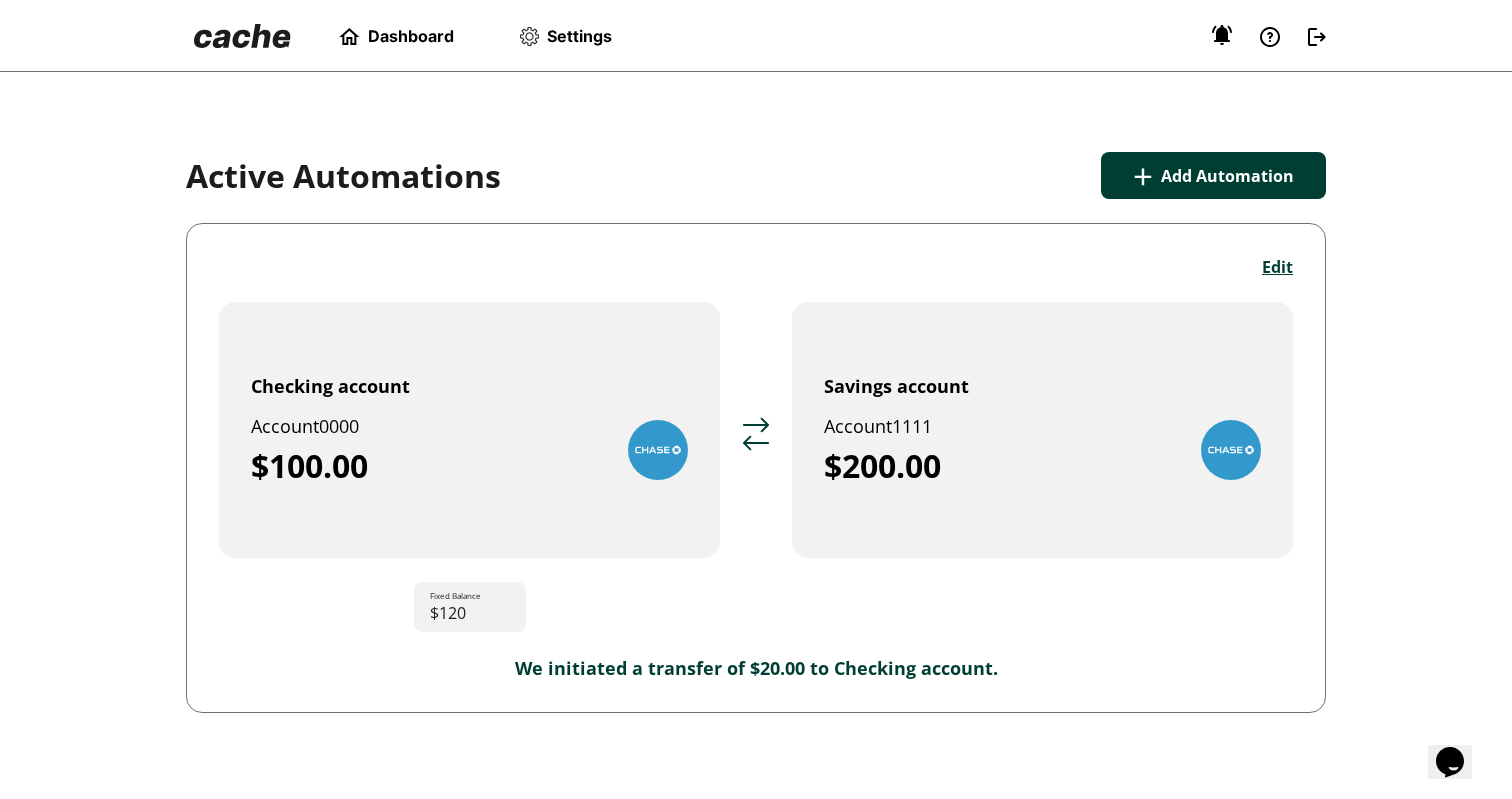 click on "Dashboard" at bounding box center [411, 36] 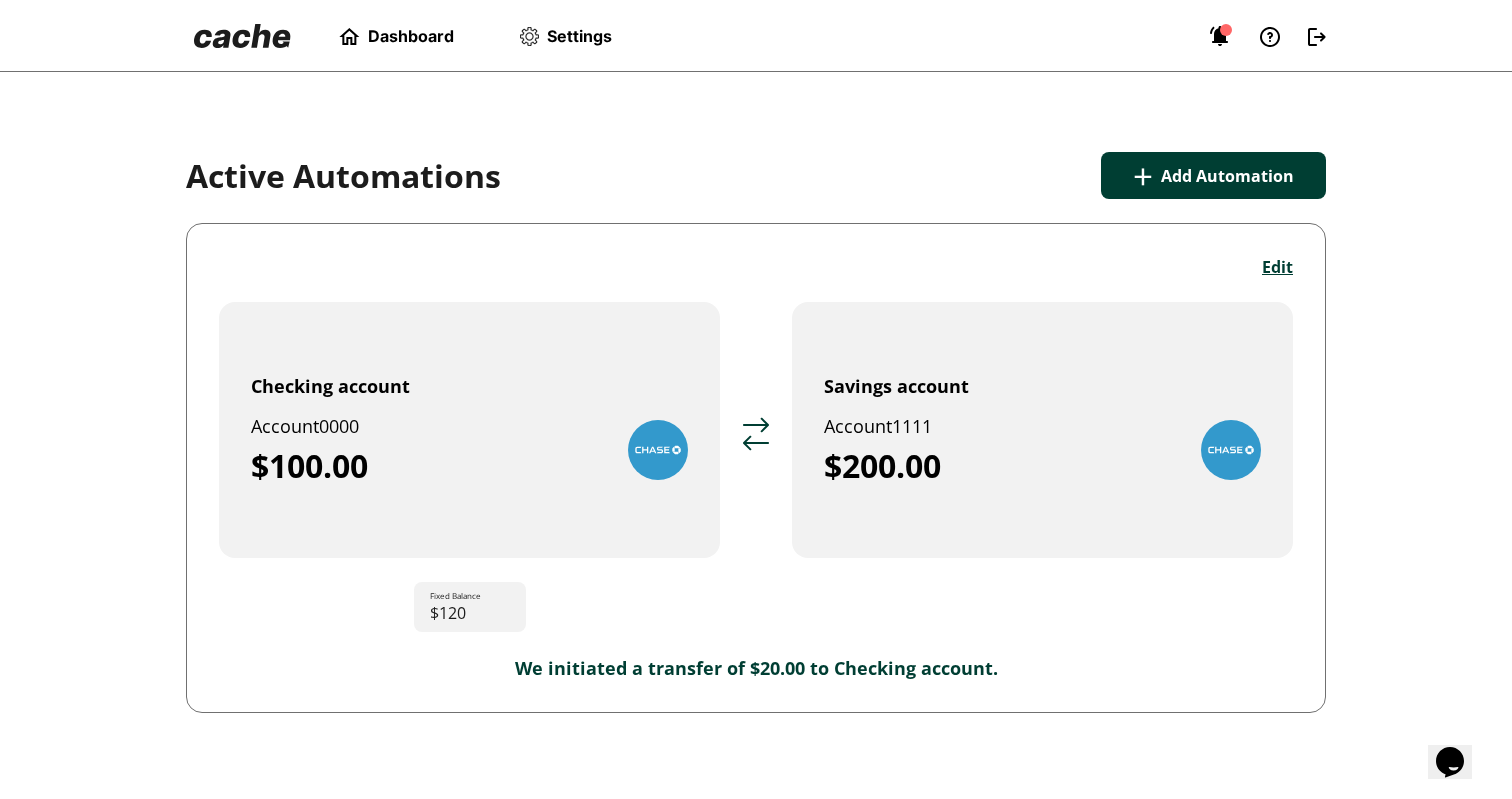 click on "Settings" at bounding box center [579, 36] 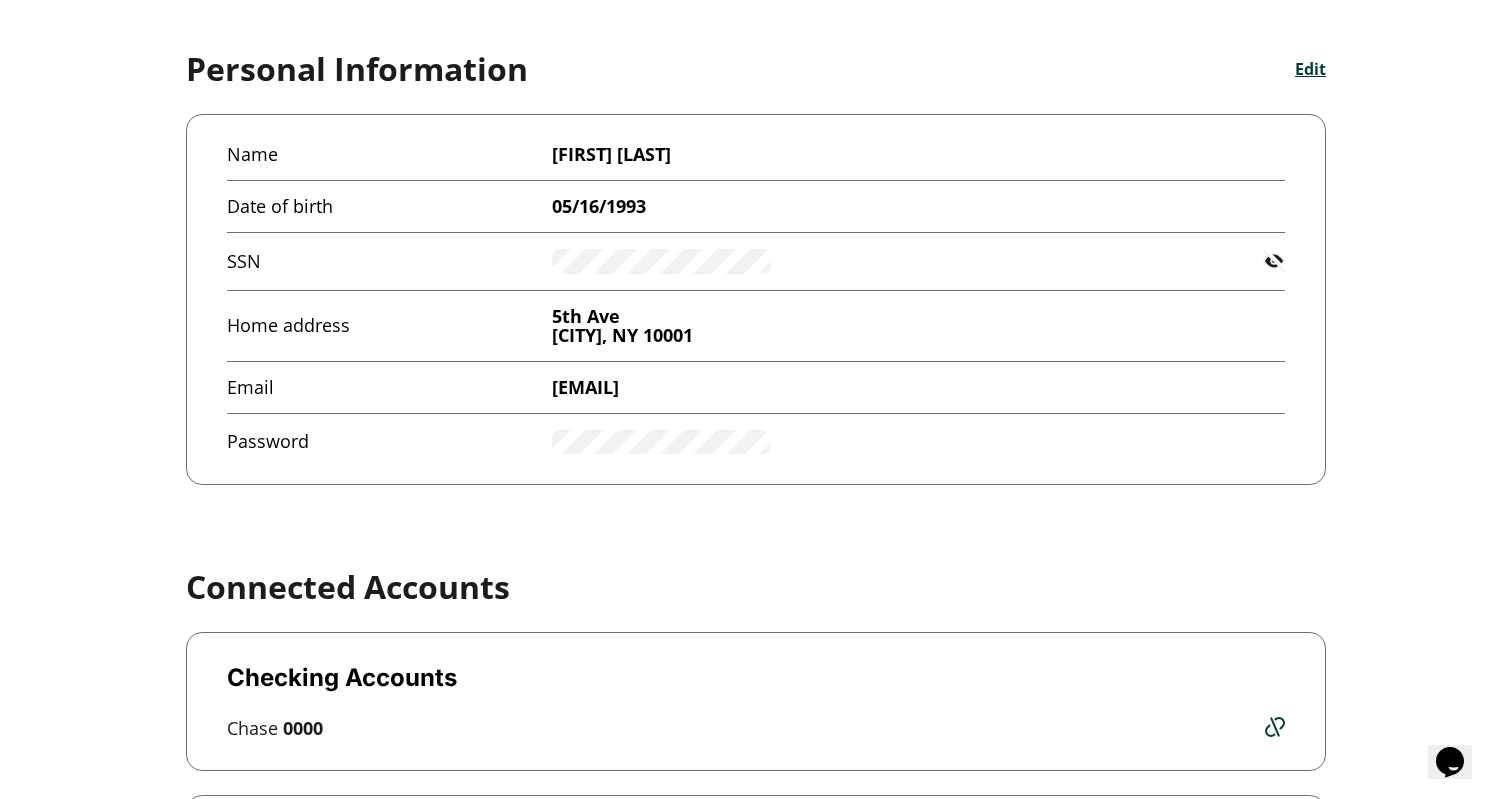 scroll, scrollTop: 0, scrollLeft: 0, axis: both 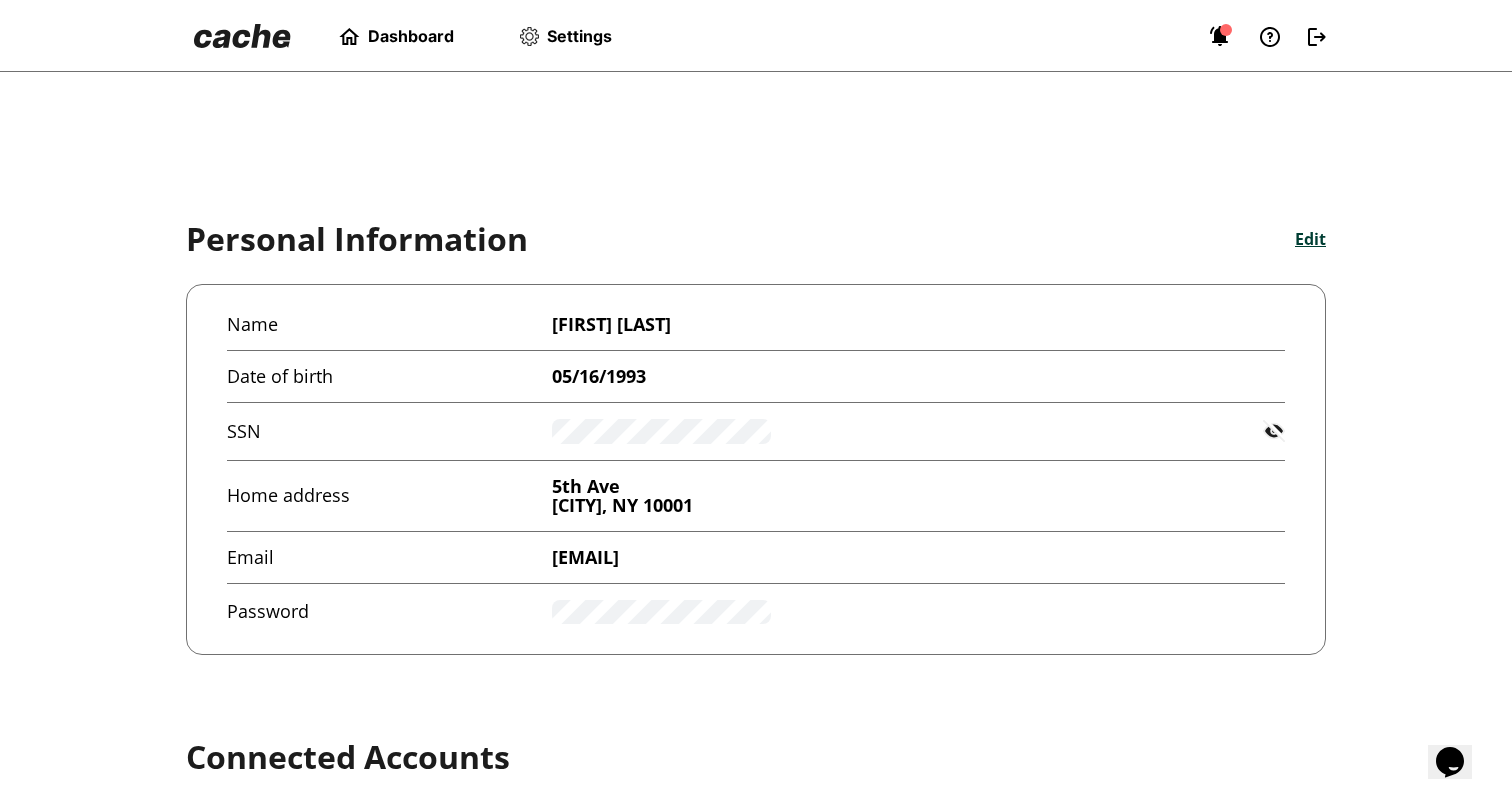 click at bounding box center [1220, 36] 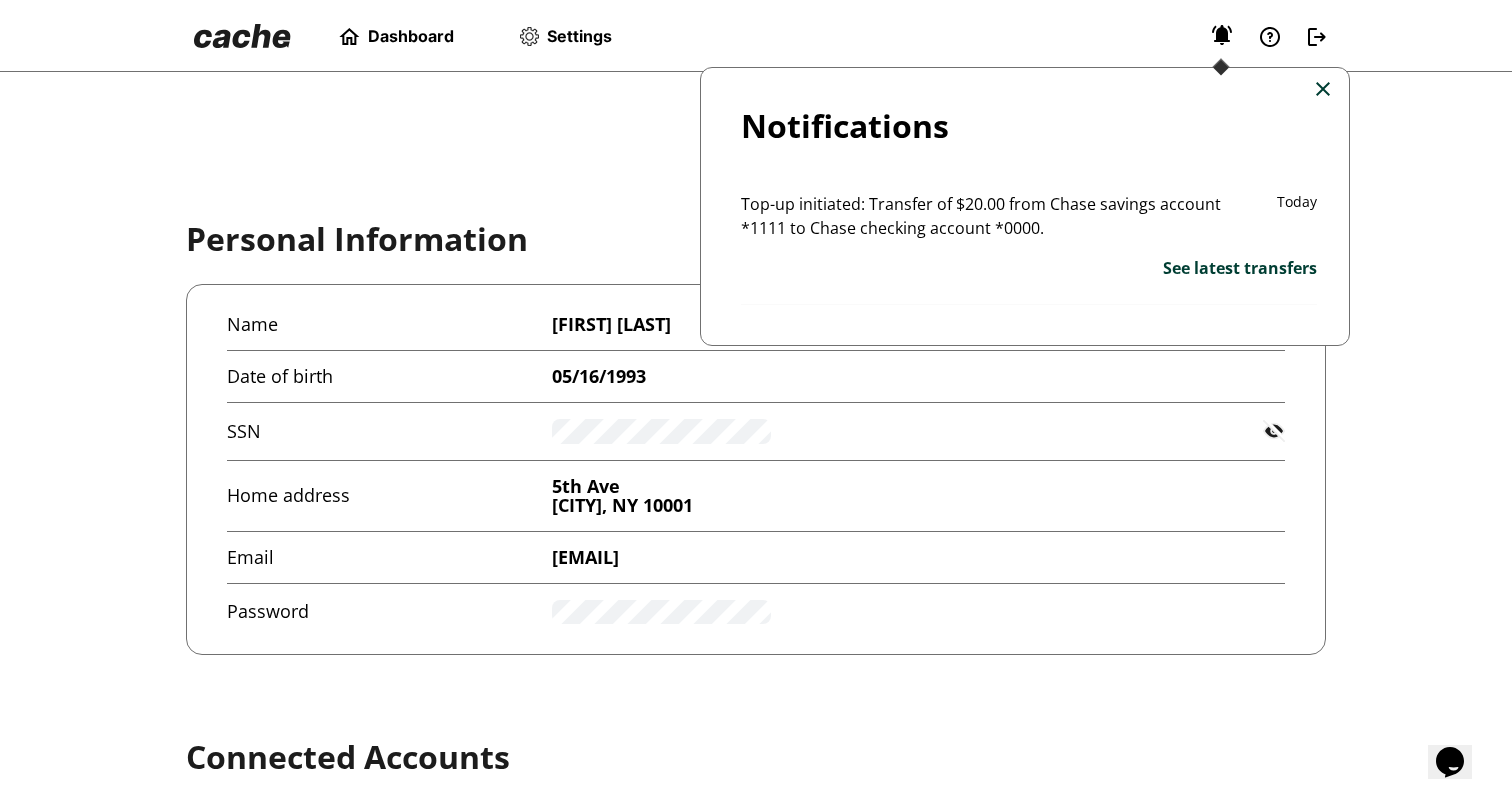 click at bounding box center (756, 399) 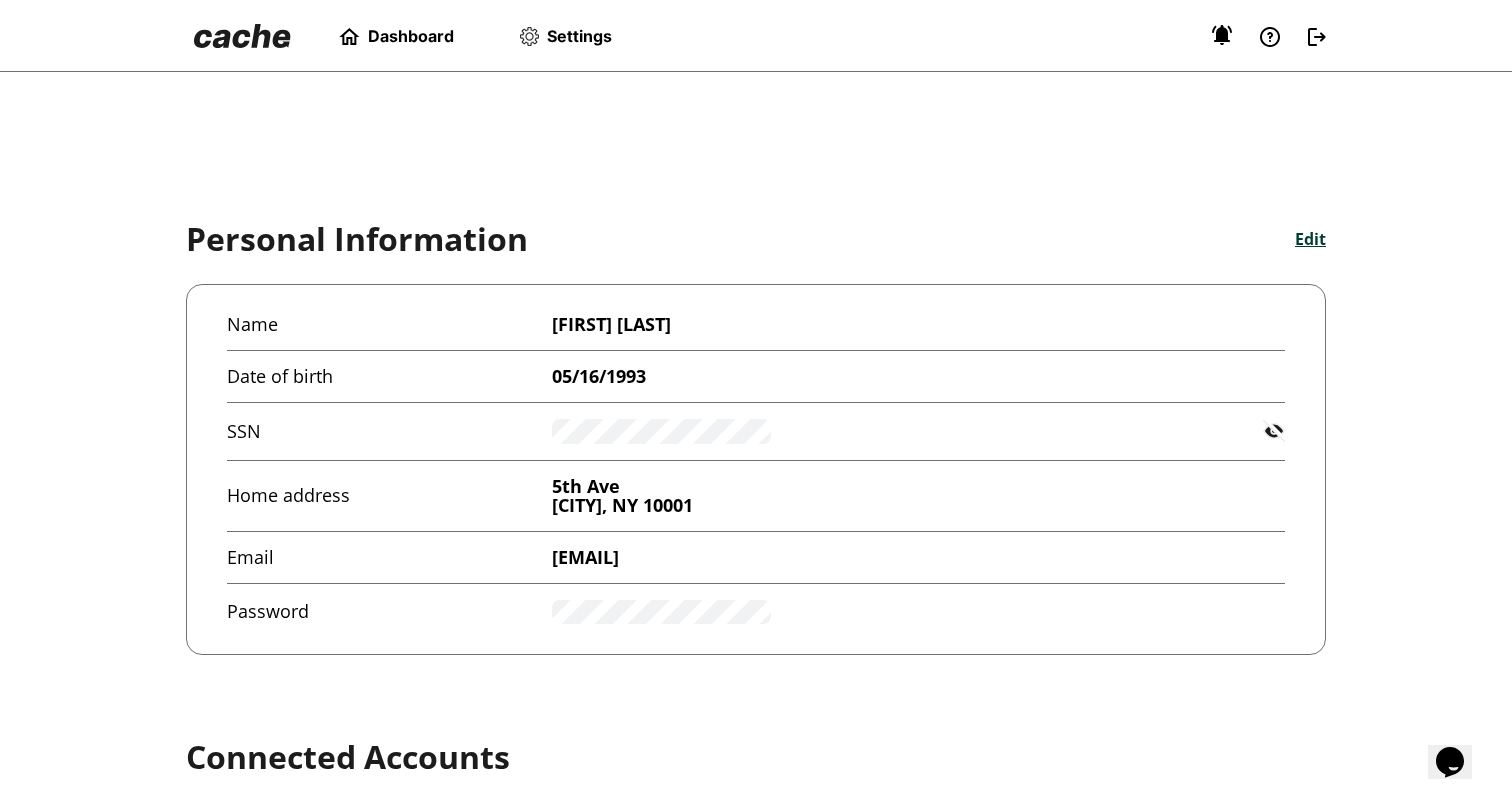 click at bounding box center [1270, 37] 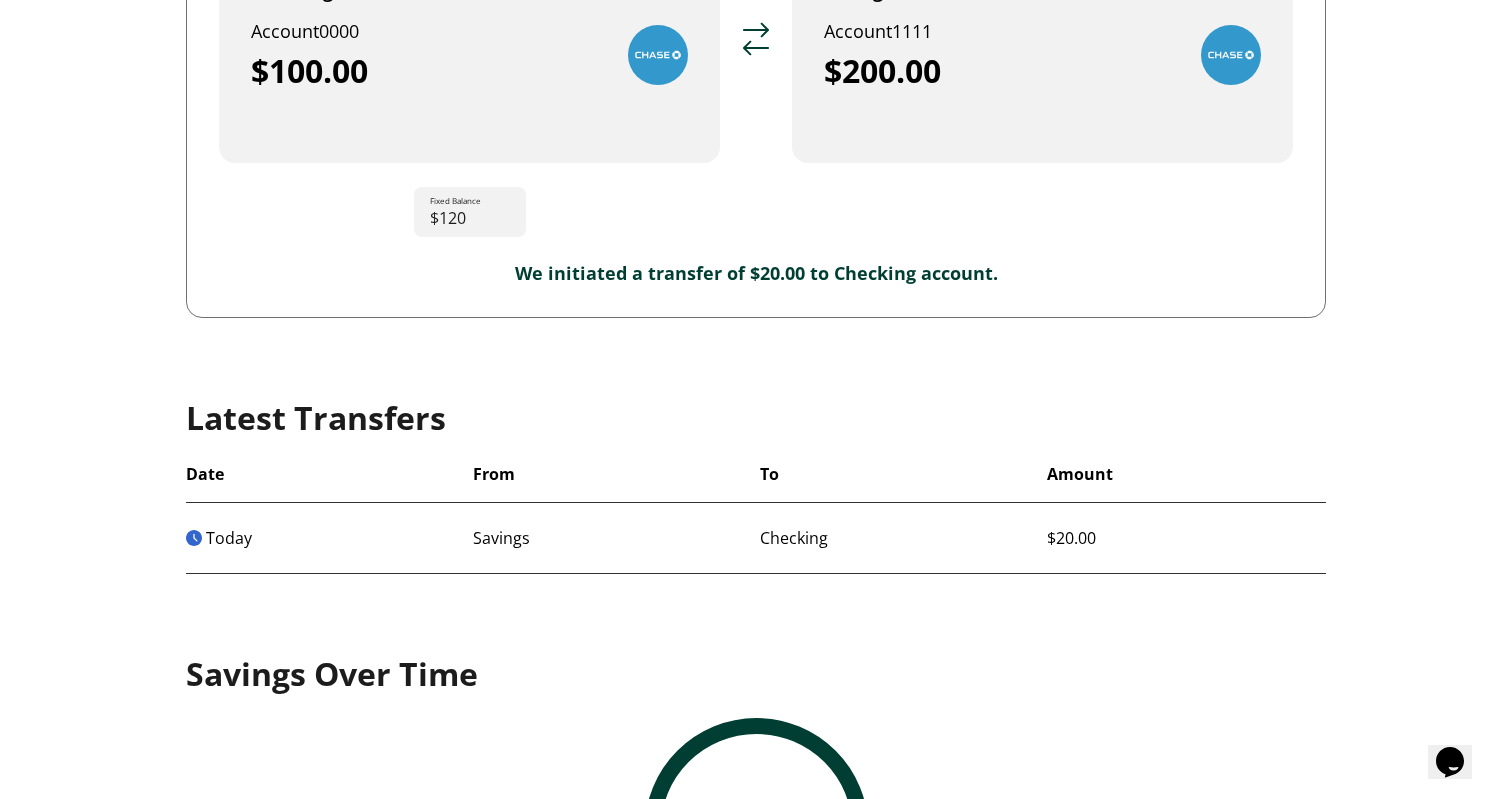 scroll, scrollTop: 0, scrollLeft: 0, axis: both 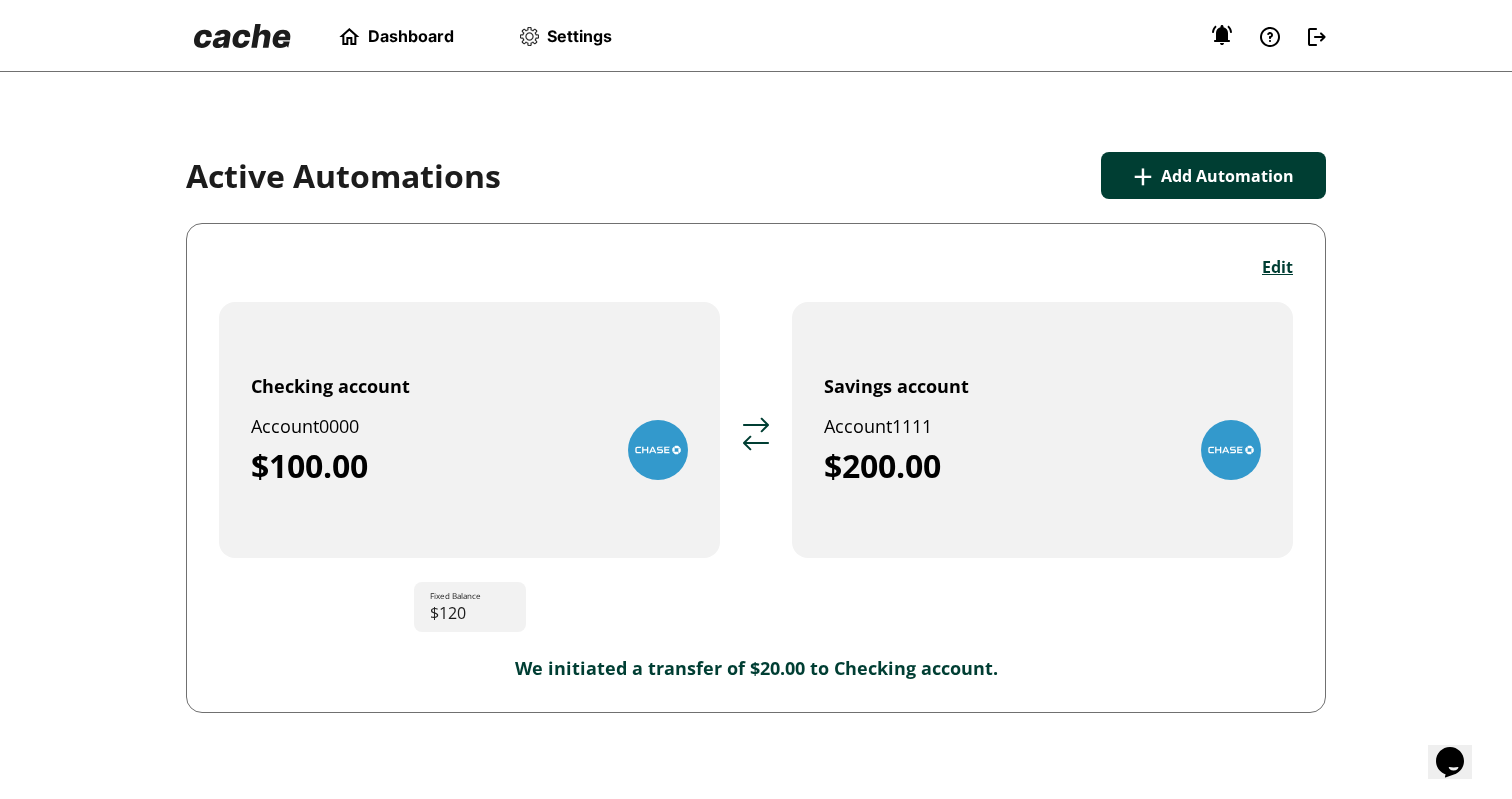 click on "Settings" at bounding box center (579, 36) 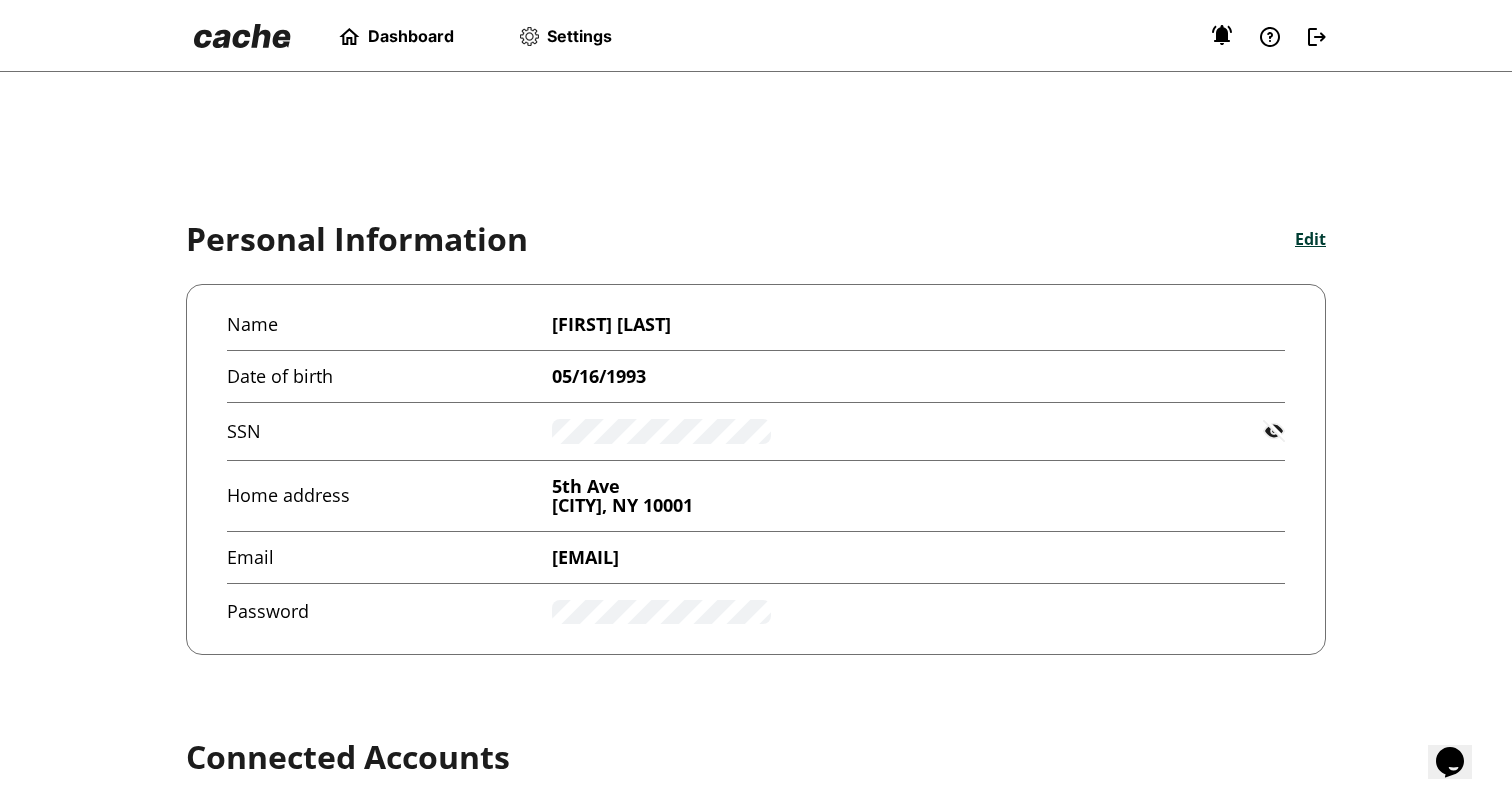 click on "Edit" at bounding box center [1310, 239] 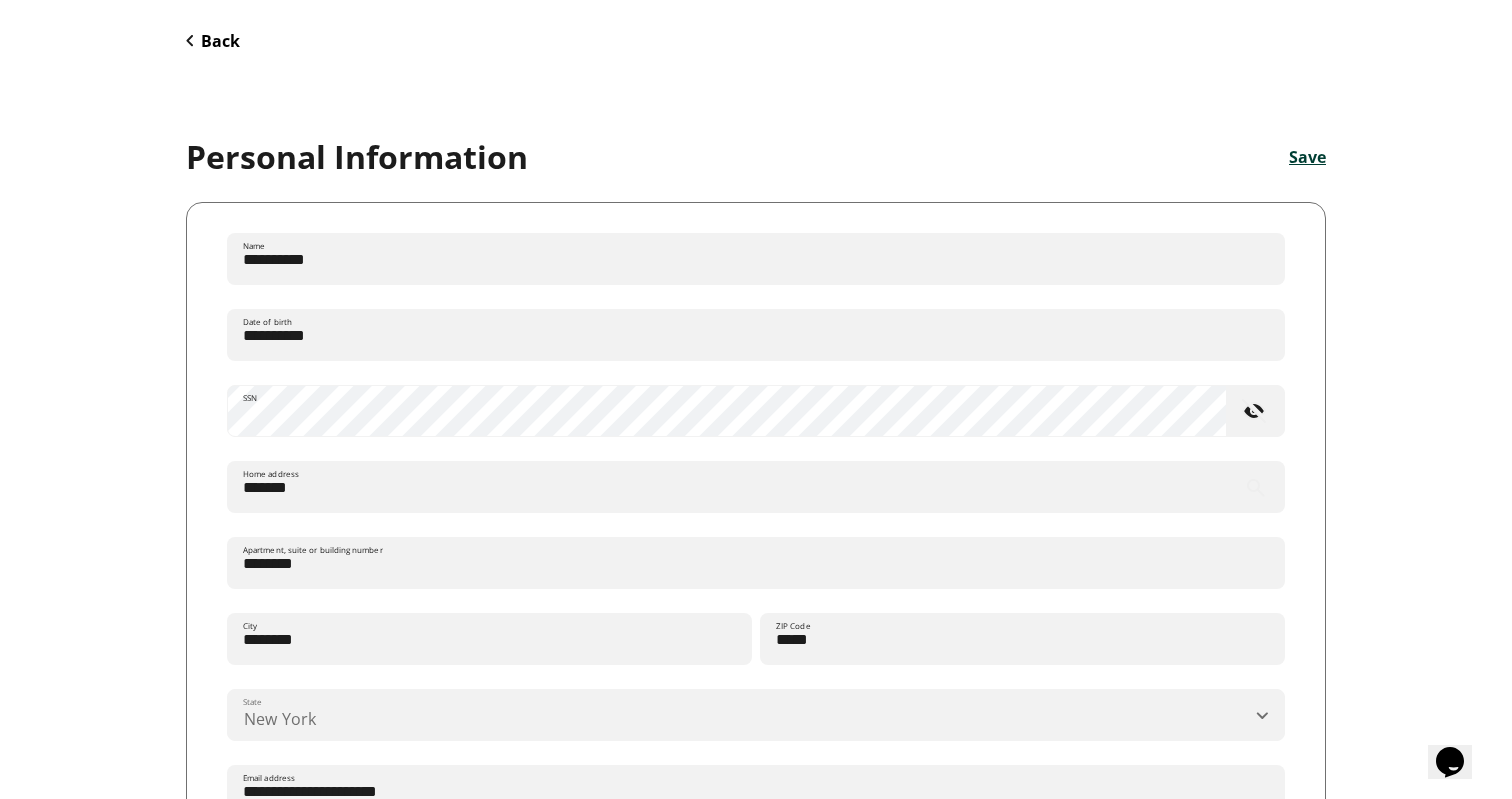 scroll, scrollTop: 84, scrollLeft: 0, axis: vertical 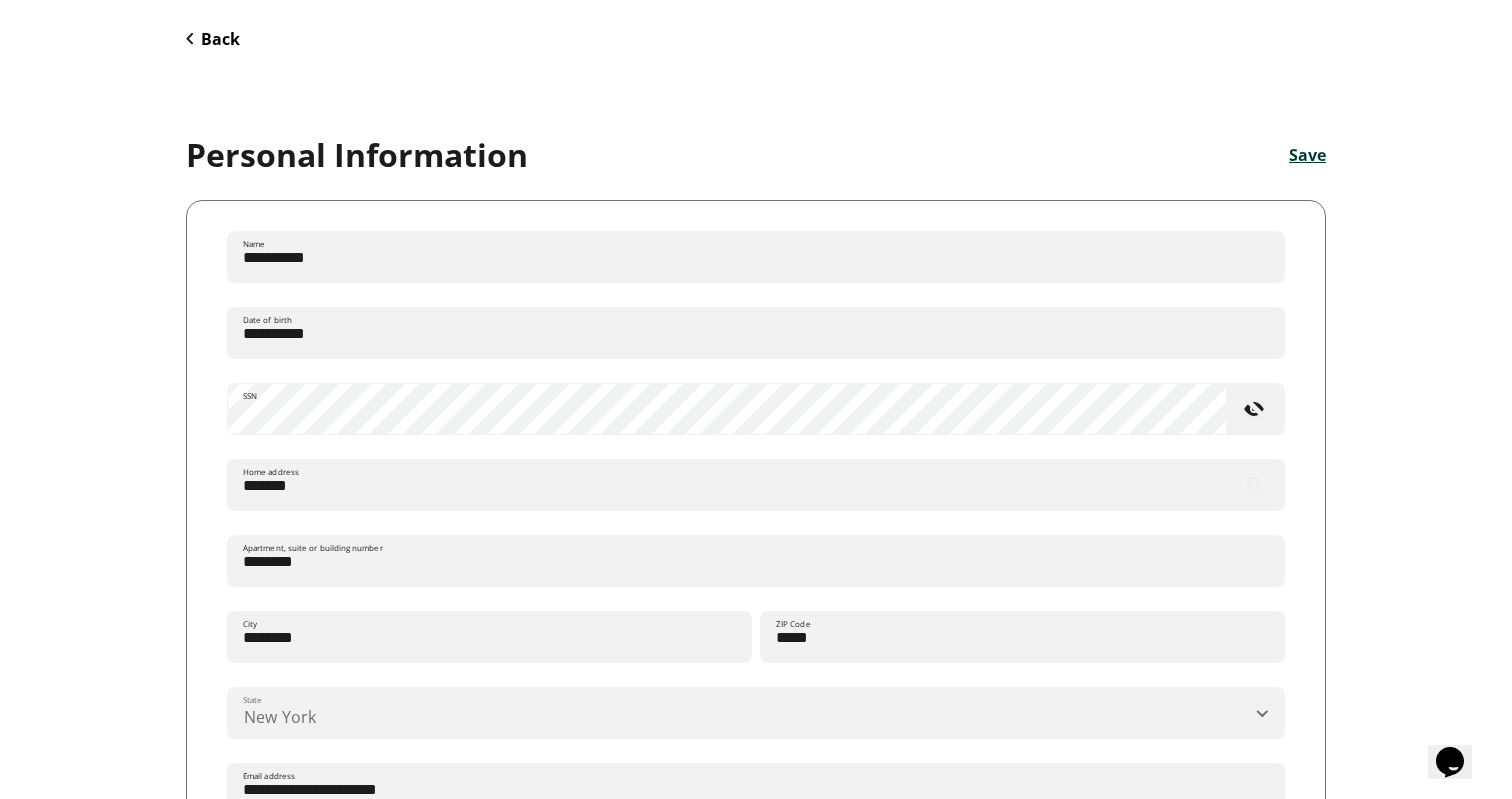 click on "Home address" at bounding box center [271, 472] 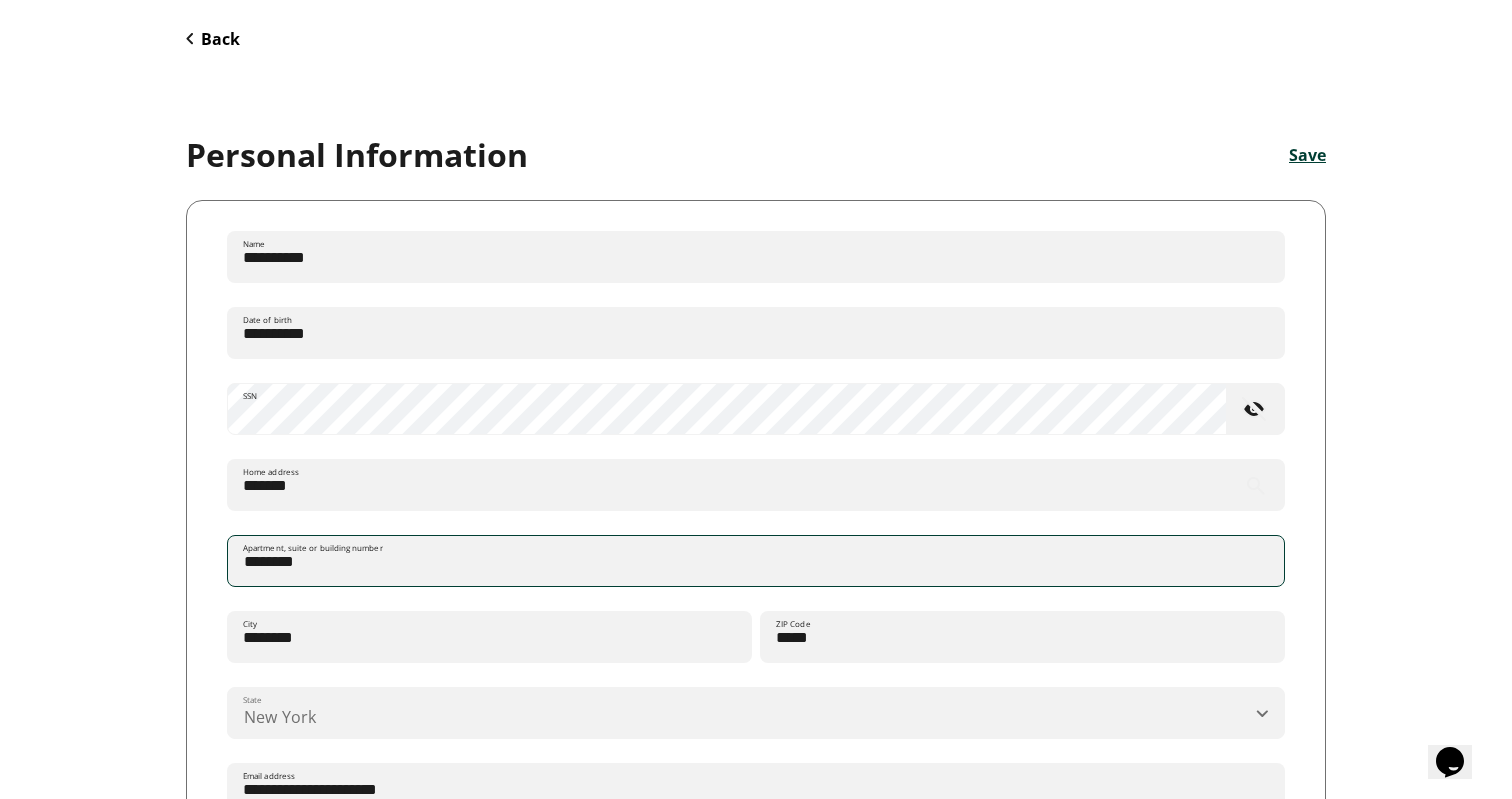 click on "Apartment, suite or building number" at bounding box center [756, 561] 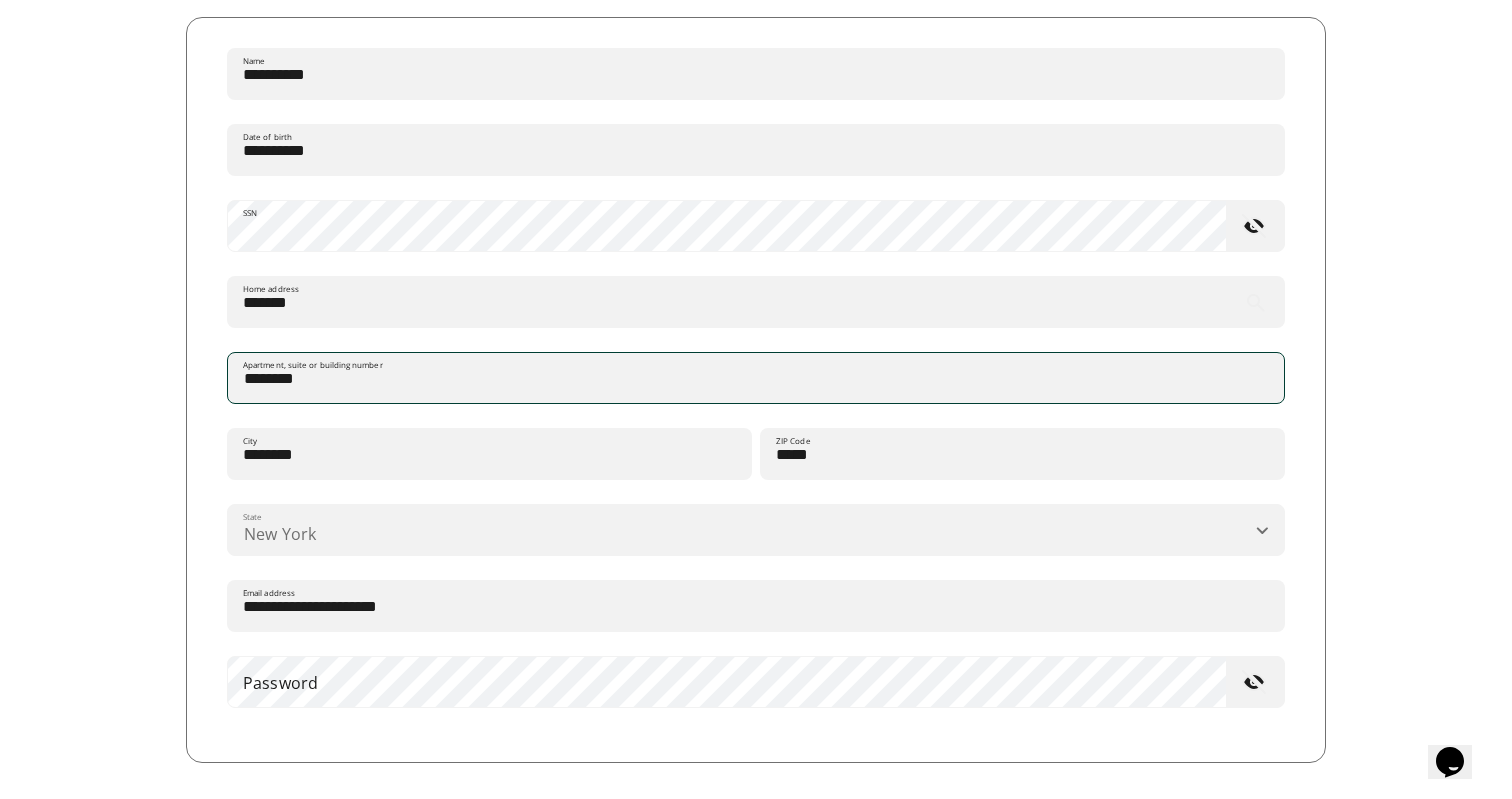 scroll, scrollTop: 280, scrollLeft: 0, axis: vertical 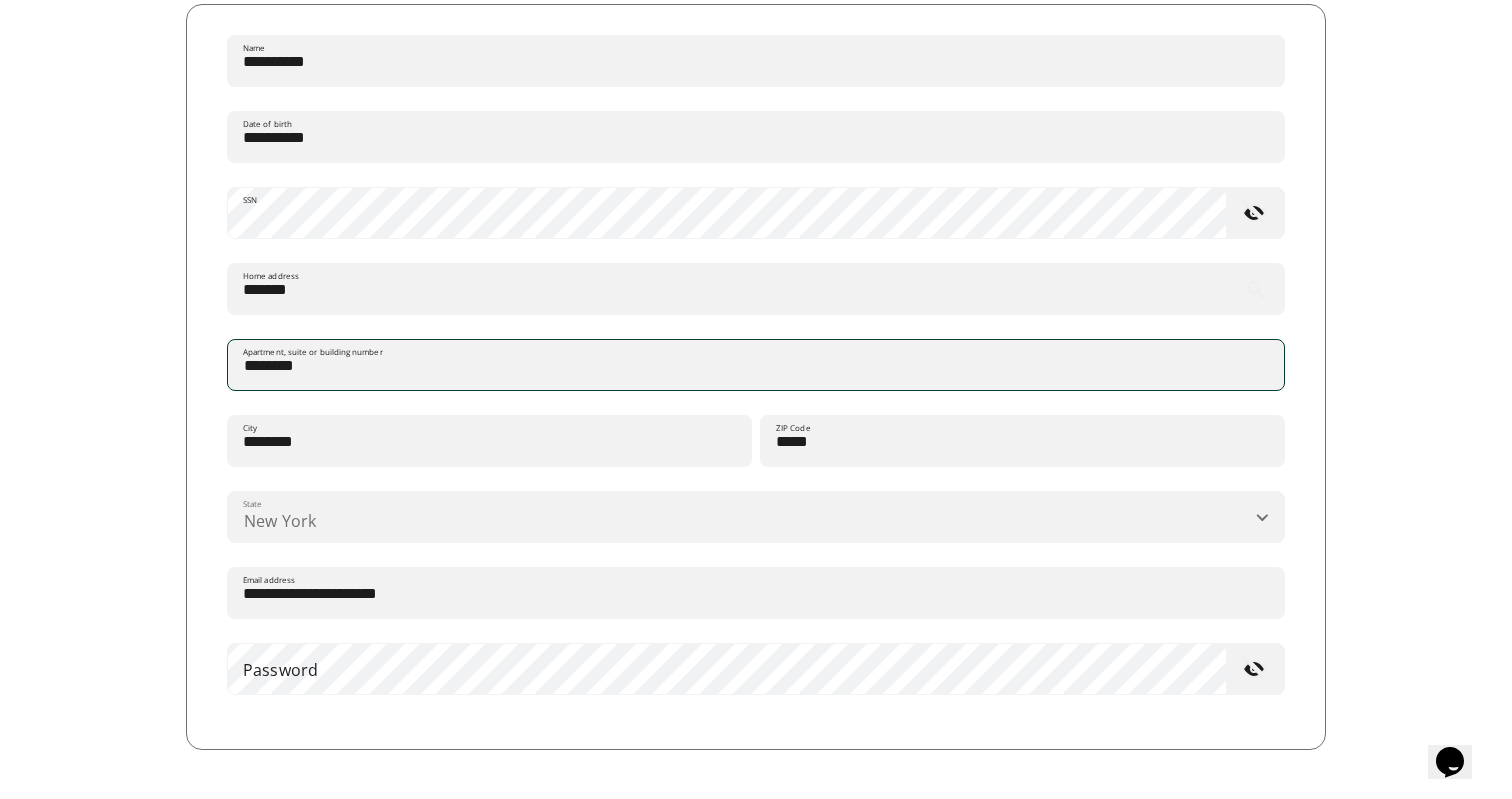 click on "New York" at bounding box center [756, 517] 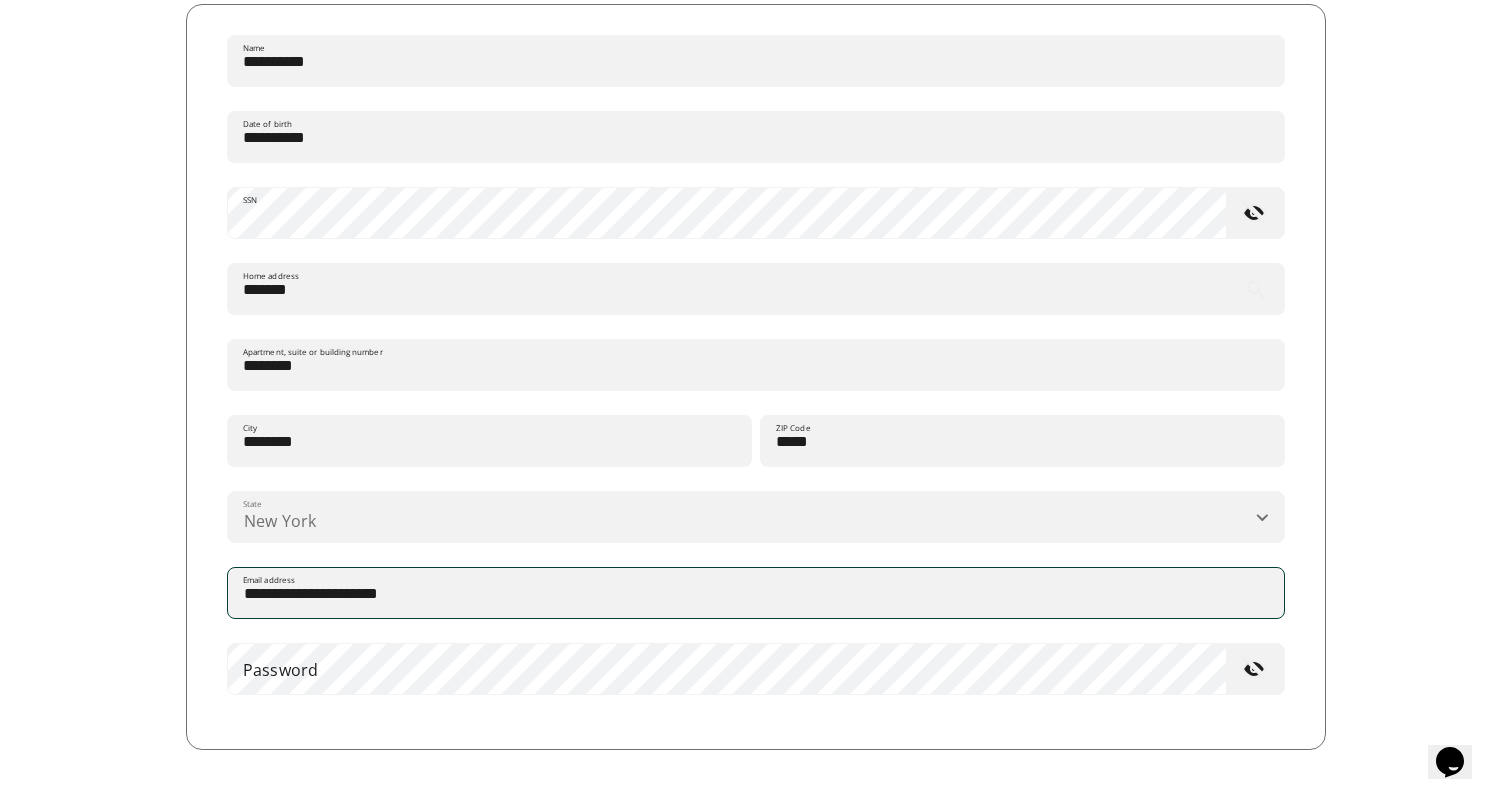 click on "**********" at bounding box center [756, 593] 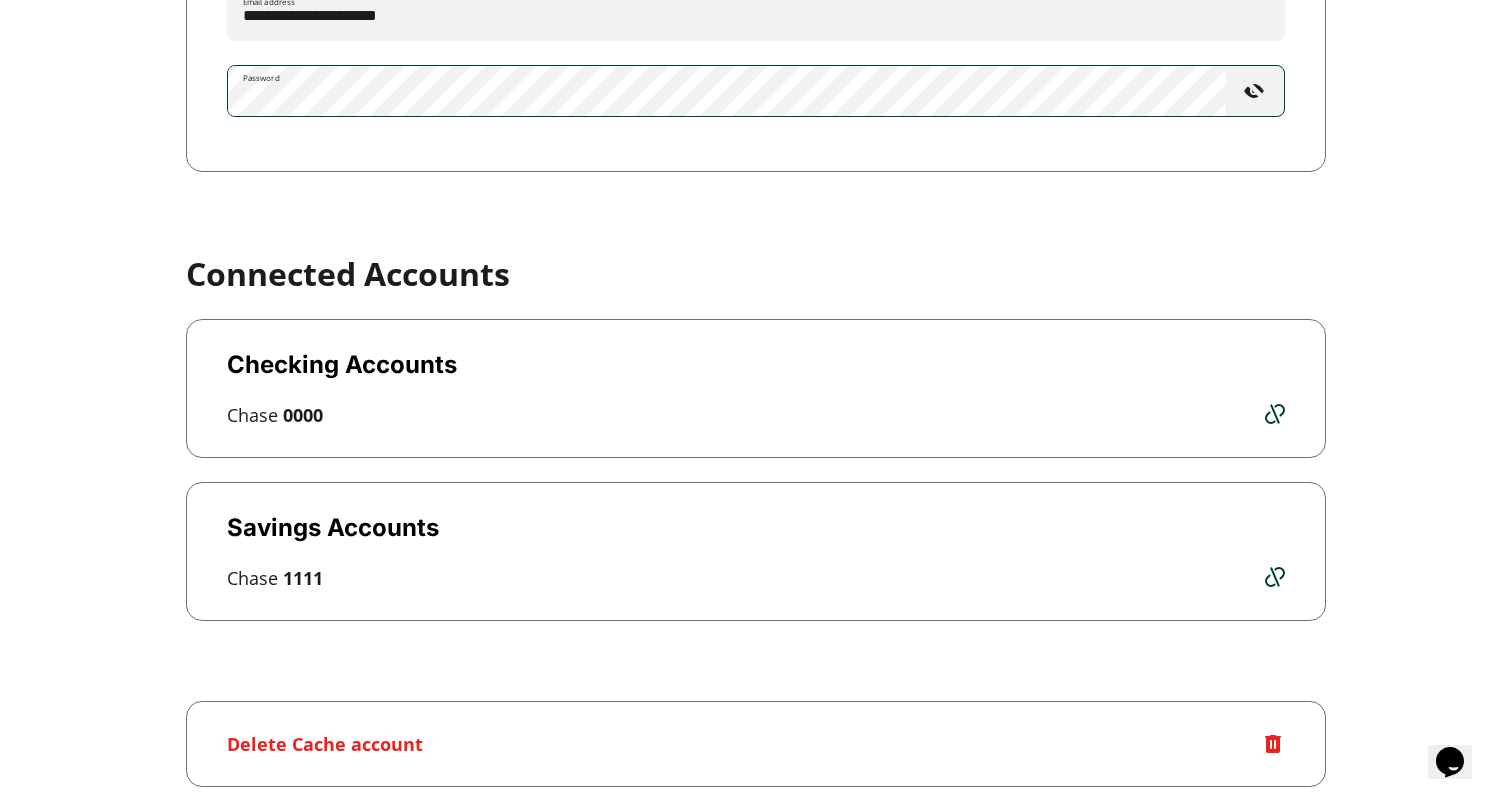 scroll, scrollTop: 868, scrollLeft: 0, axis: vertical 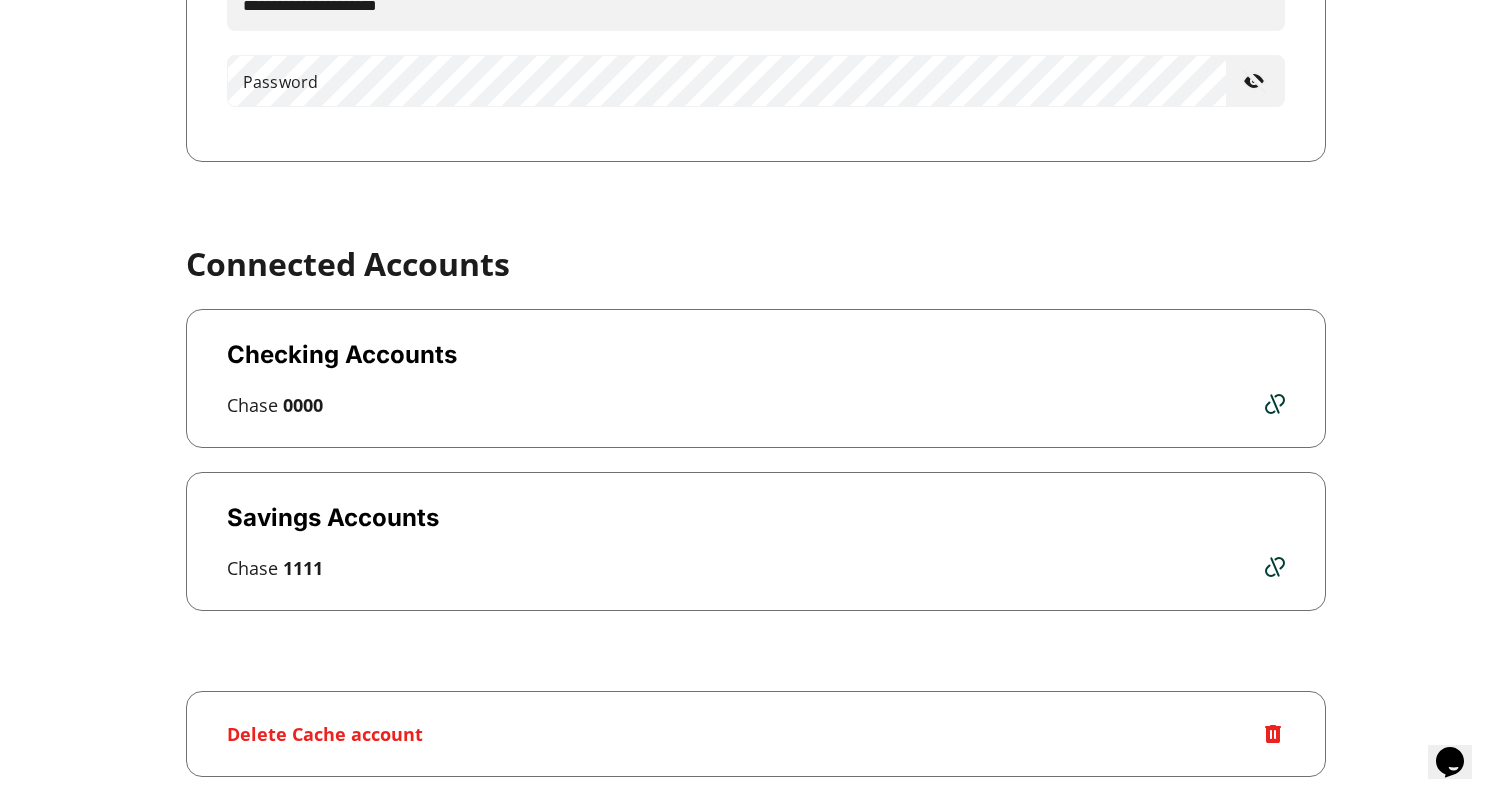 click at bounding box center (1275, 404) 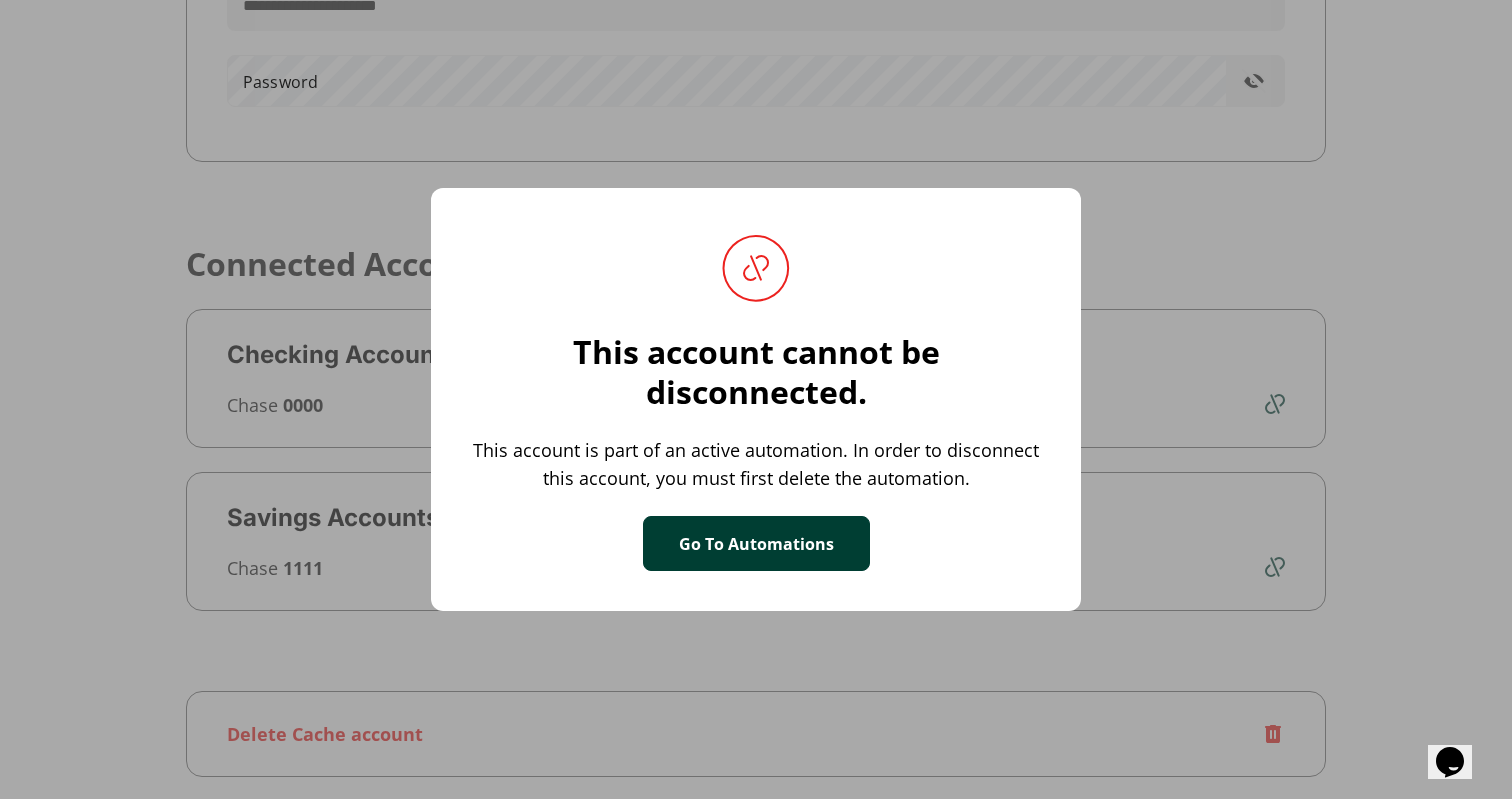 click on "This account cannot be disconnected. This account is part of an active automation. In order to disconnect this account, you must first delete the automation. Go To Automations" at bounding box center [756, 399] 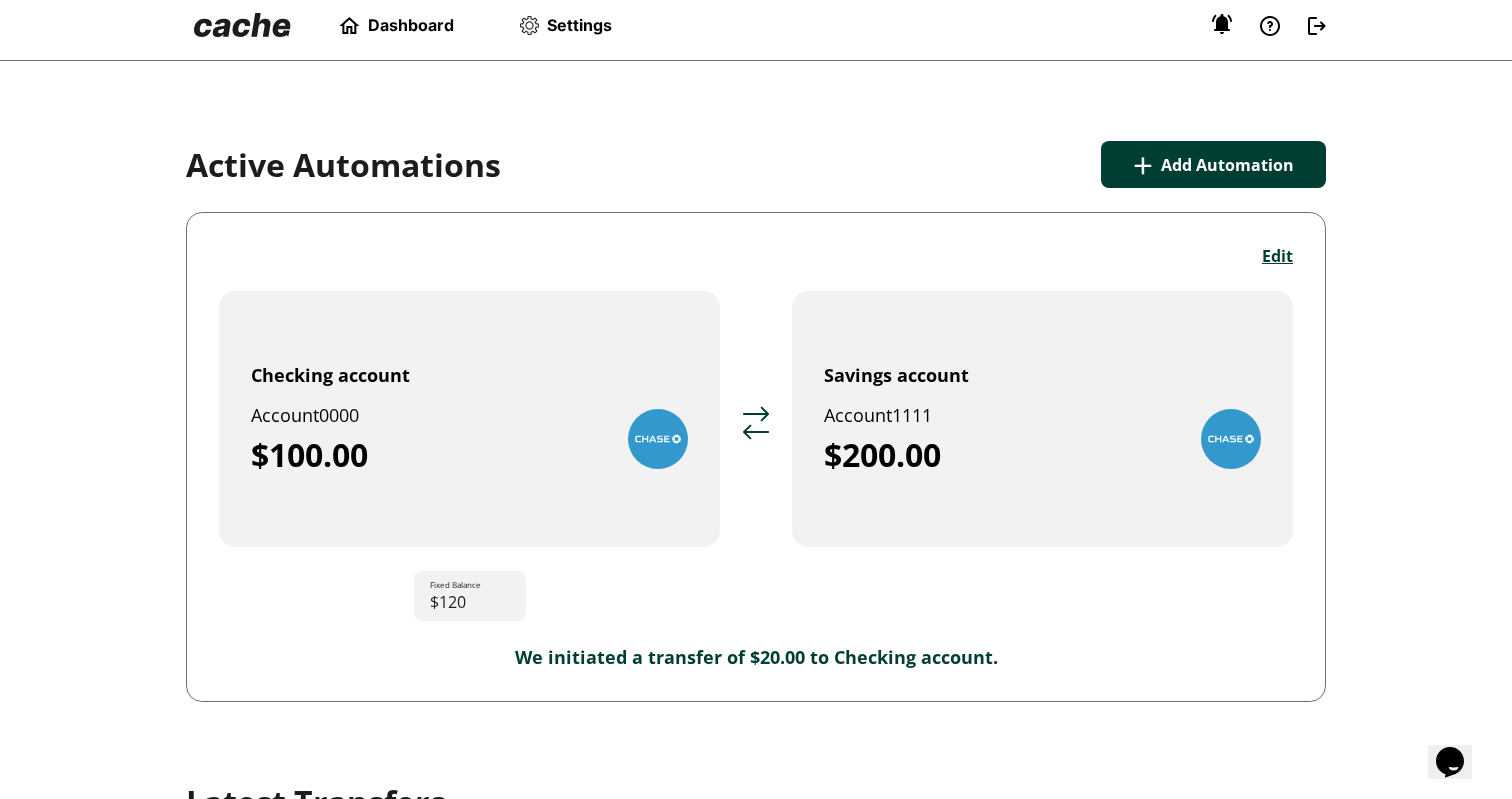scroll, scrollTop: 0, scrollLeft: 0, axis: both 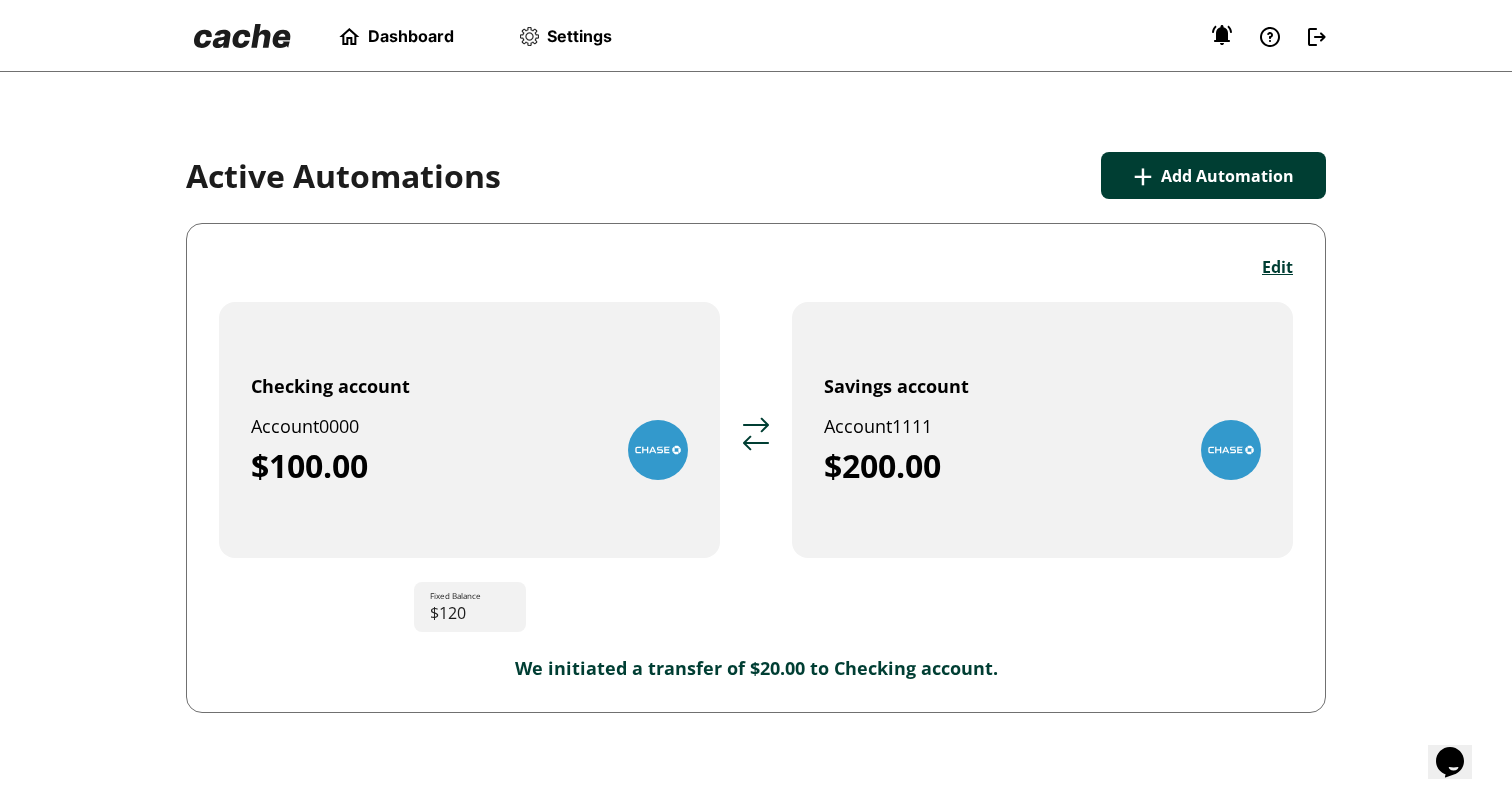 click on "Dashboard Settings" at bounding box center (424, 36) 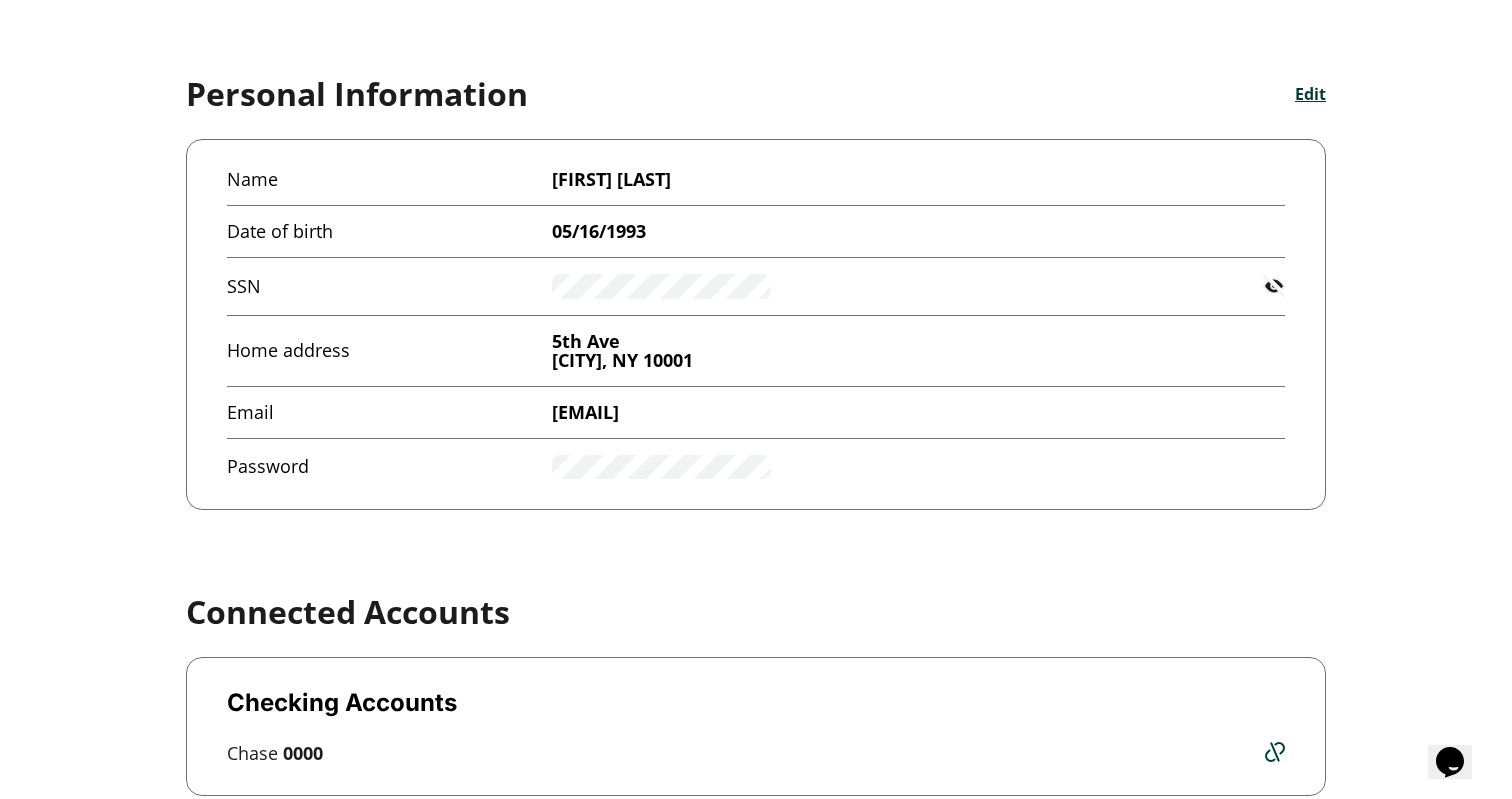 scroll, scrollTop: 0, scrollLeft: 0, axis: both 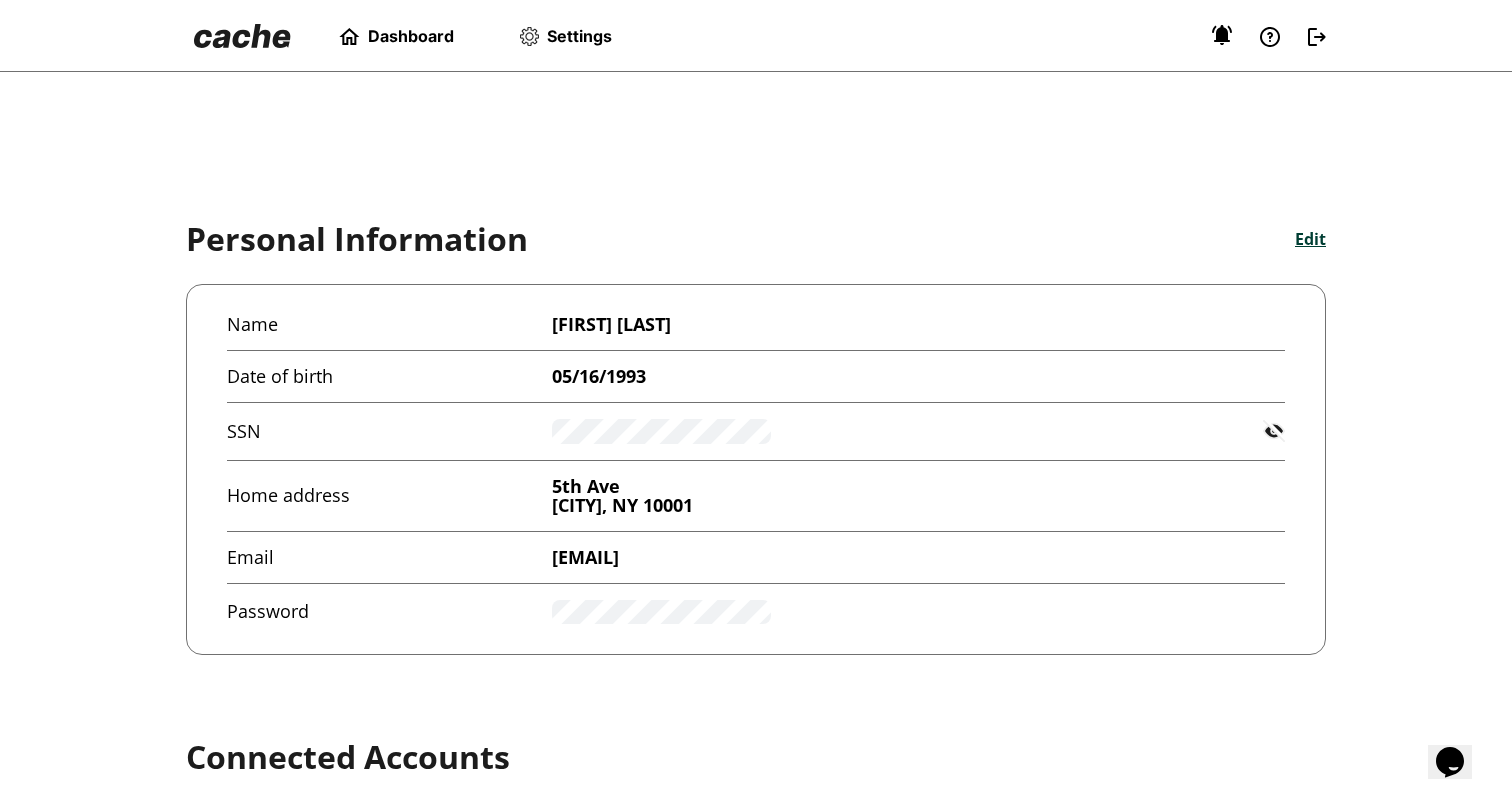 click on "Edit" at bounding box center [1310, 239] 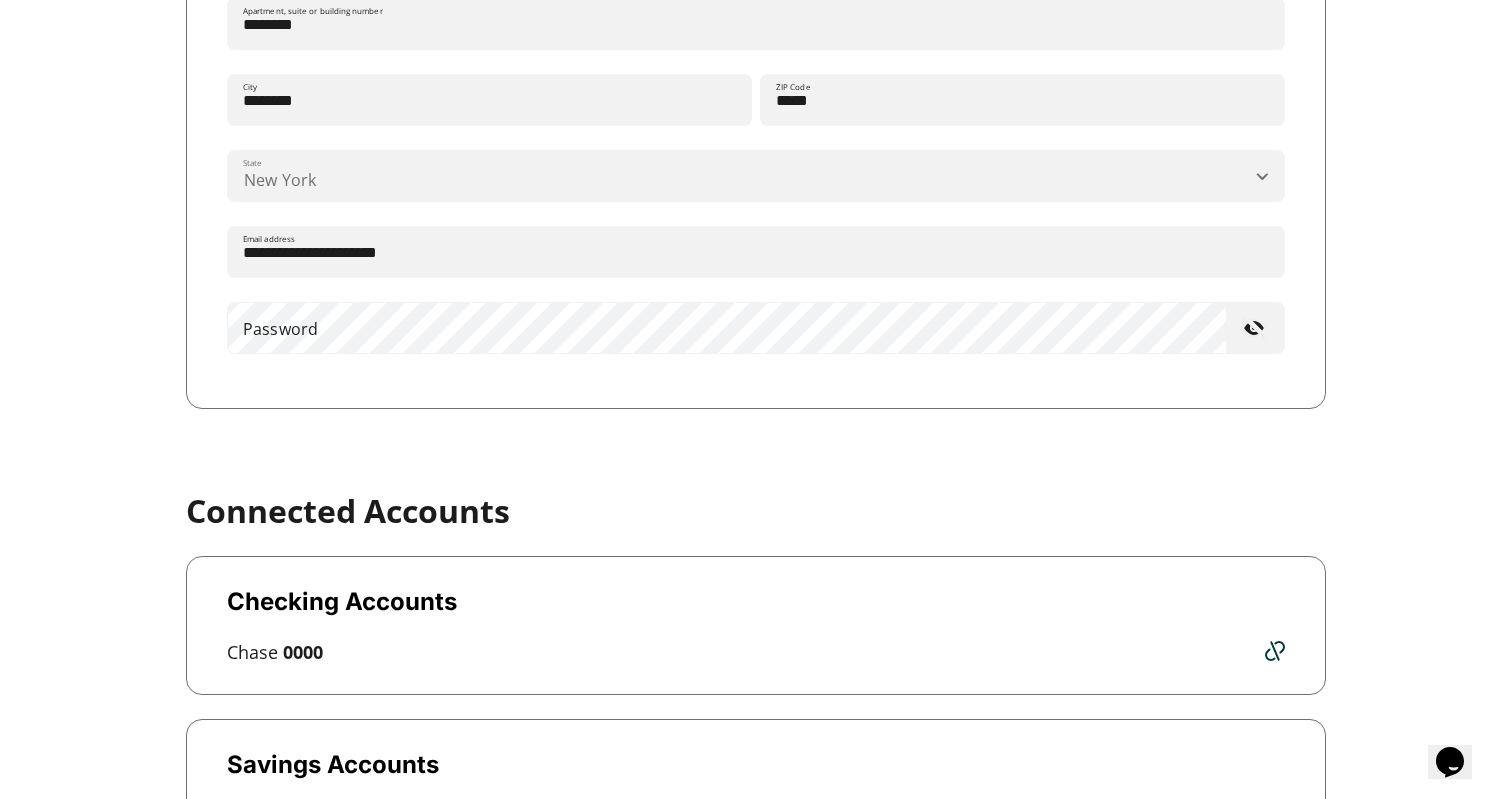 scroll, scrollTop: 927, scrollLeft: 0, axis: vertical 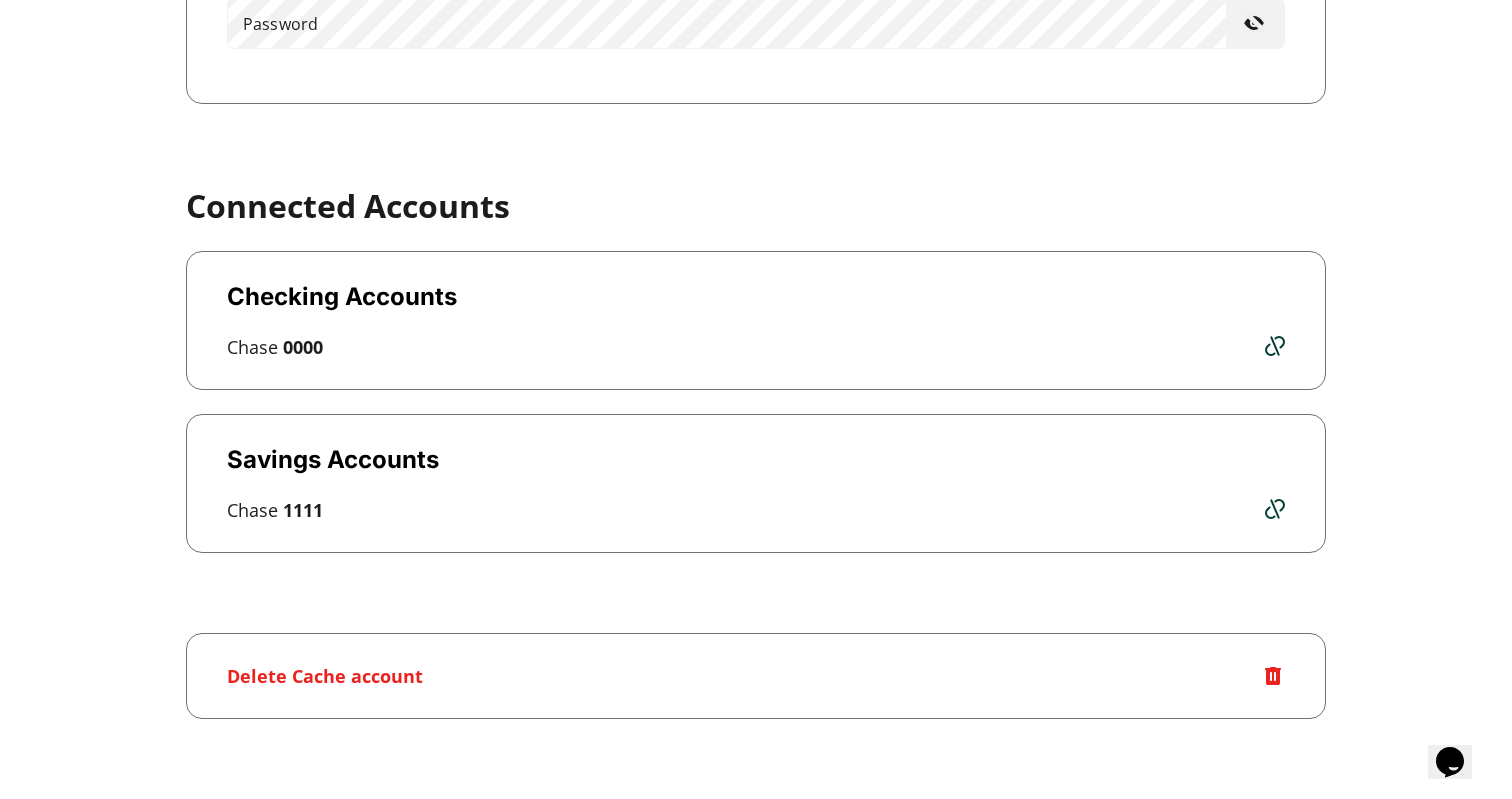 click at bounding box center (1275, 509) 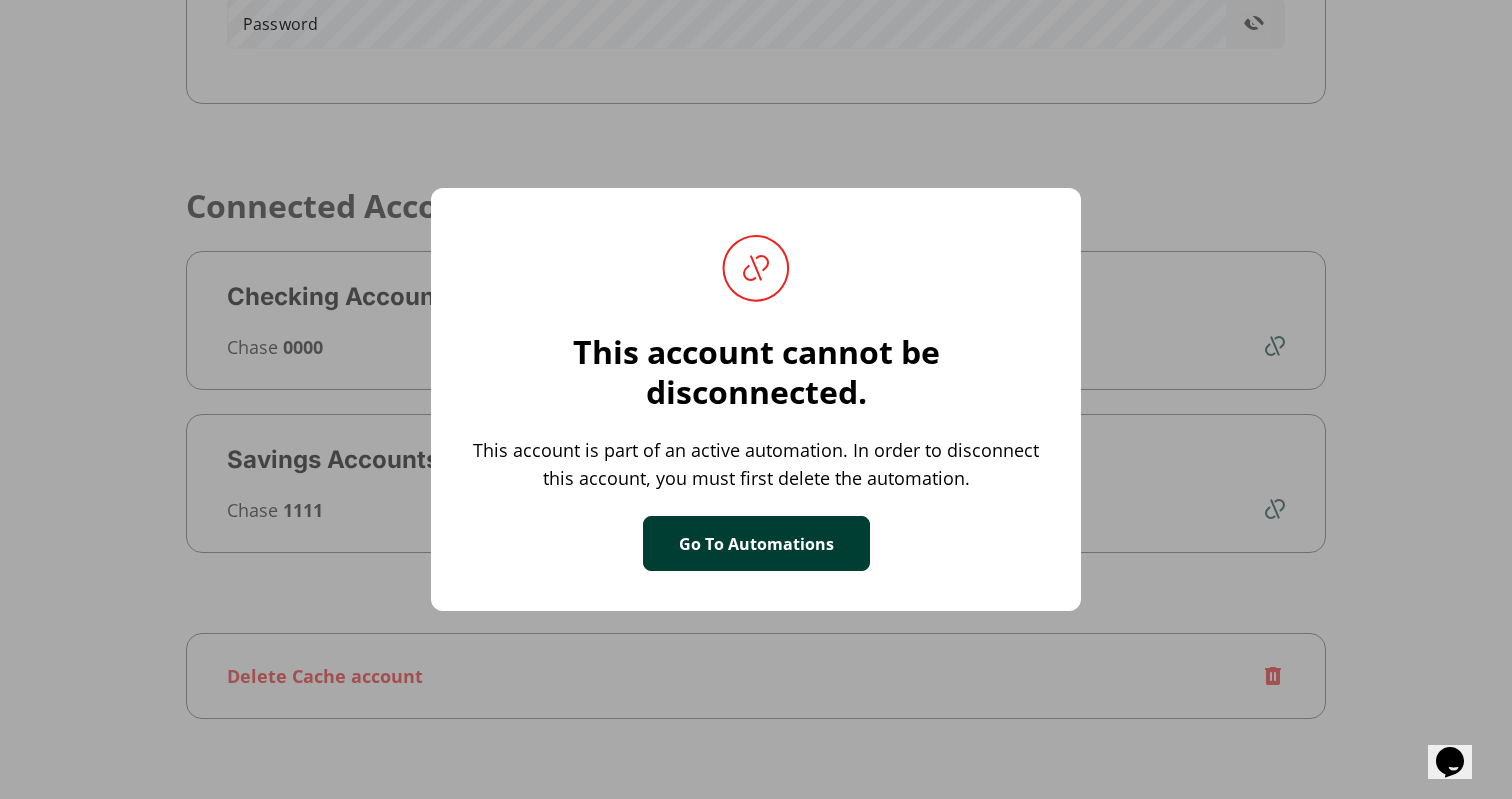 click on "Go To Automations" at bounding box center [756, 543] 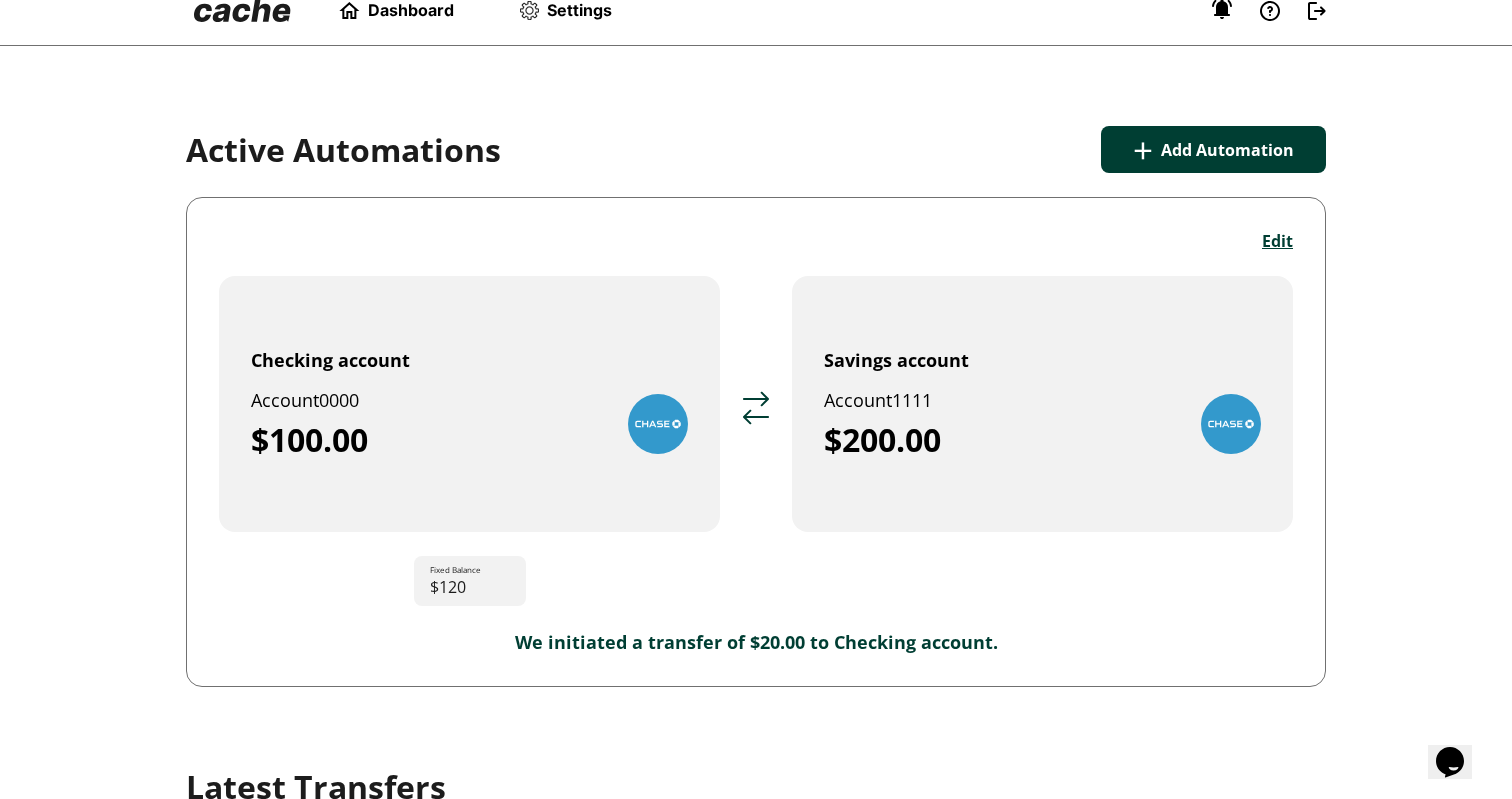 scroll, scrollTop: 0, scrollLeft: 0, axis: both 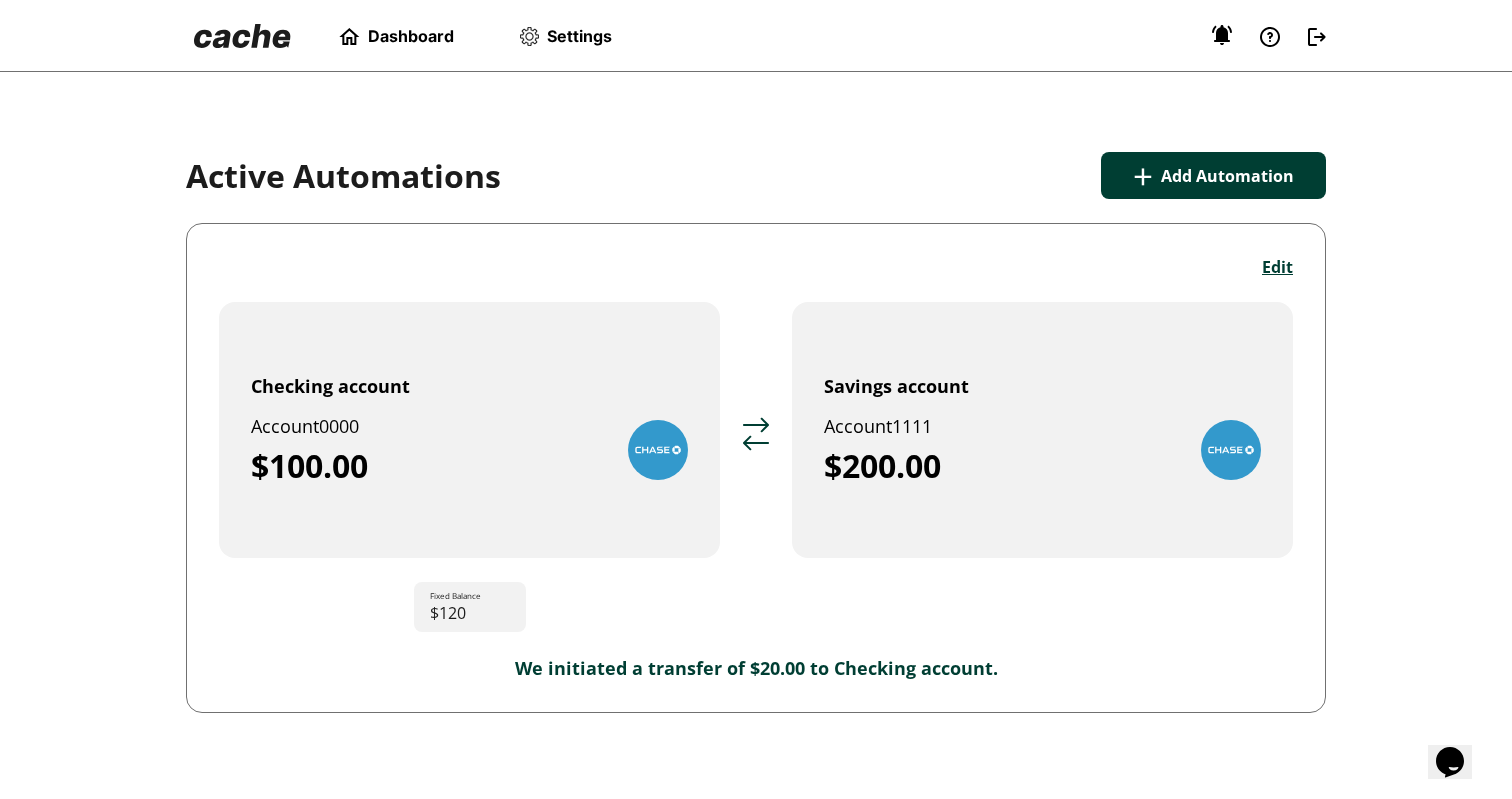 click on "Edit" at bounding box center (1277, 267) 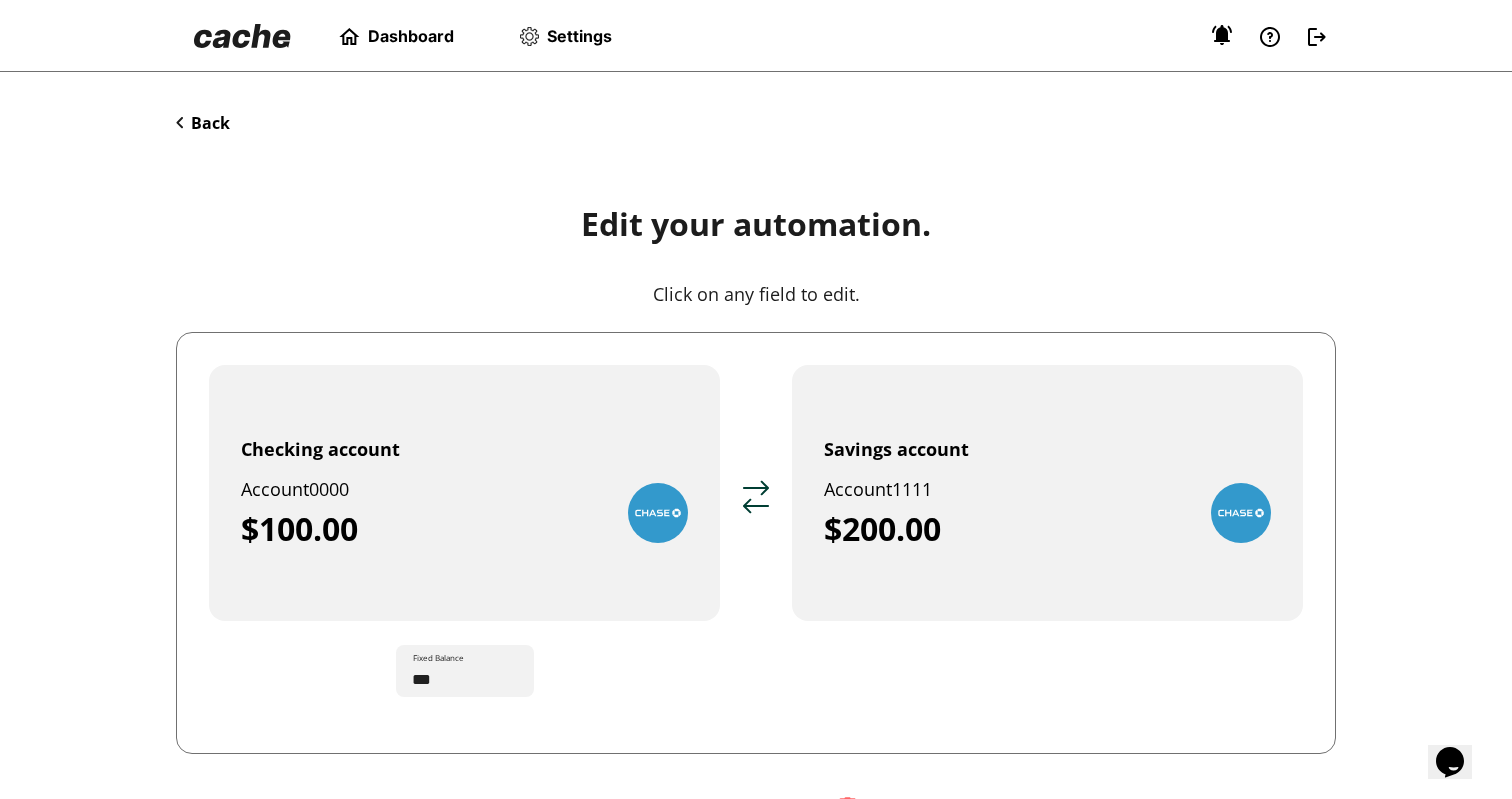 click on "Edit your automation. Click on any field to edit." at bounding box center [756, 268] 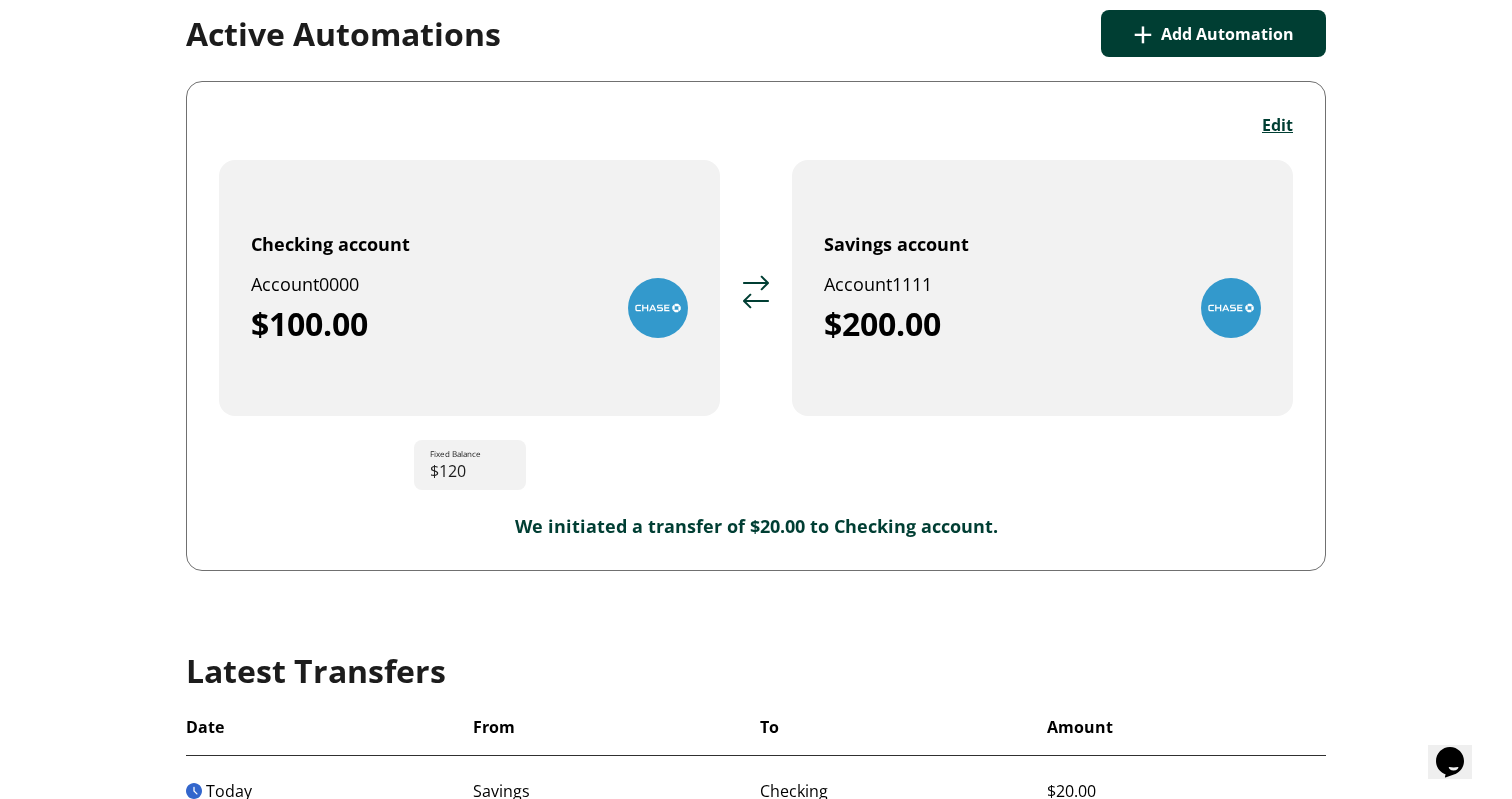 scroll, scrollTop: 0, scrollLeft: 0, axis: both 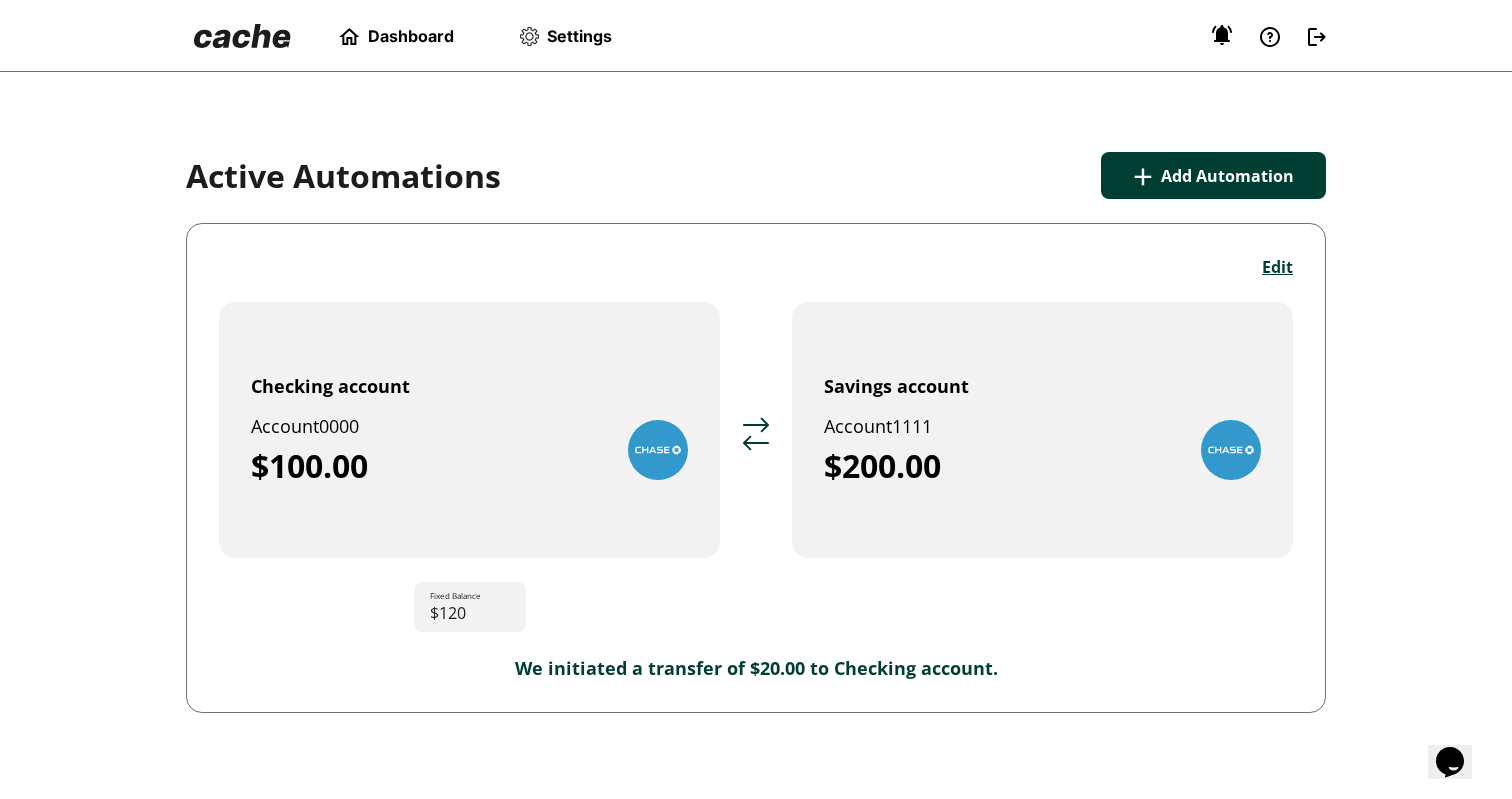 click at bounding box center [529, 36] 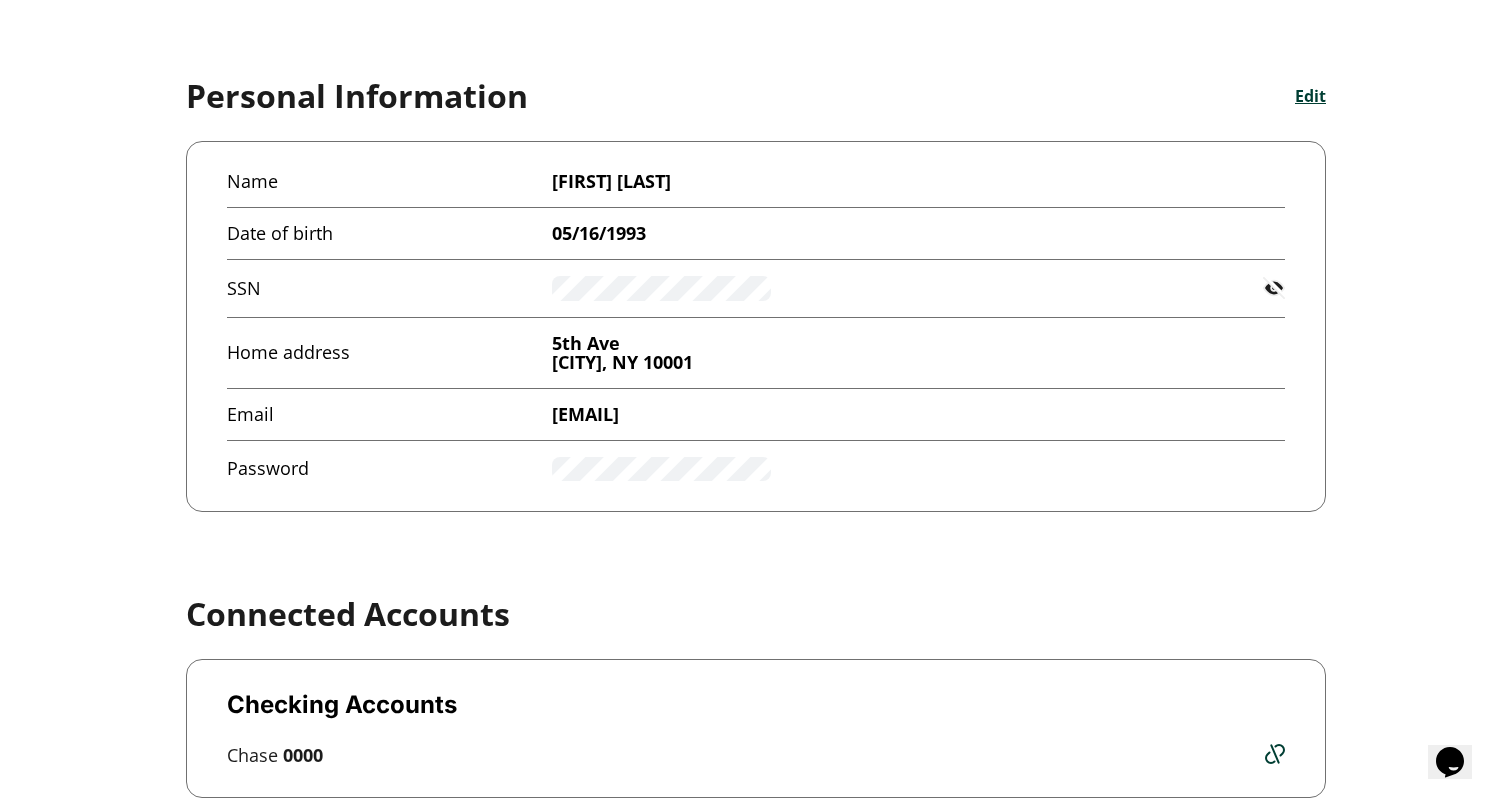 scroll, scrollTop: 151, scrollLeft: 0, axis: vertical 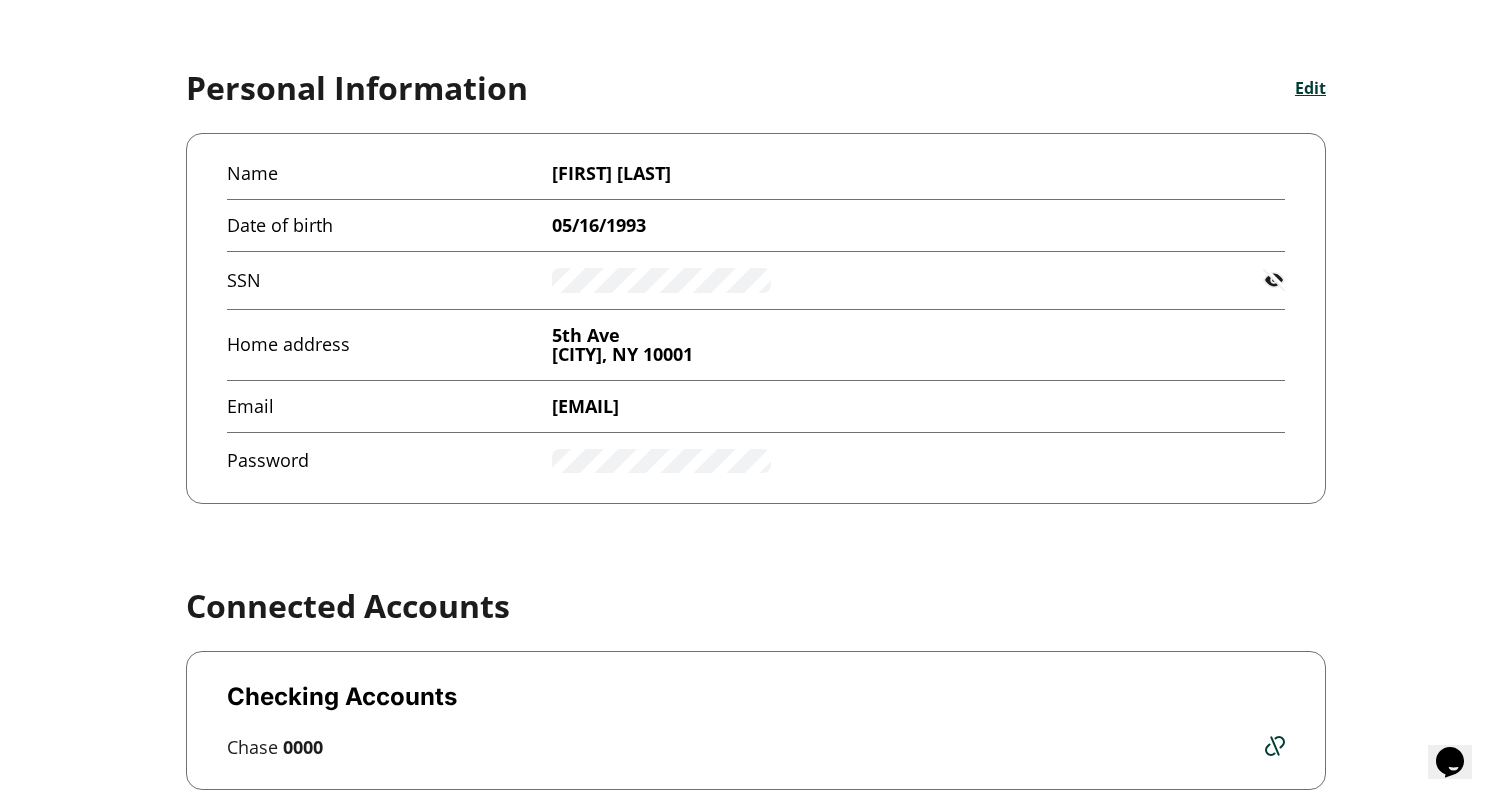 click at bounding box center [1274, 280] 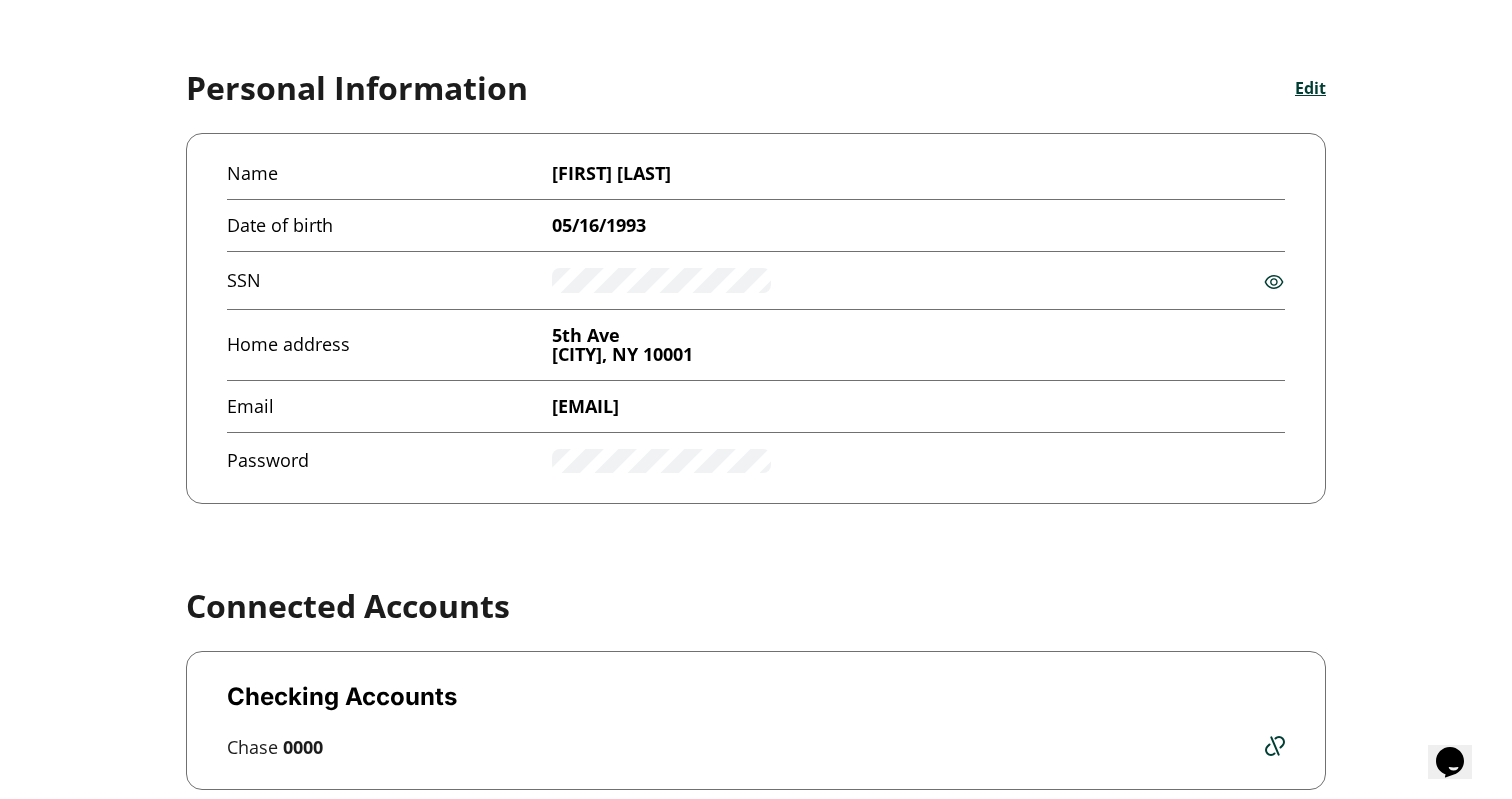 click 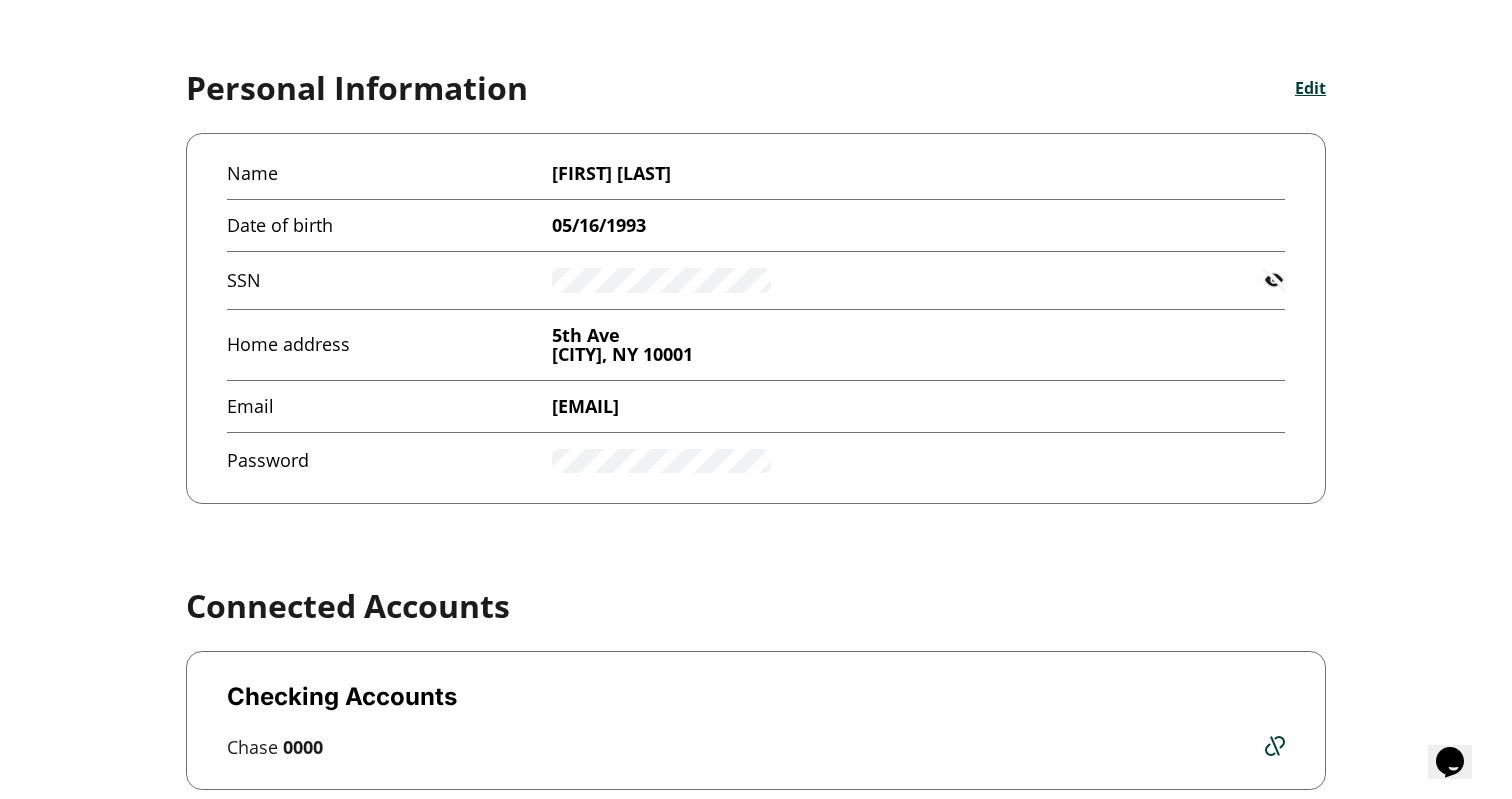 click on "Password" at bounding box center (756, 453) 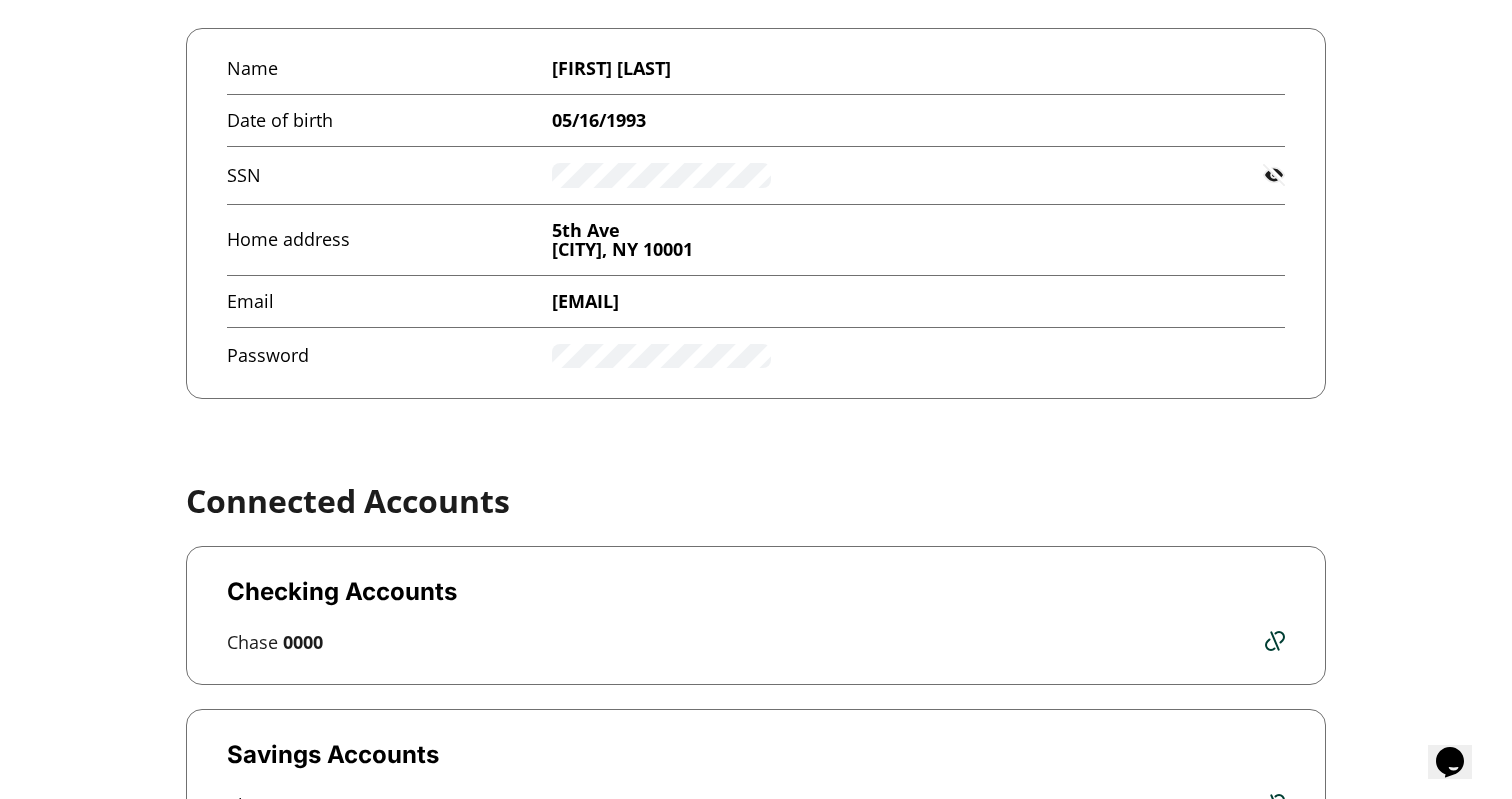 scroll, scrollTop: 0, scrollLeft: 0, axis: both 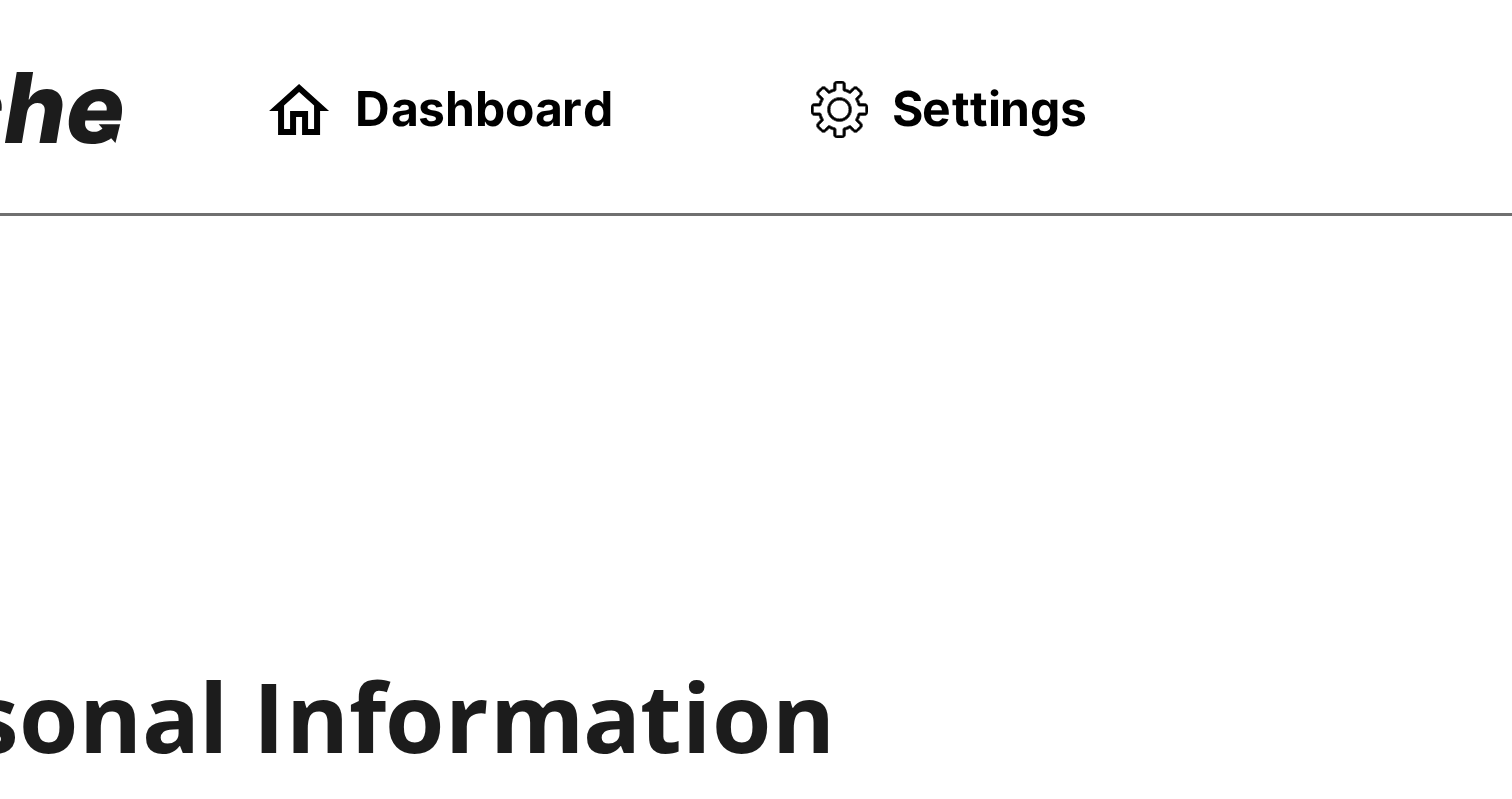 click on "Dashboard Settings" at bounding box center [424, 36] 